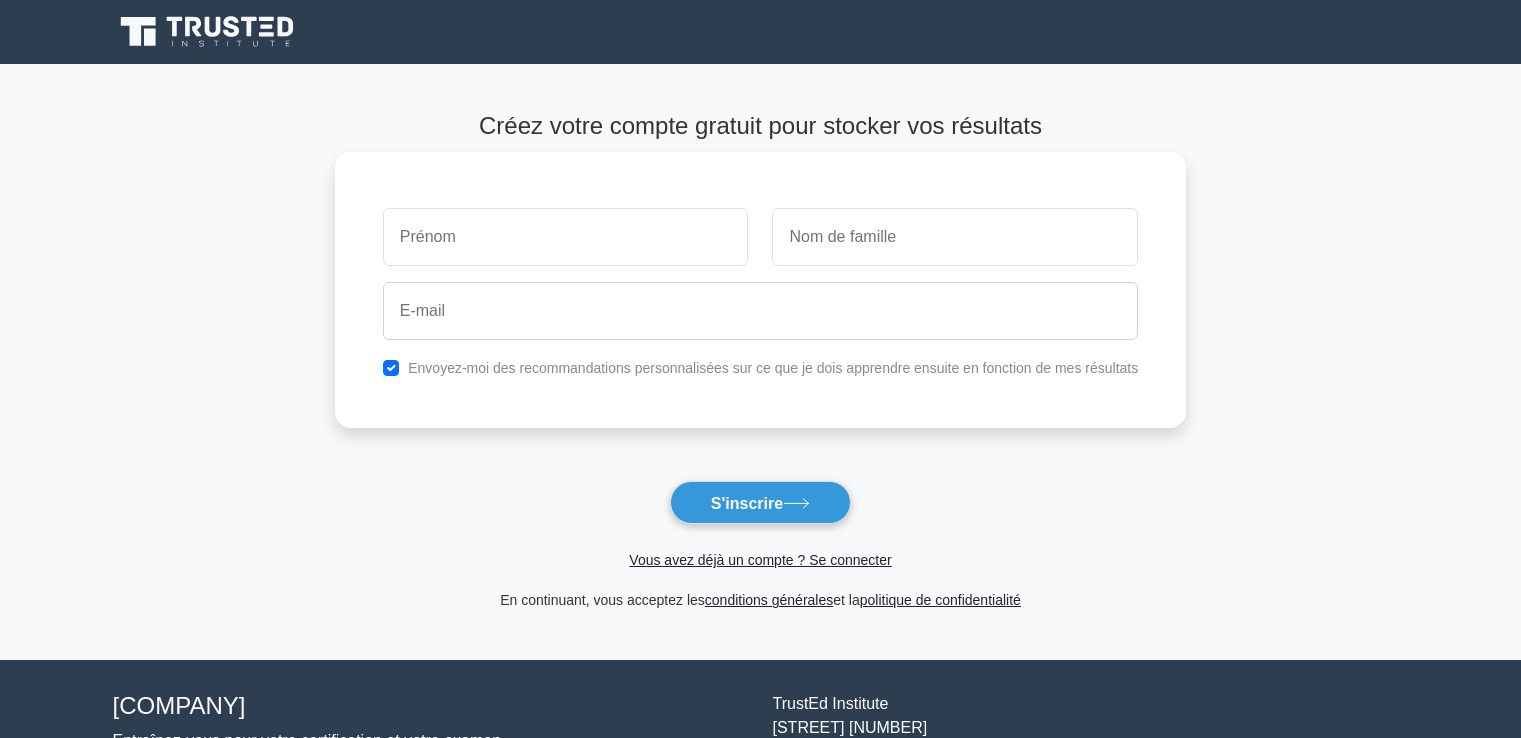 scroll, scrollTop: 0, scrollLeft: 0, axis: both 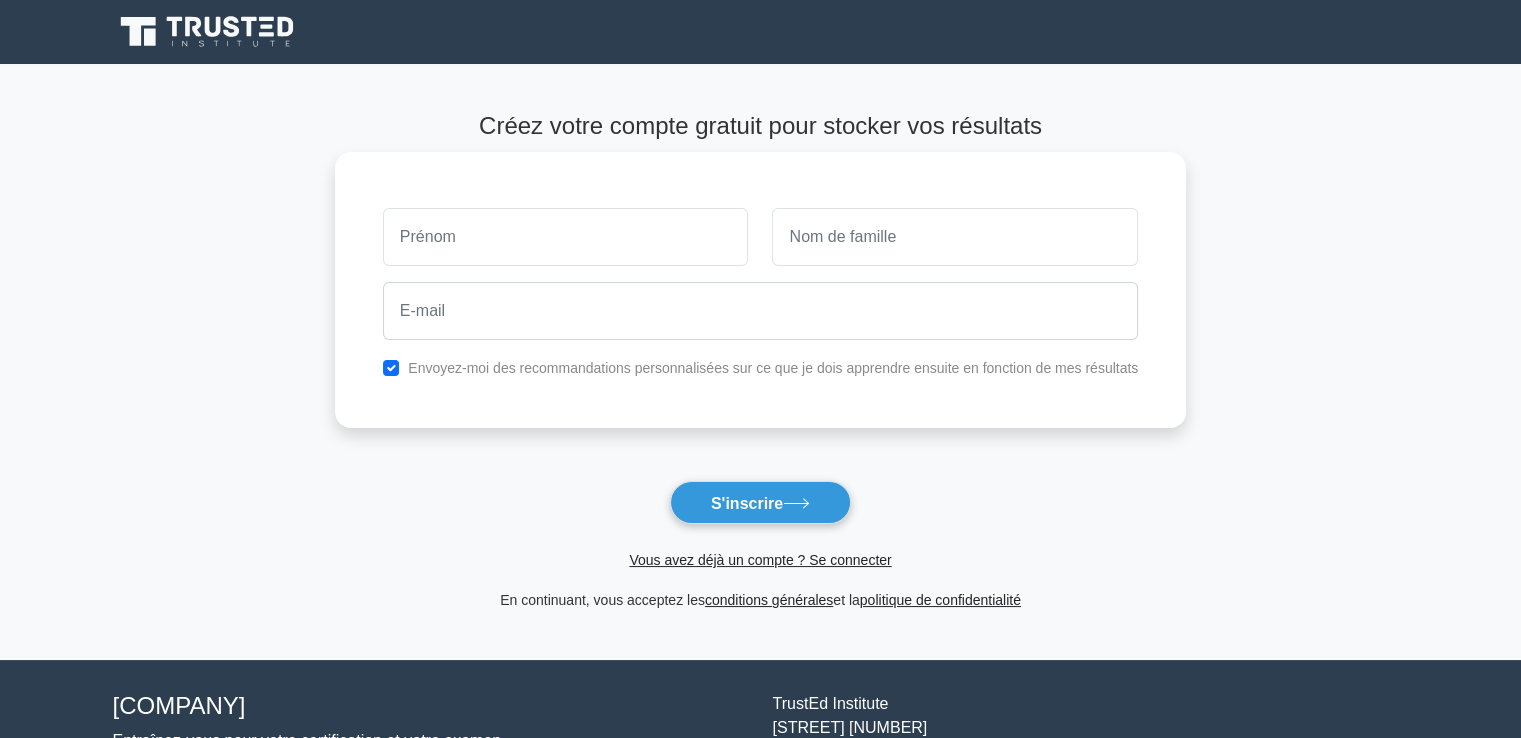 click at bounding box center [566, 237] 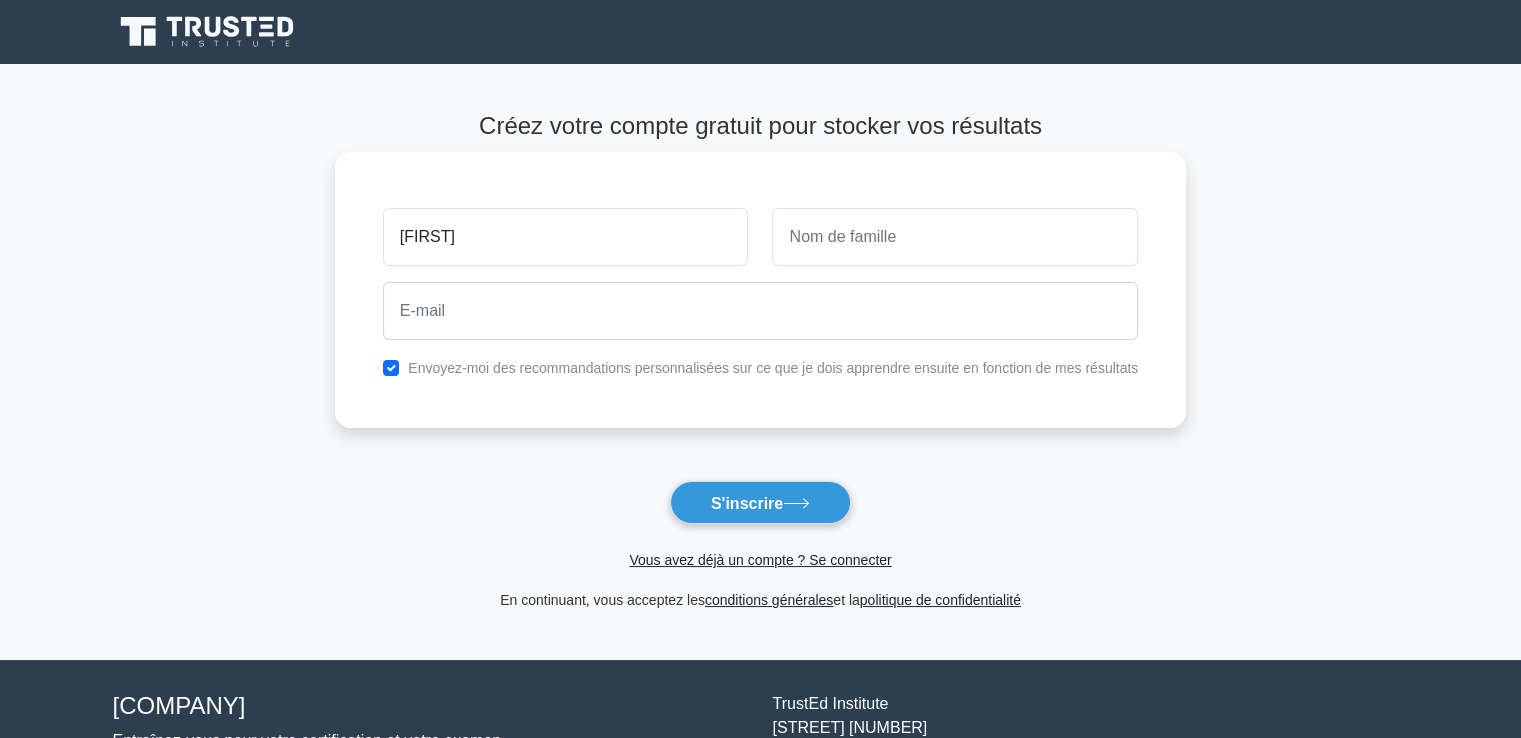 type on "Ahouefa" 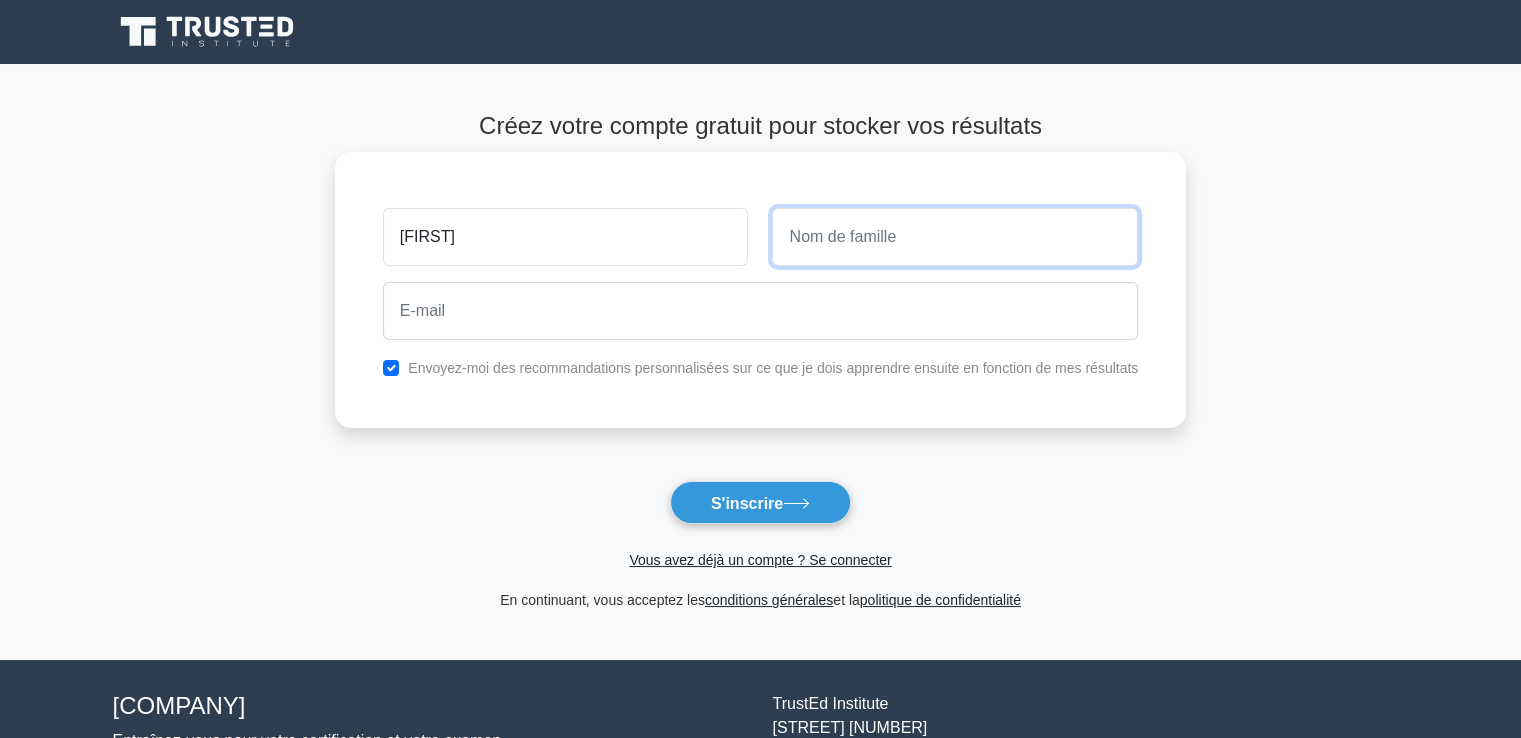 click at bounding box center (955, 237) 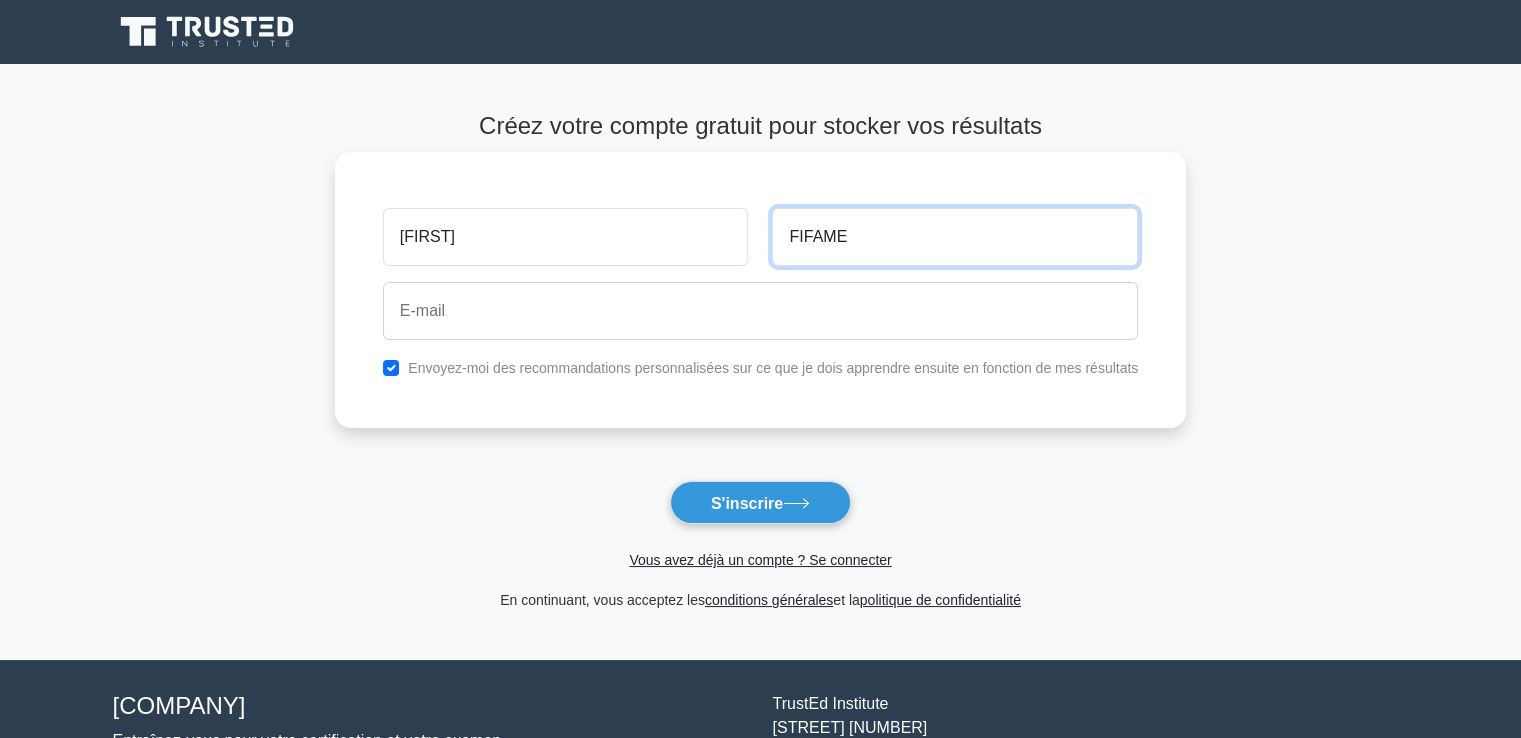 type on "FIFAME" 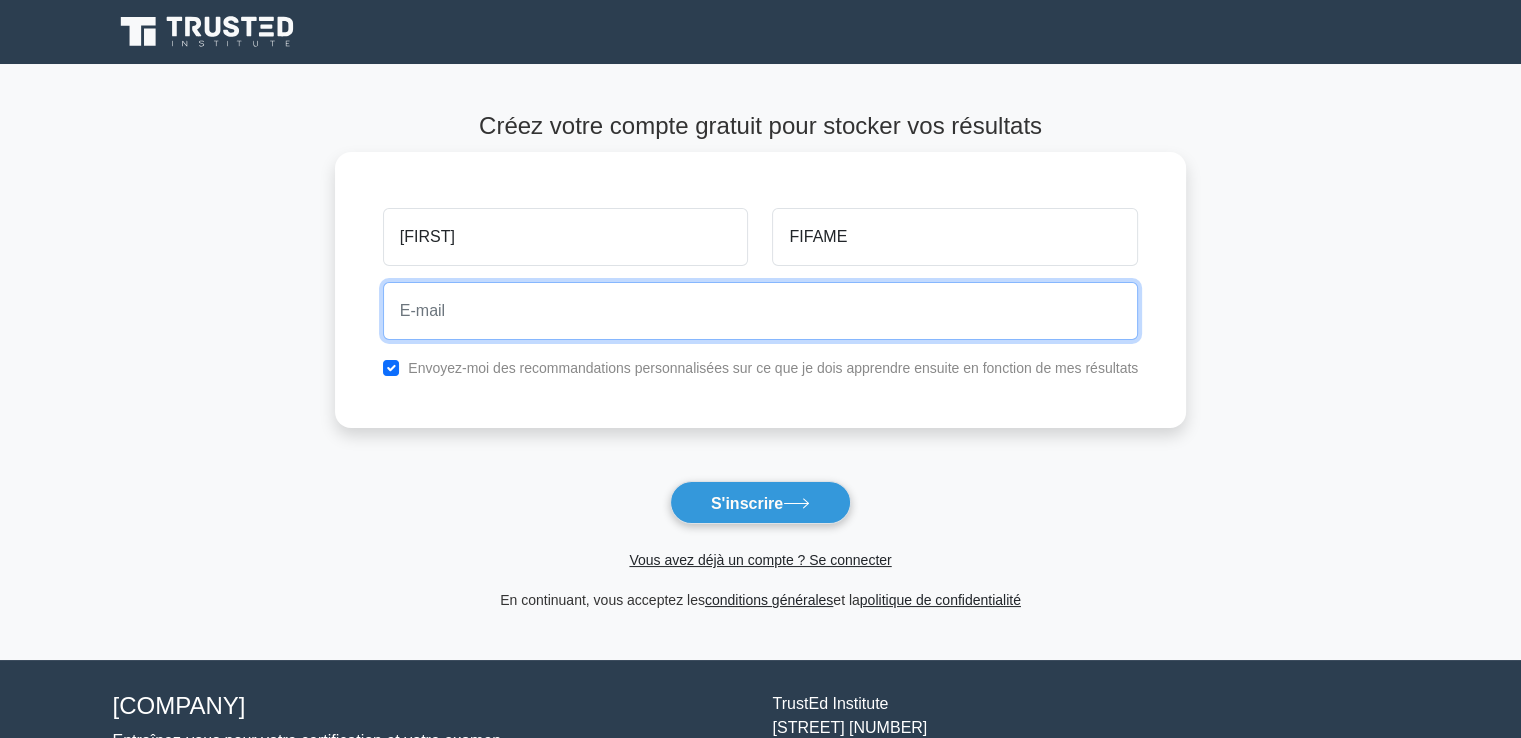 click at bounding box center [760, 311] 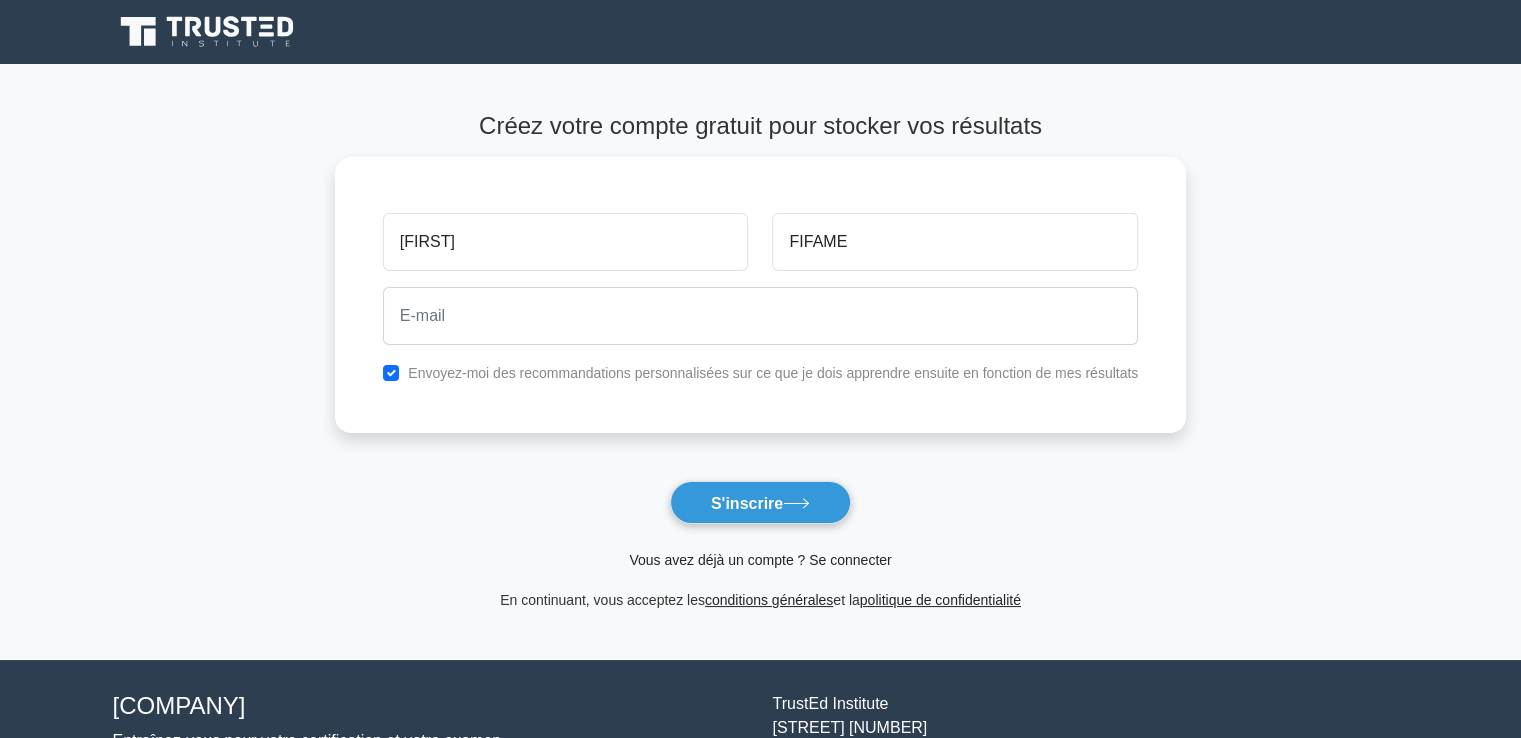 click on "Vous avez déjà un compte ? Se connecter" at bounding box center (760, 560) 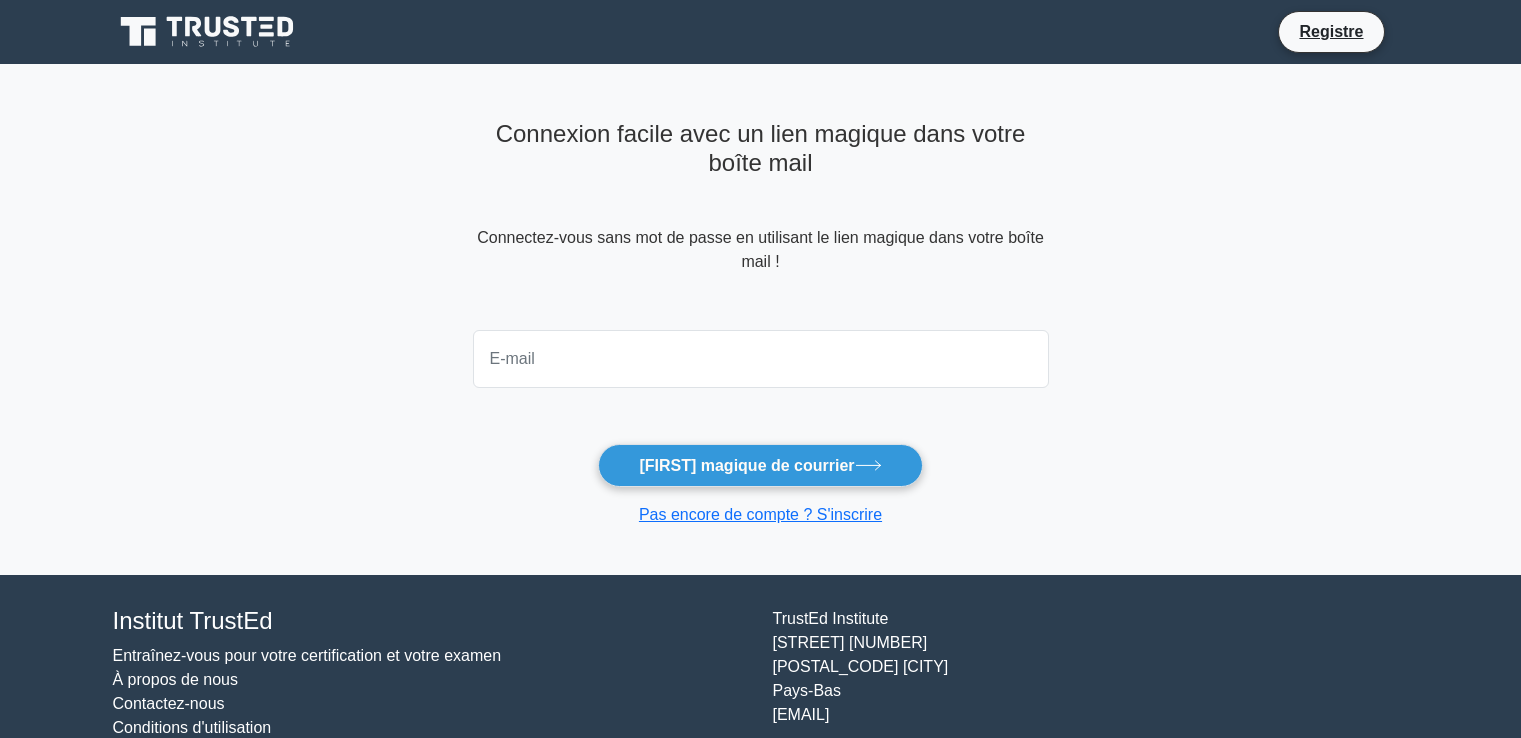 scroll, scrollTop: 0, scrollLeft: 0, axis: both 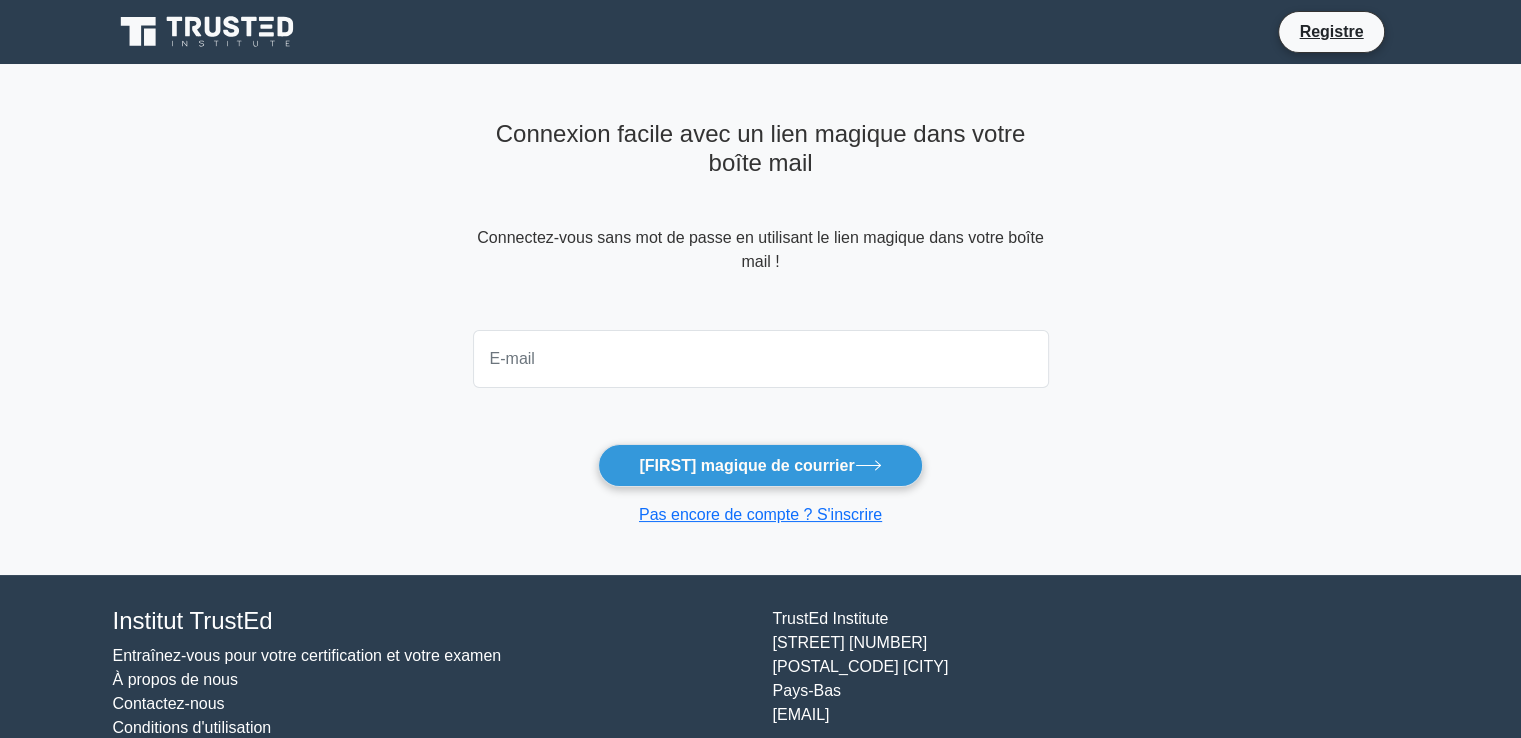 click at bounding box center (761, 359) 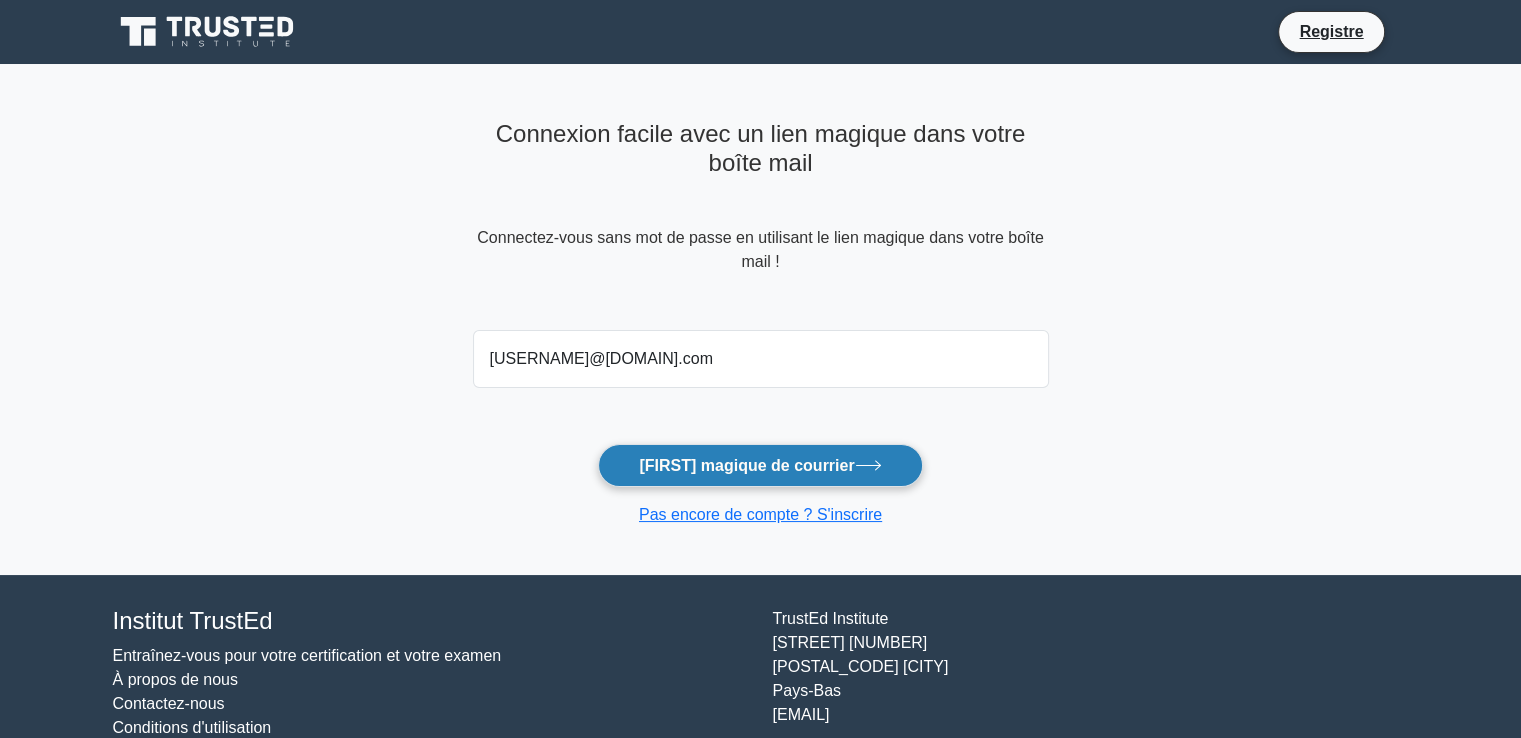 type on "carmelgbeke@gmail.com" 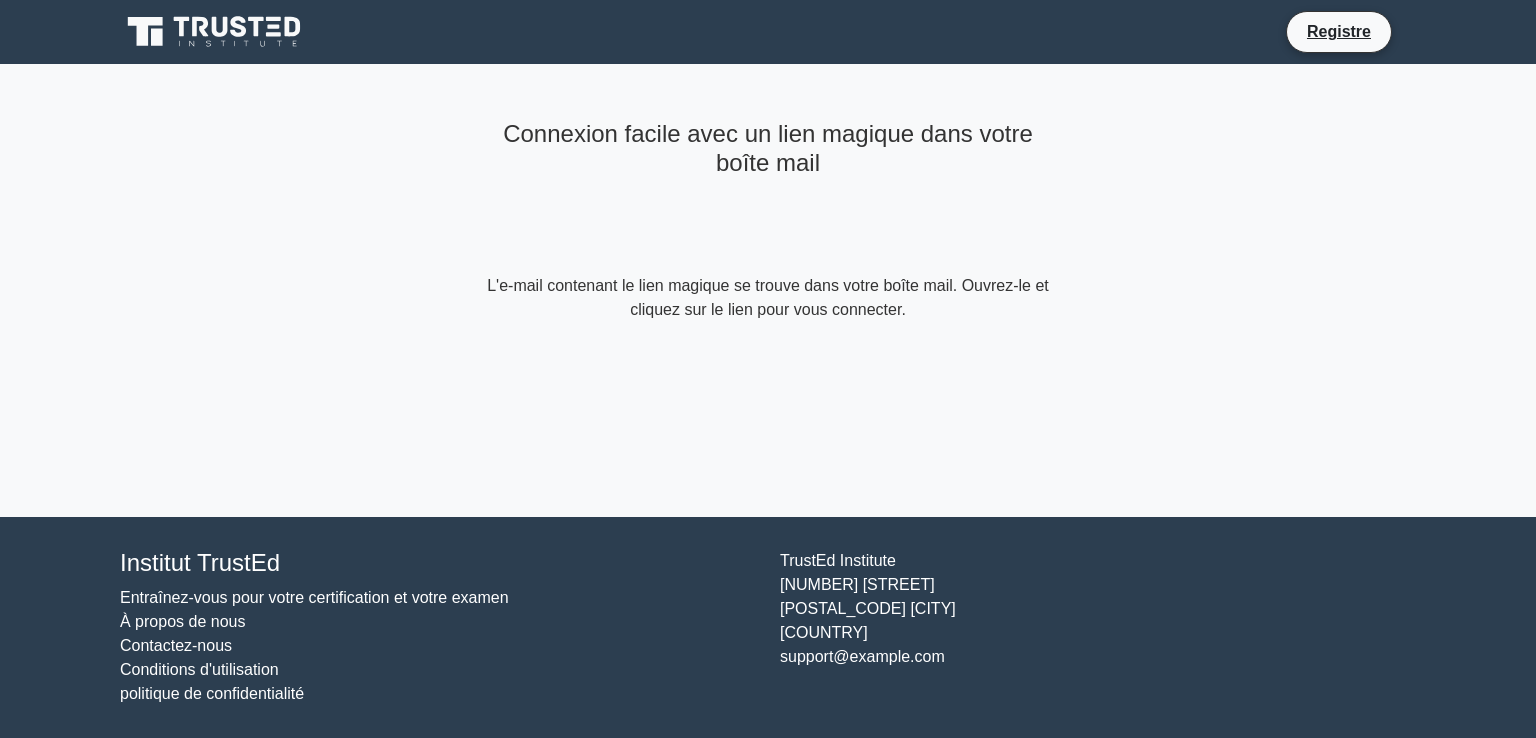 scroll, scrollTop: 0, scrollLeft: 0, axis: both 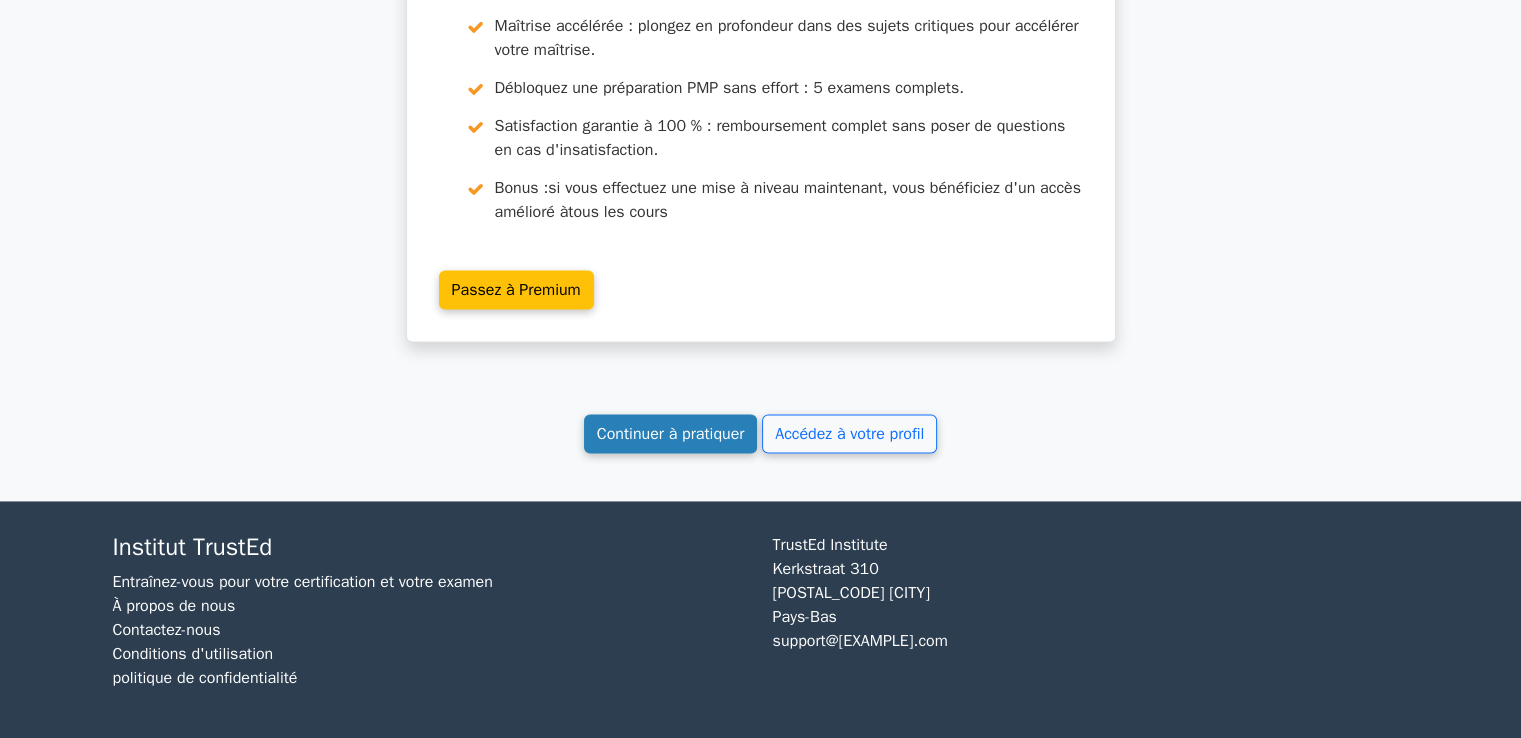 click on "Continuer à pratiquer" at bounding box center (671, 434) 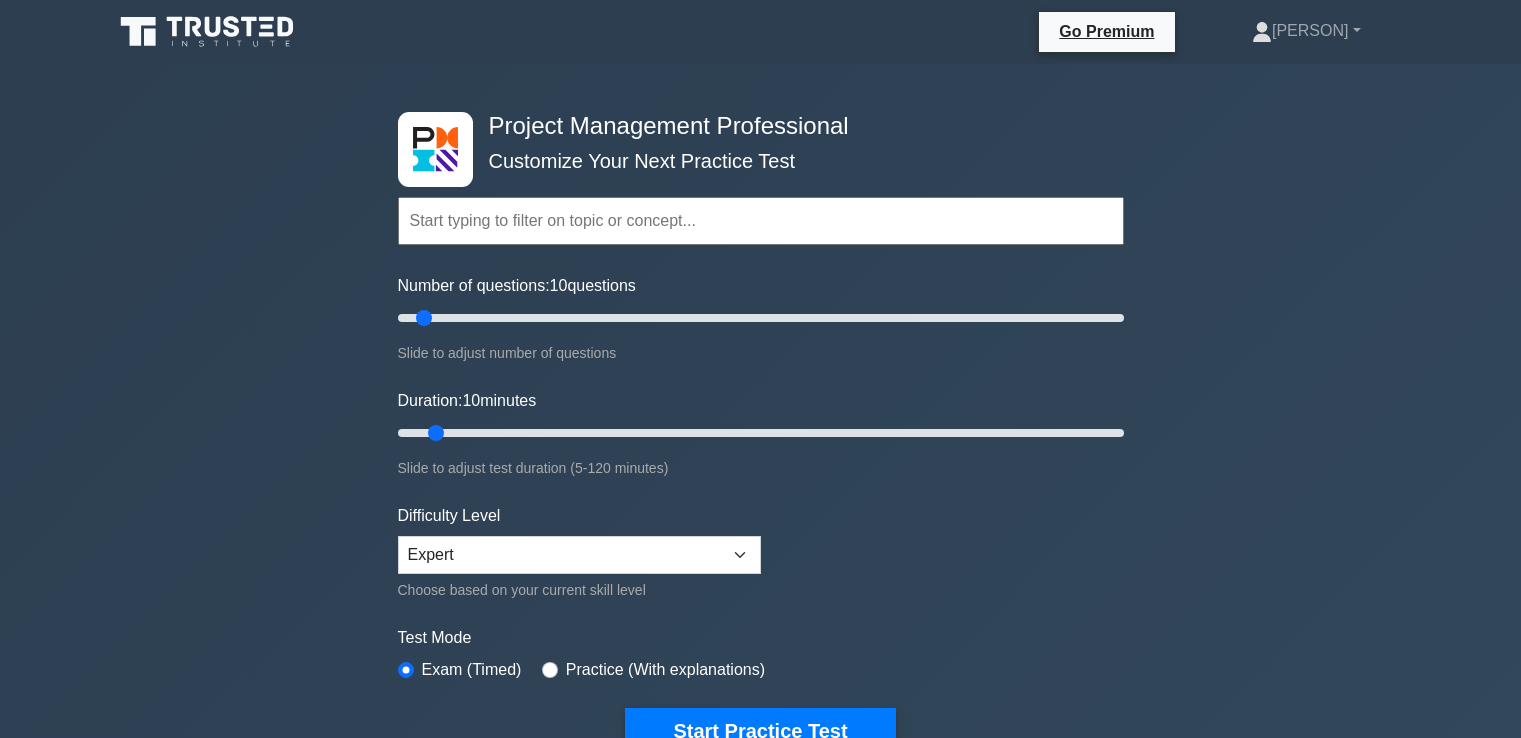 scroll, scrollTop: 0, scrollLeft: 0, axis: both 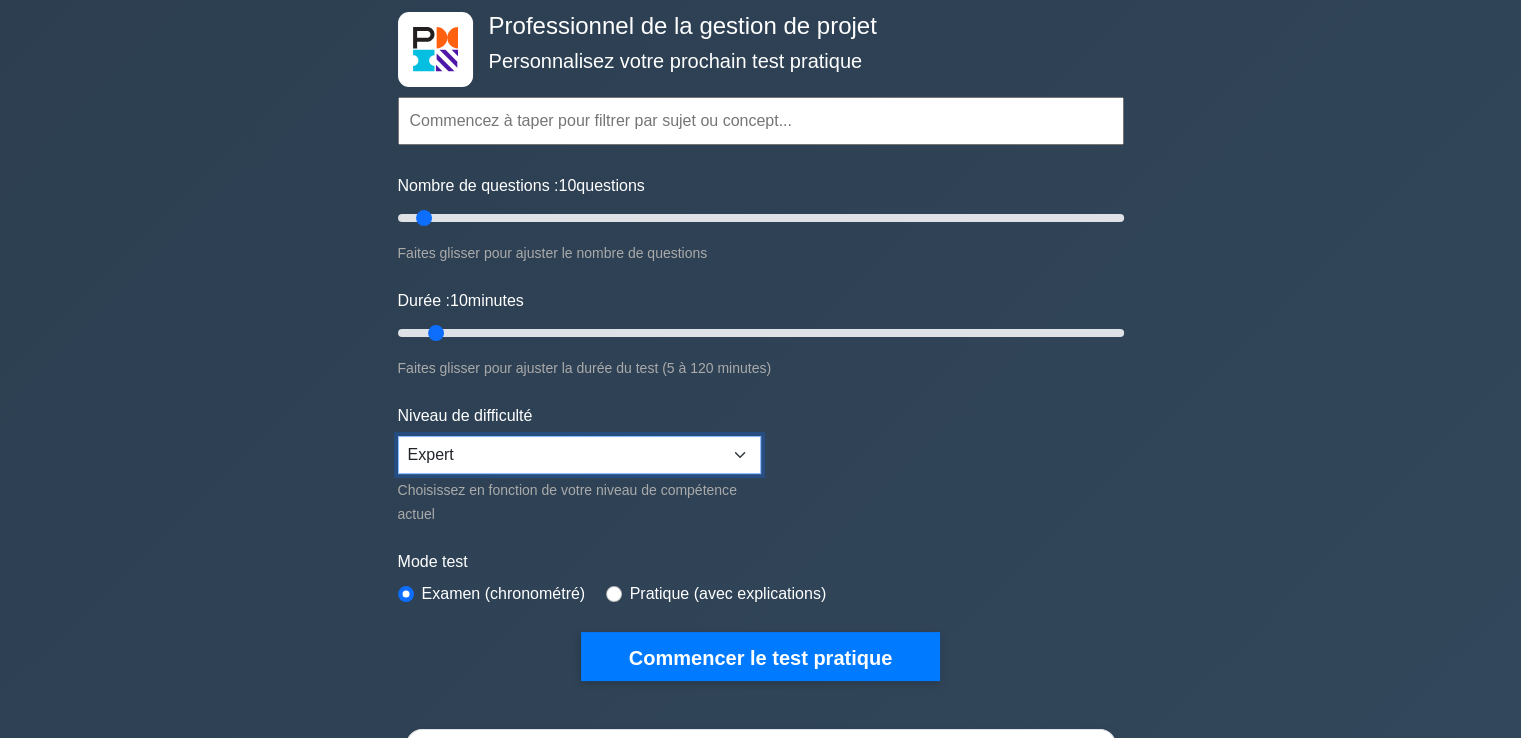 click on "Débutant
Intermédiaire
Expert" at bounding box center [579, 455] 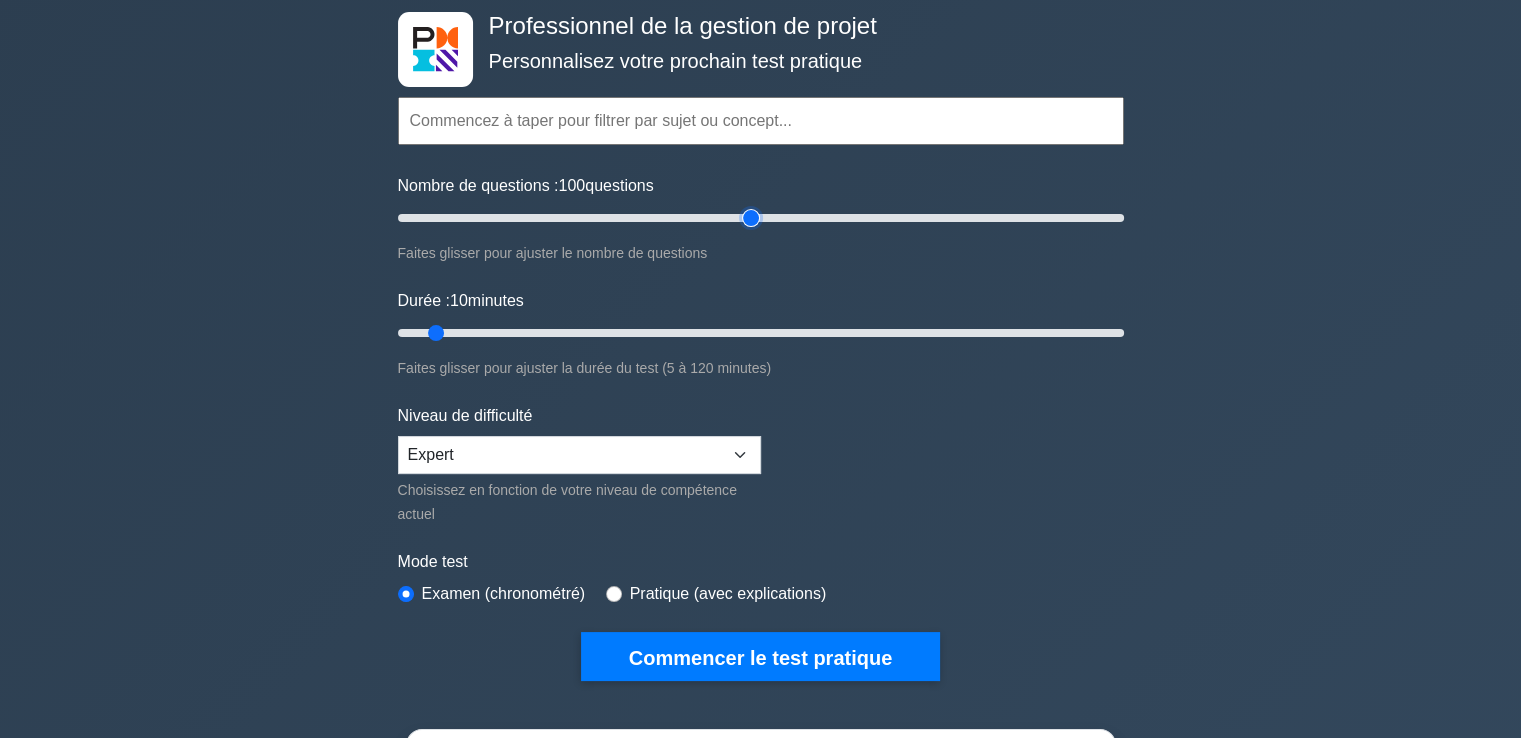 drag, startPoint x: 426, startPoint y: 213, endPoint x: 751, endPoint y: 224, distance: 325.1861 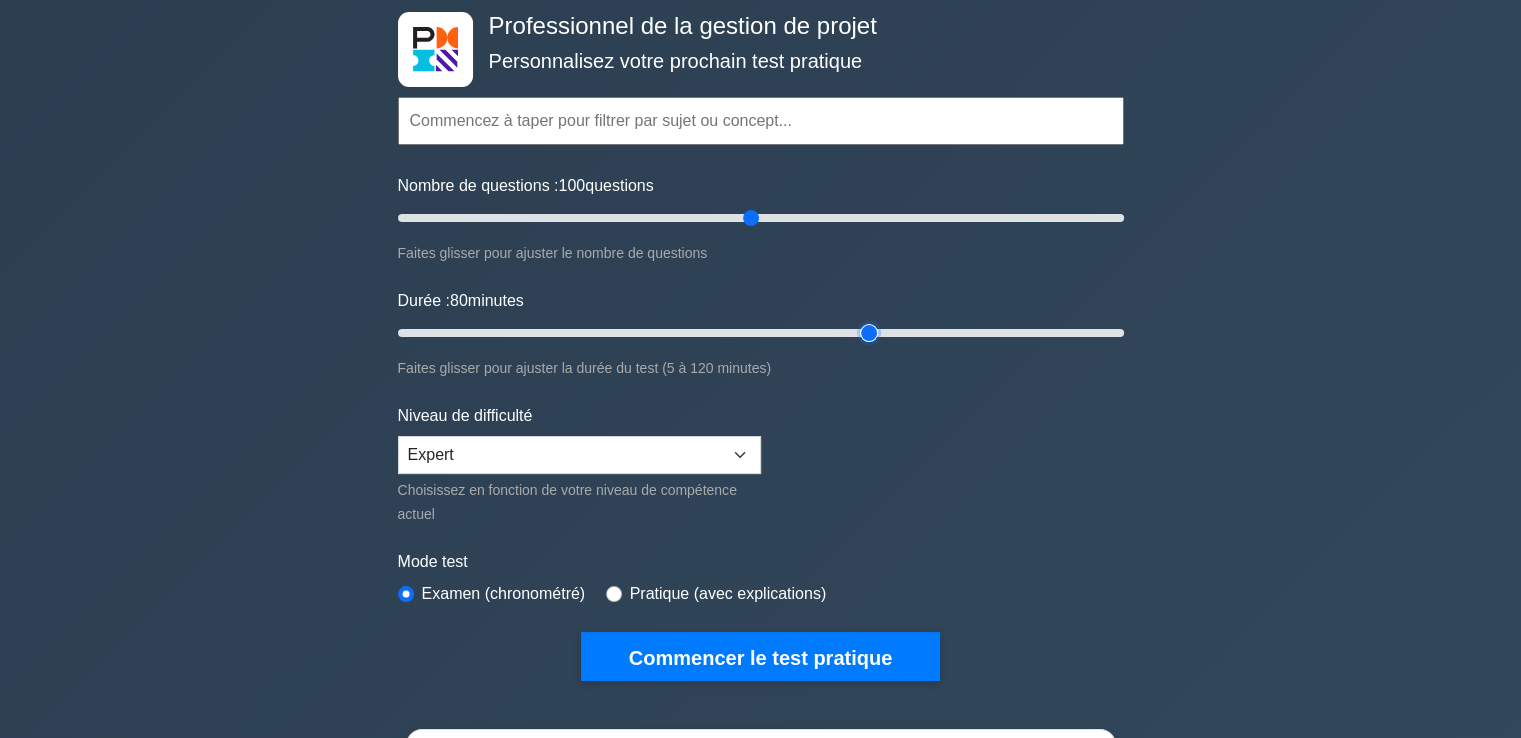 drag, startPoint x: 436, startPoint y: 325, endPoint x: 878, endPoint y: 321, distance: 442.0181 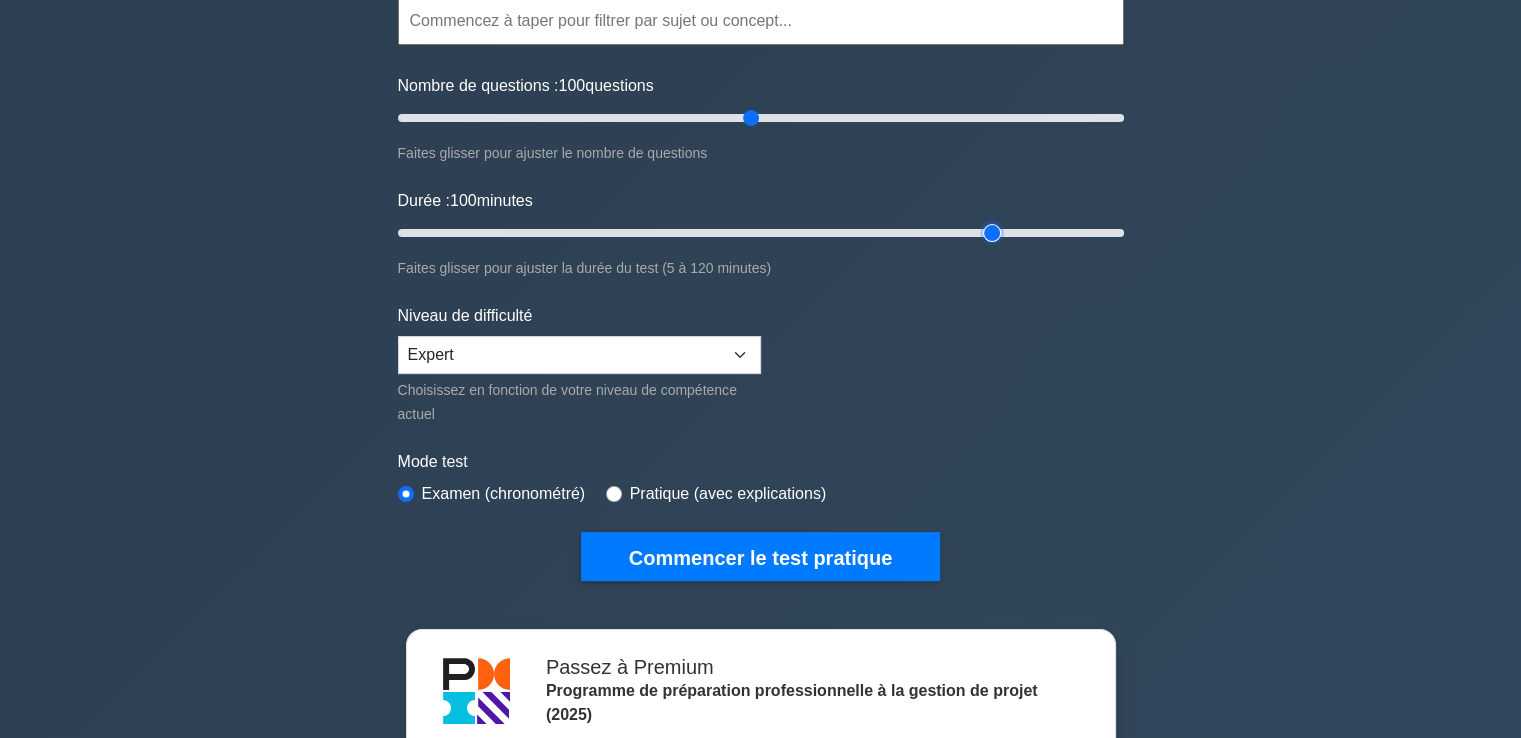 drag, startPoint x: 866, startPoint y: 229, endPoint x: 1004, endPoint y: 246, distance: 139.04315 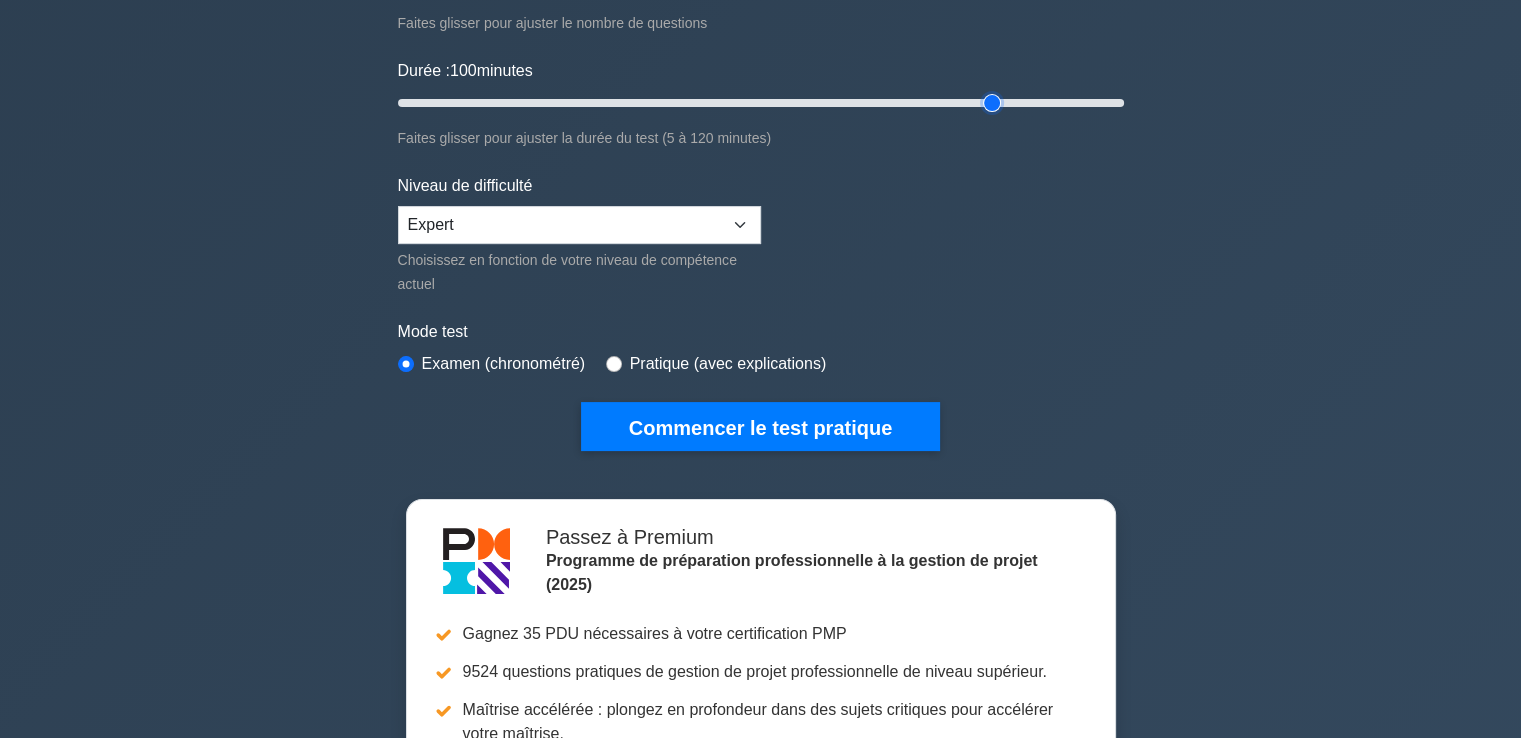 scroll, scrollTop: 100, scrollLeft: 0, axis: vertical 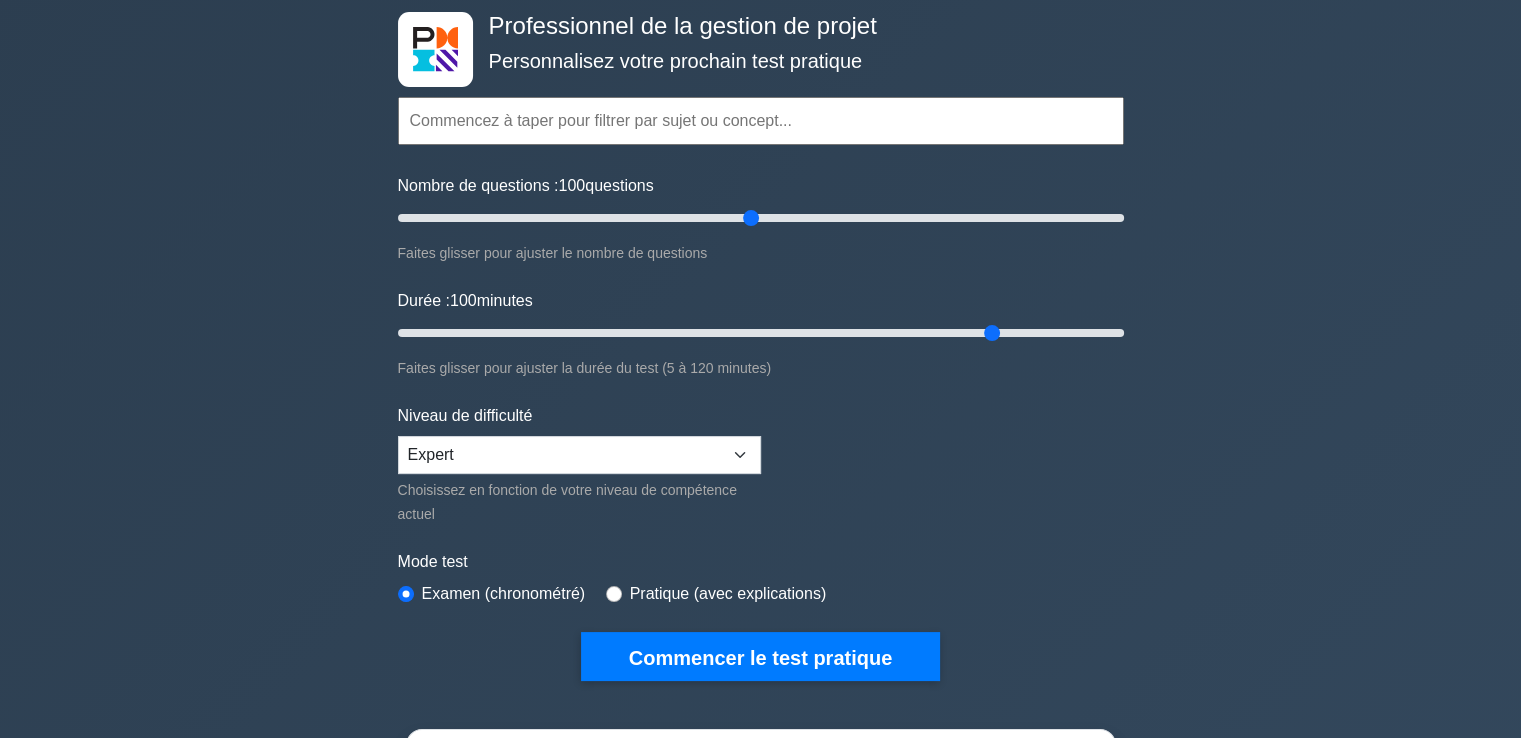 click at bounding box center [761, 121] 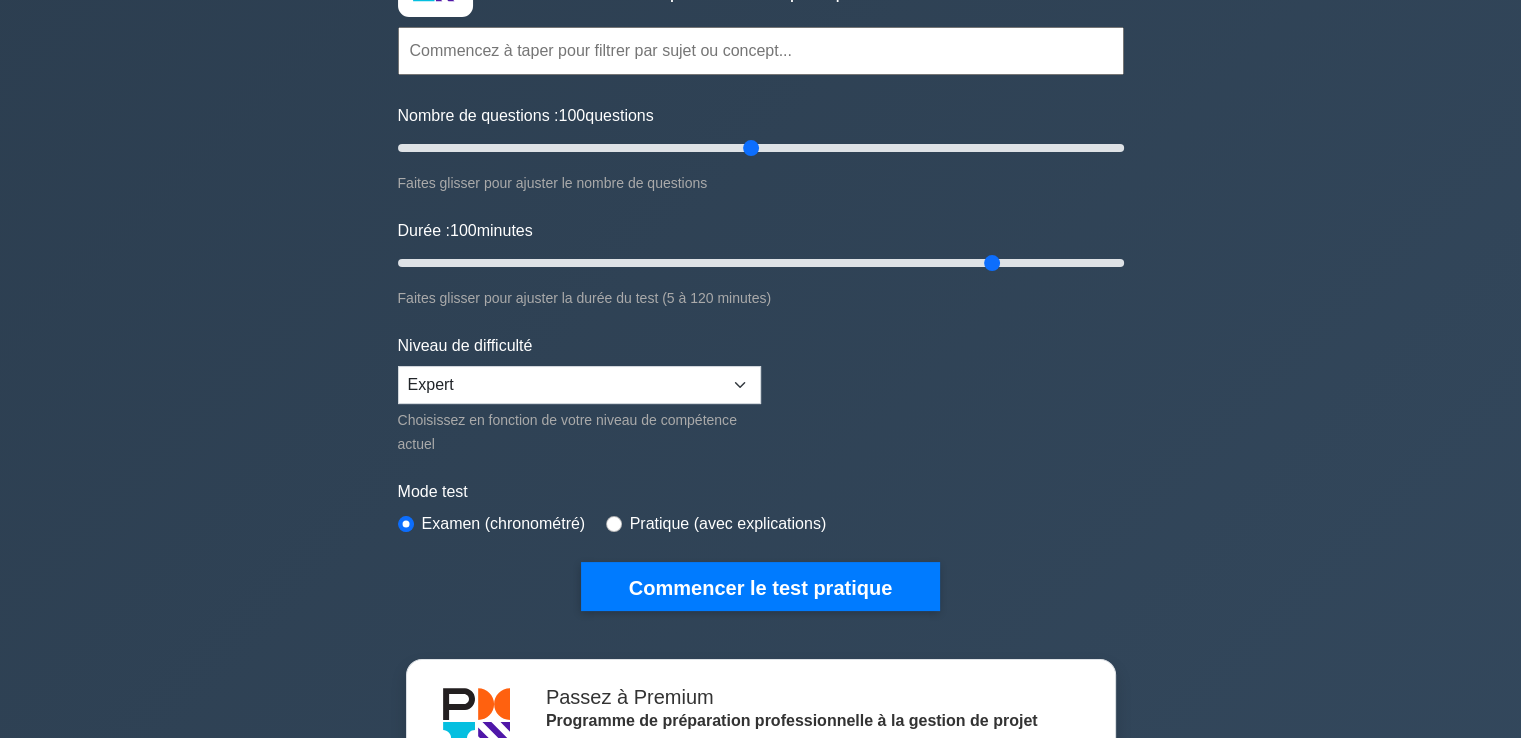 scroll, scrollTop: 200, scrollLeft: 0, axis: vertical 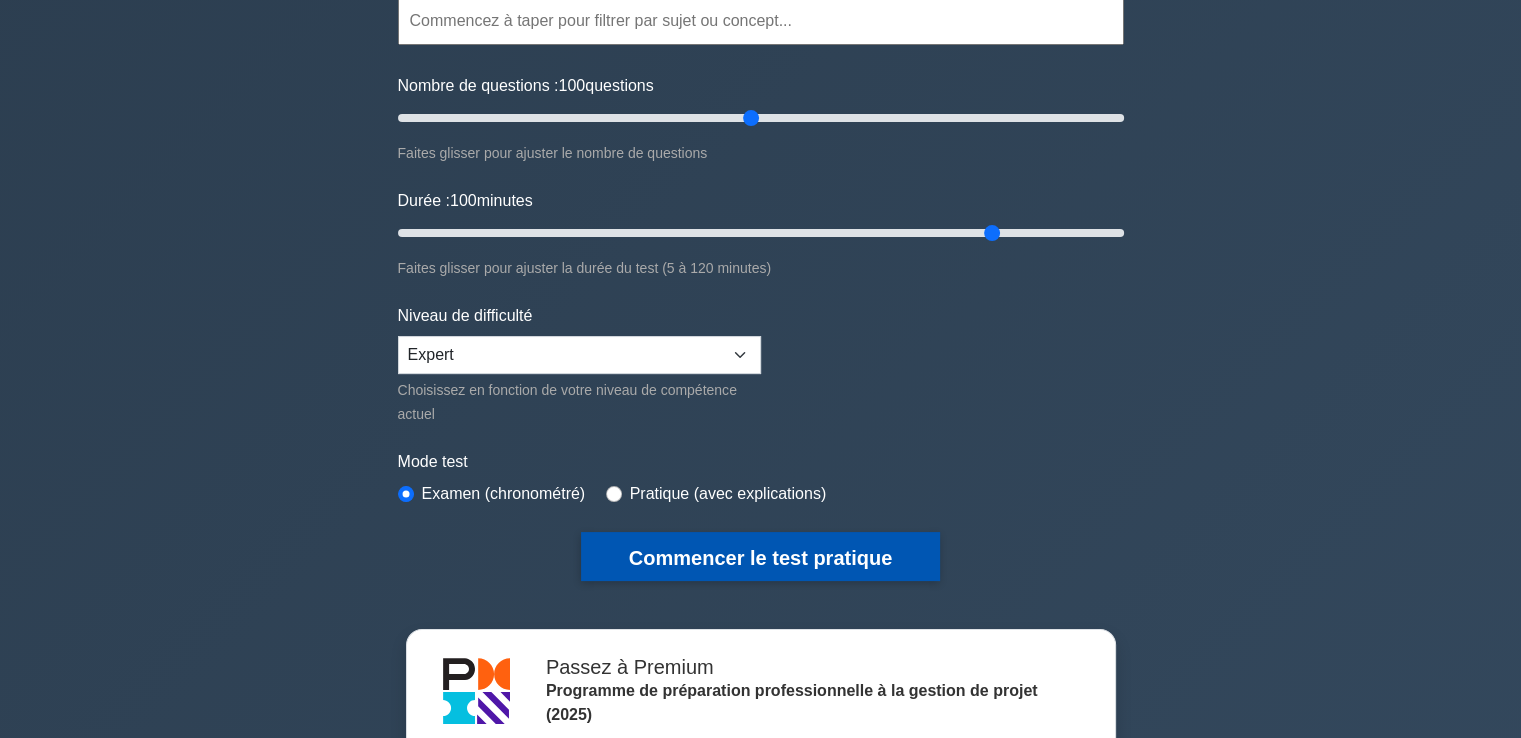 click on "Commencer le test pratique" at bounding box center [760, 558] 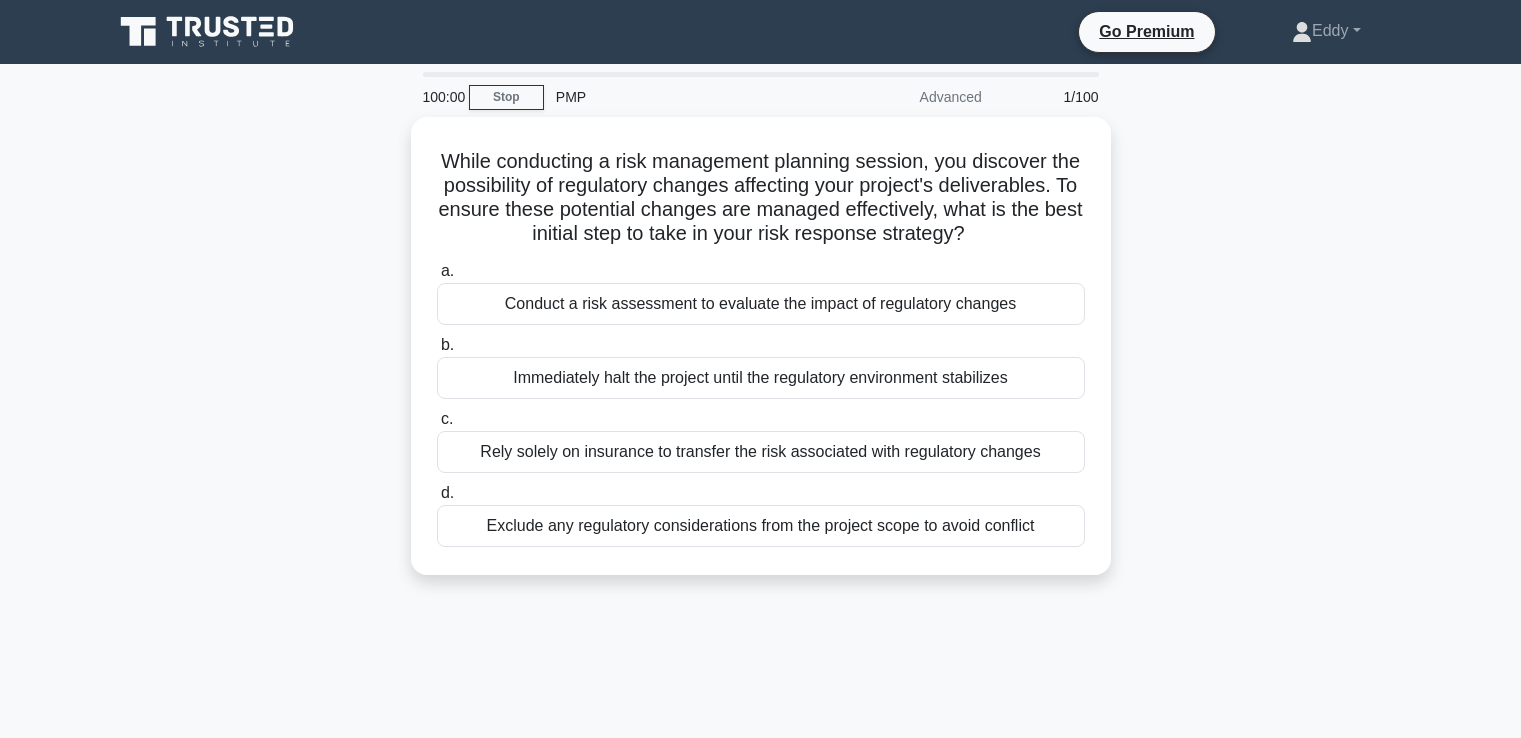 scroll, scrollTop: 0, scrollLeft: 0, axis: both 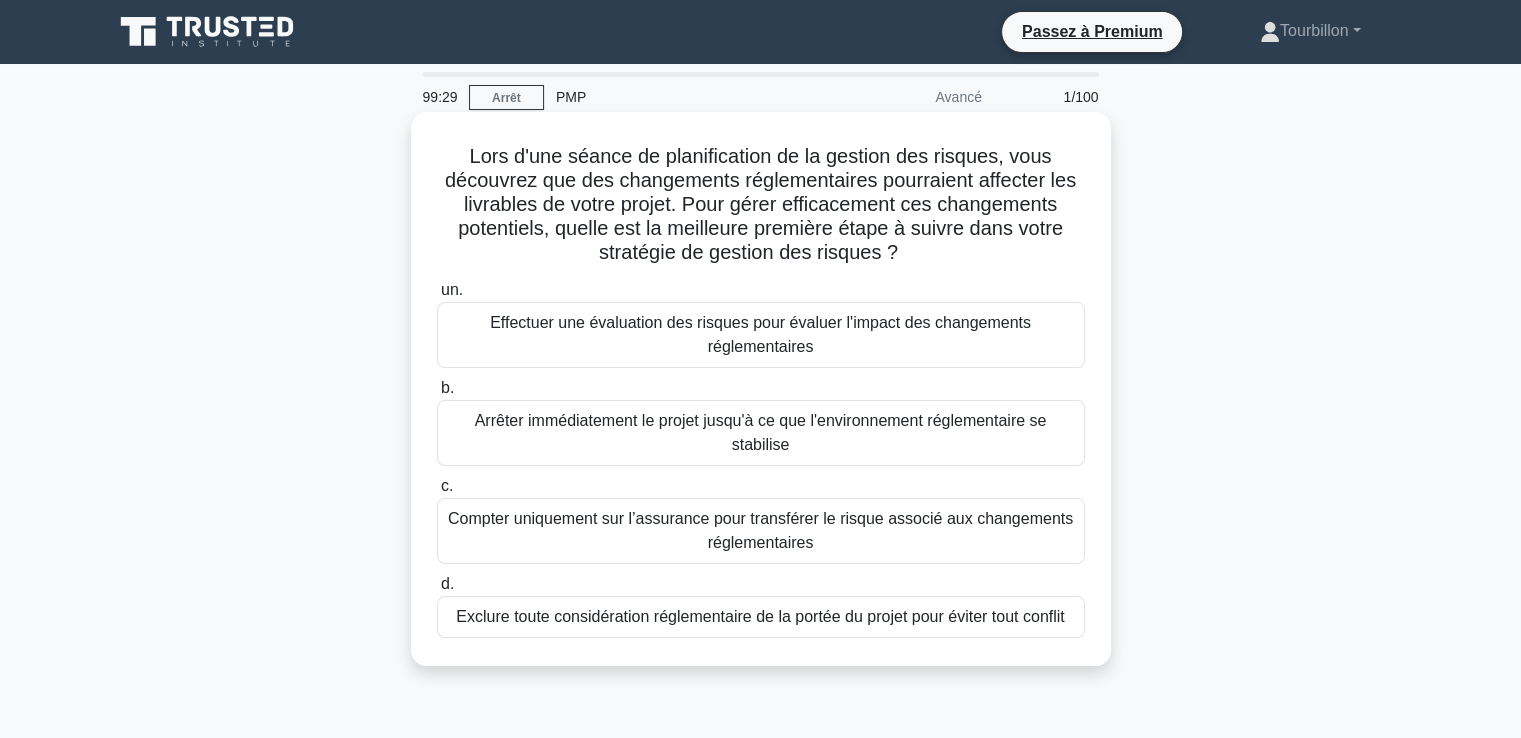 click on "Effectuer une évaluation des risques pour évaluer l'impact des changements réglementaires" at bounding box center (761, 335) 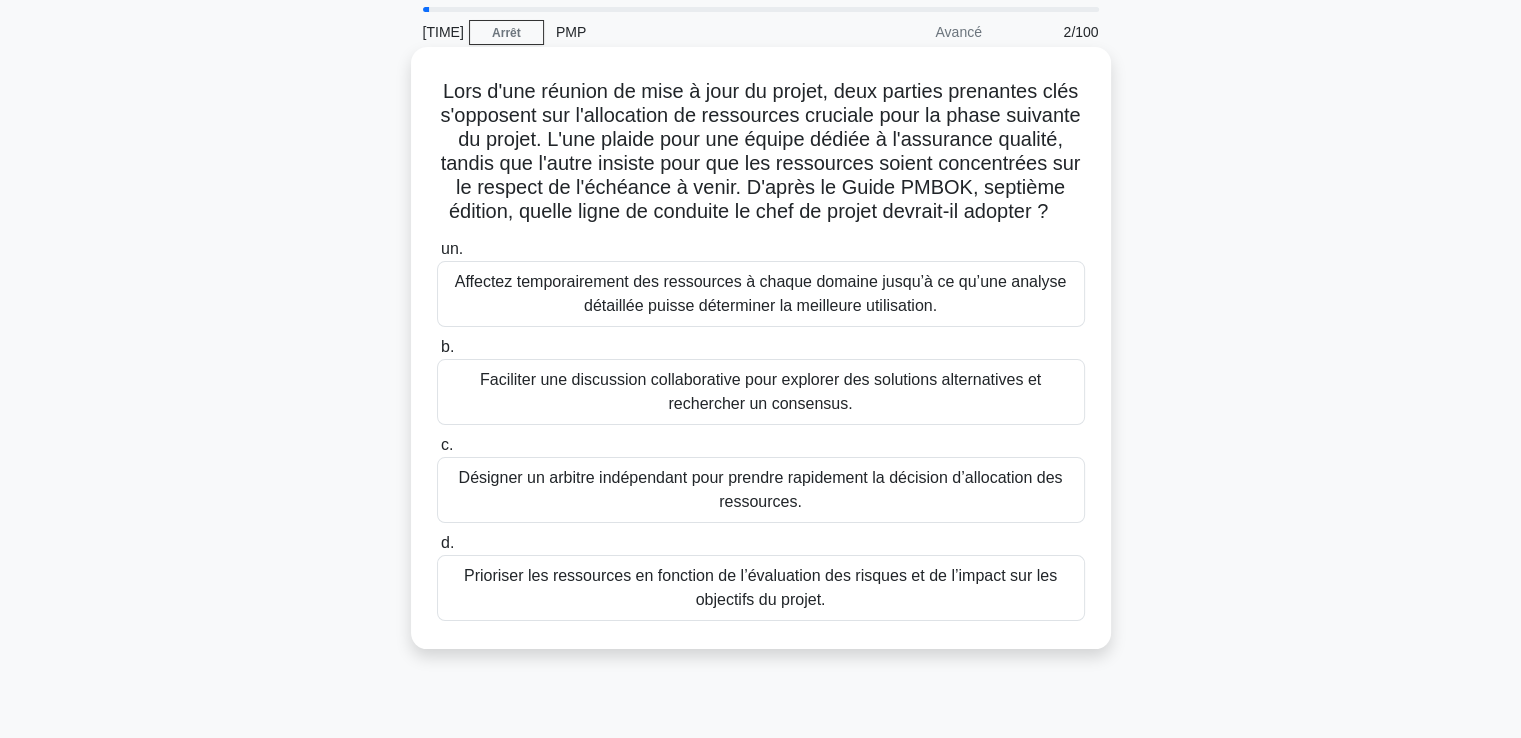 scroll, scrollTop: 100, scrollLeft: 0, axis: vertical 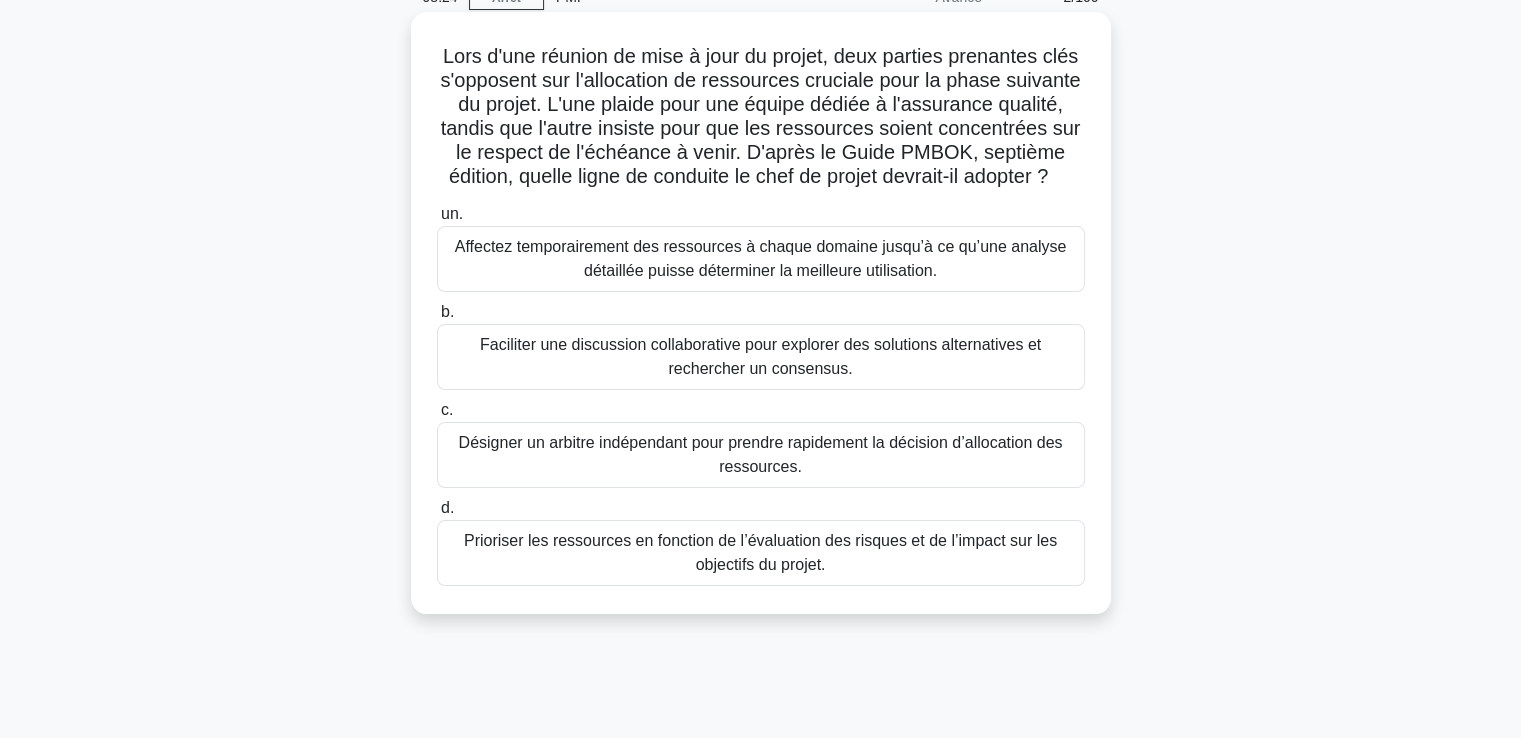 click on "Faciliter une discussion collaborative pour explorer des solutions alternatives et rechercher un consensus." at bounding box center [760, 356] 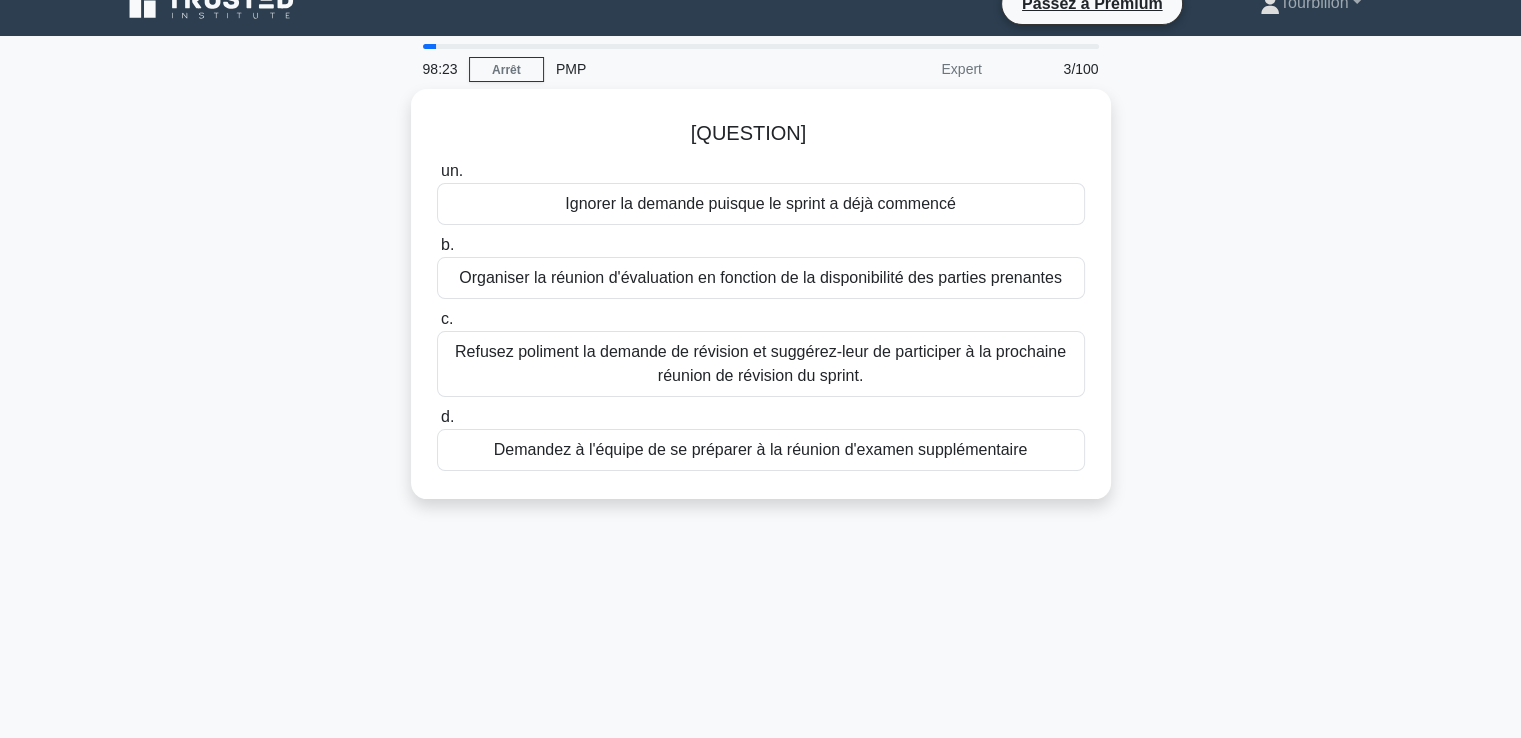 scroll, scrollTop: 0, scrollLeft: 0, axis: both 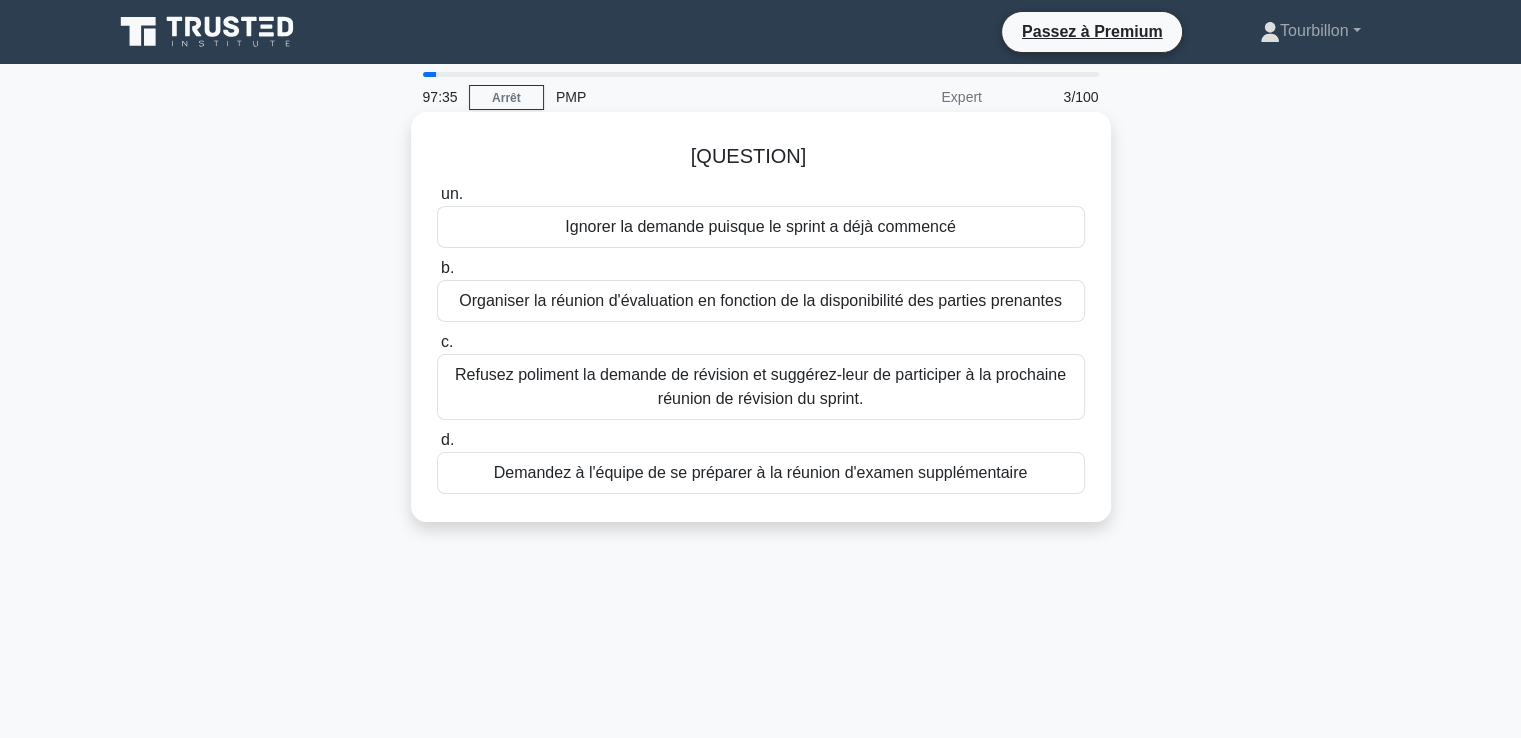 click on "Demandez à l'équipe de se préparer à la réunion d'examen supplémentaire" at bounding box center (761, 472) 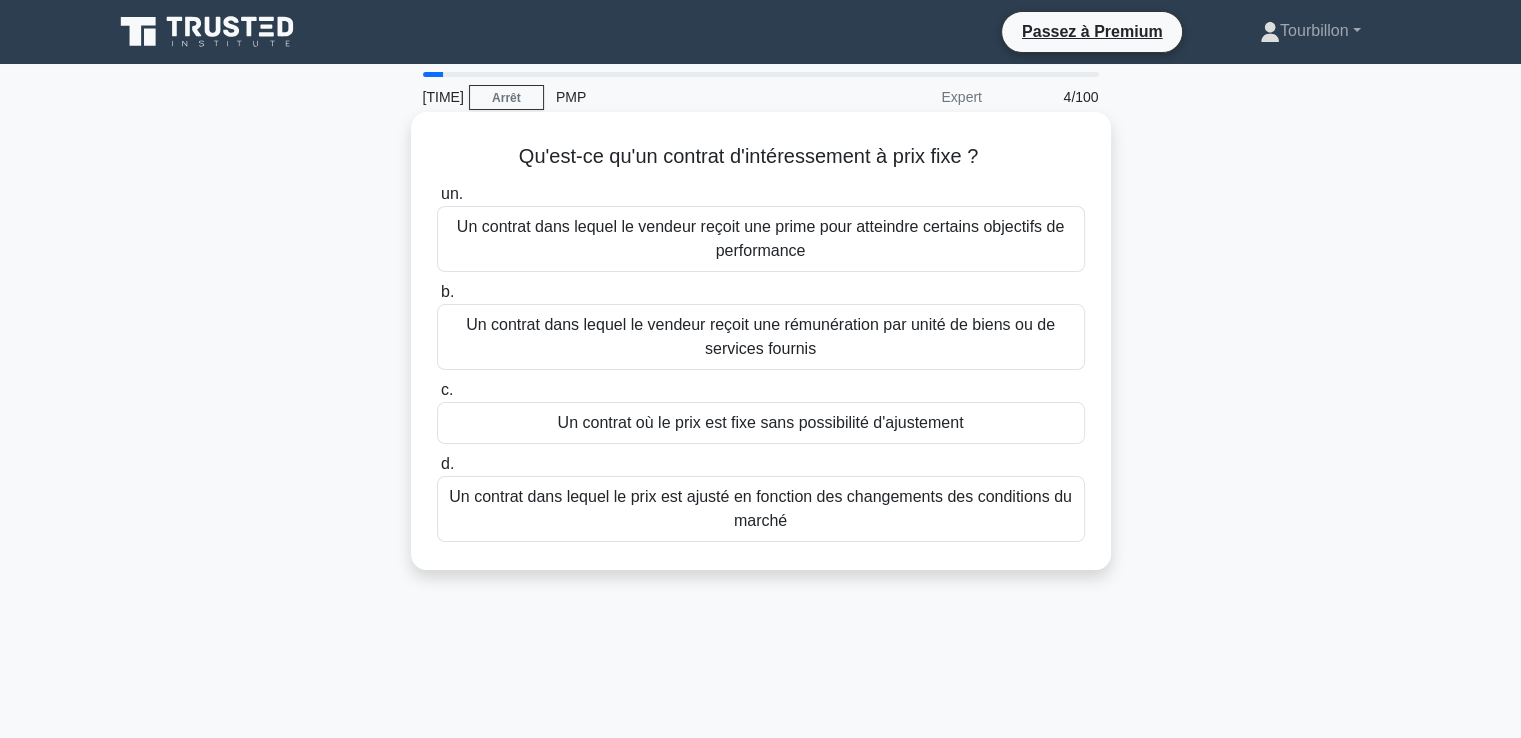 click on "Un contrat où le prix est fixe sans possibilité d'ajustement" at bounding box center (761, 422) 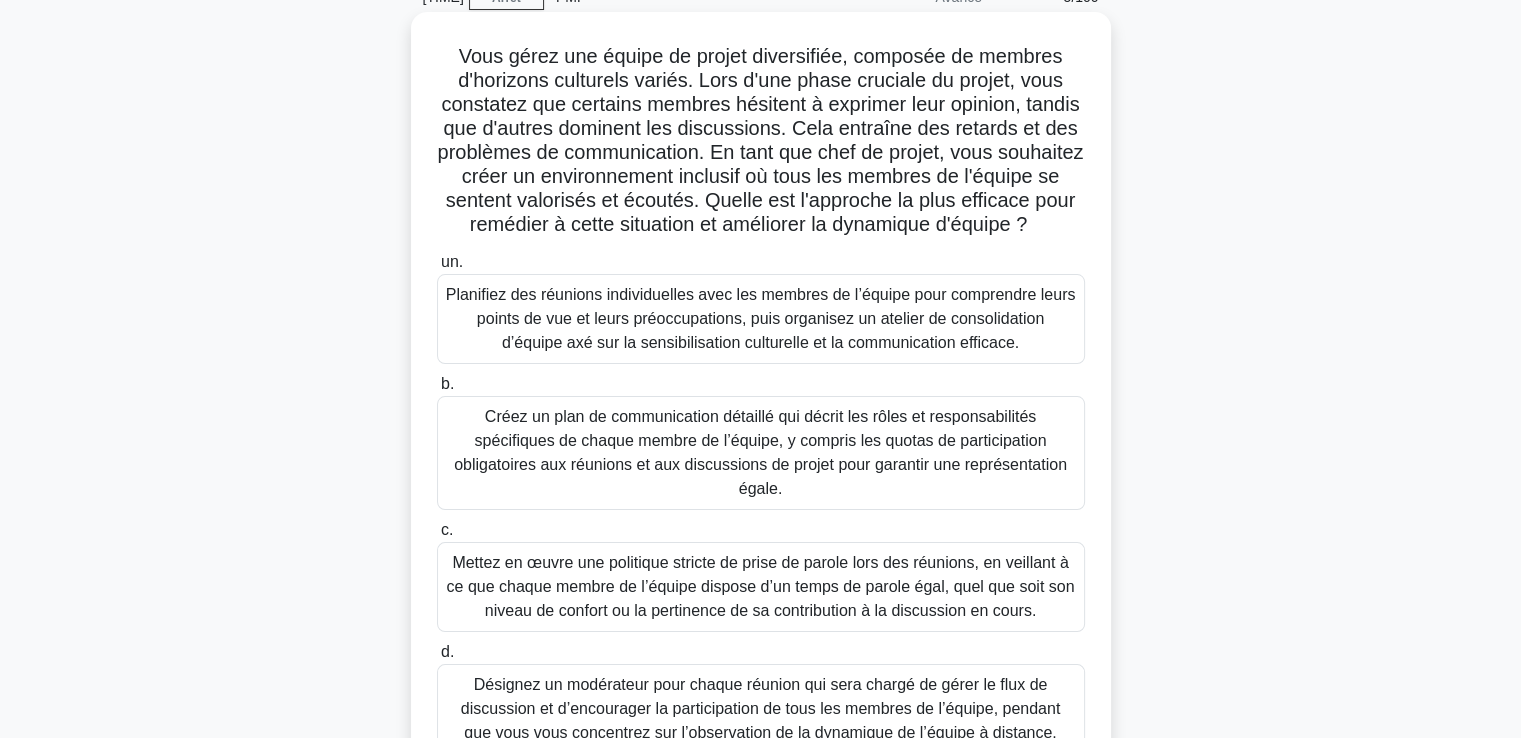 scroll, scrollTop: 0, scrollLeft: 0, axis: both 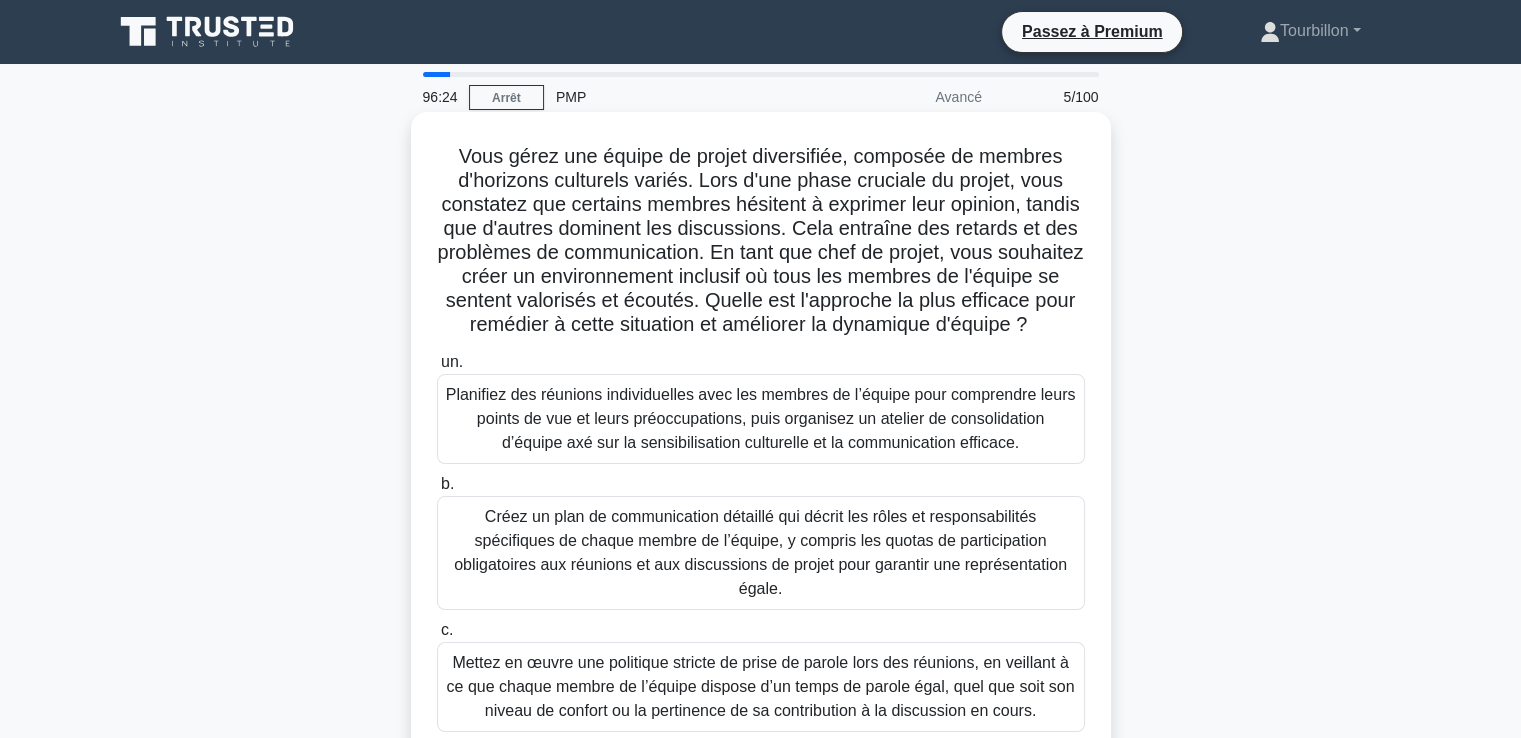 click on "Planifiez des réunions individuelles avec les membres de l’équipe pour comprendre leurs points de vue et leurs préoccupations, puis organisez un atelier de consolidation d’équipe axé sur la sensibilisation culturelle et la communication efficace." at bounding box center (761, 418) 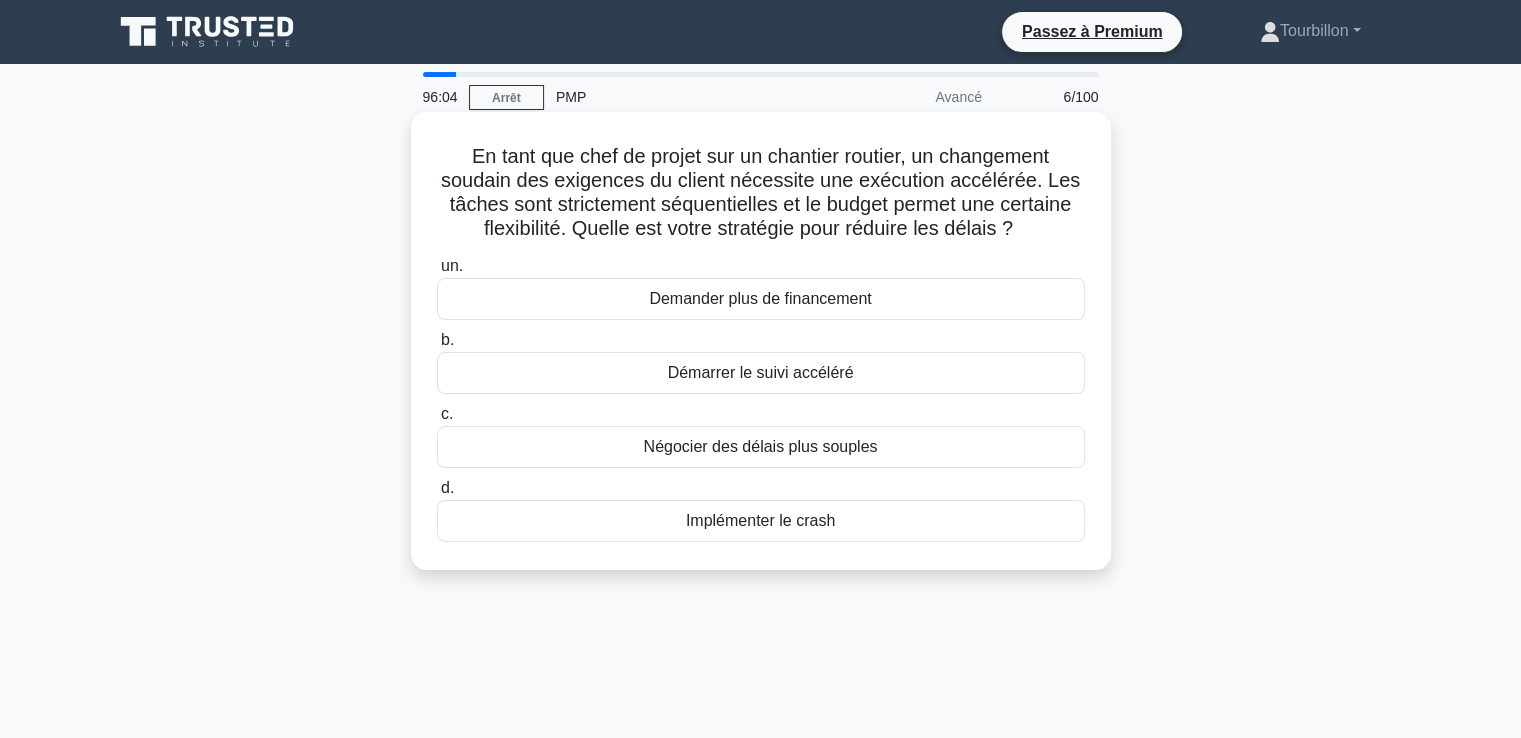 click on "Démarrer le suivi accéléré" at bounding box center [761, 372] 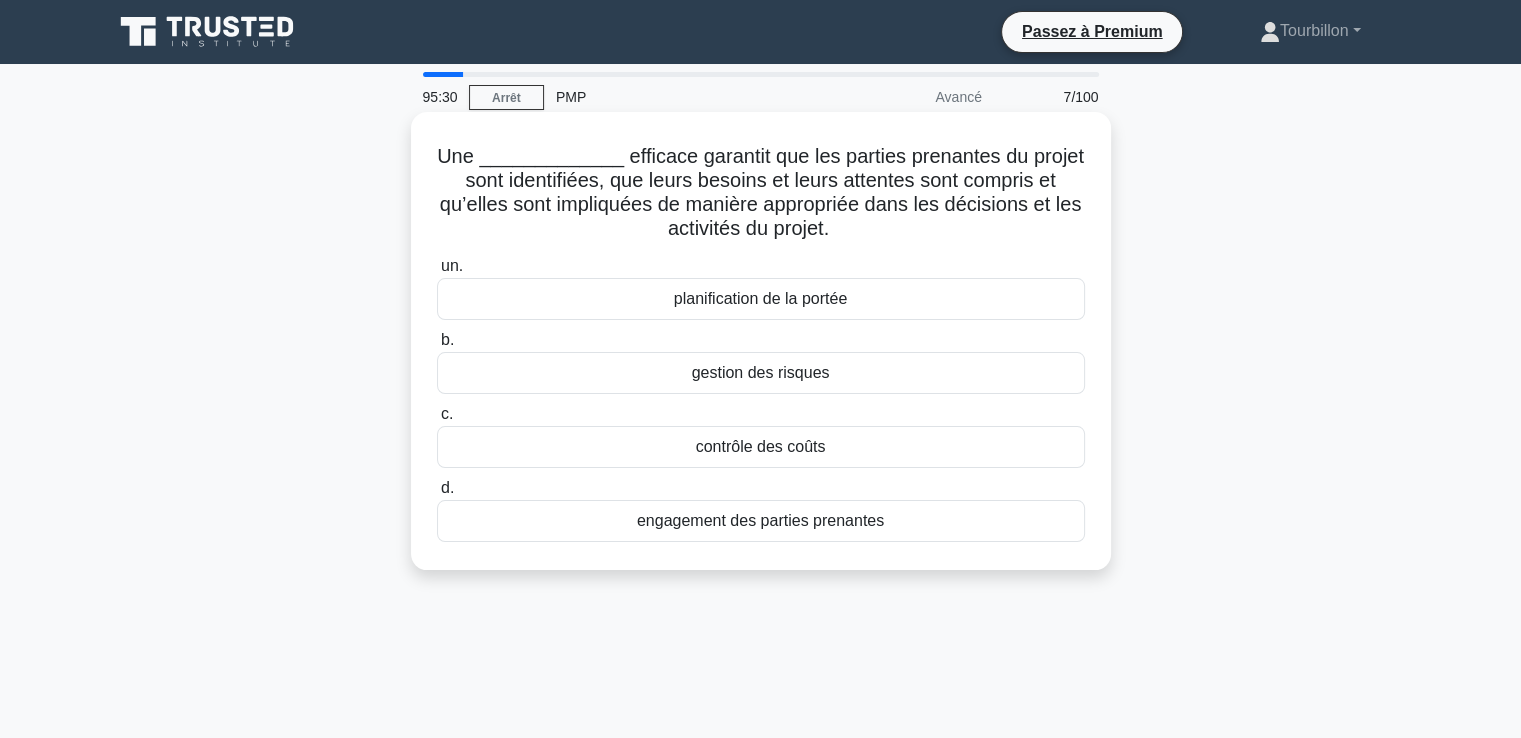 click on "engagement des parties prenantes" at bounding box center (760, 520) 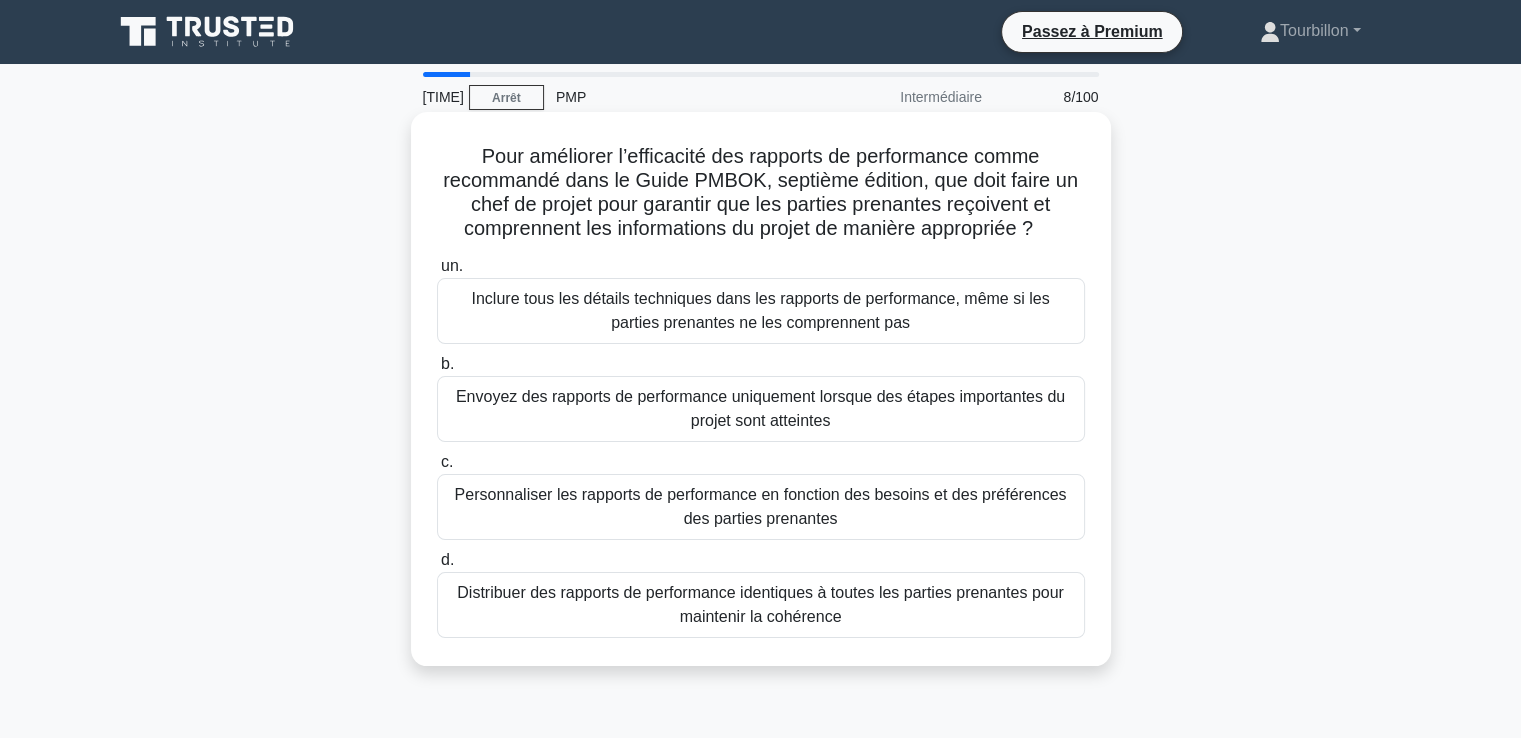 click on "Personnaliser les rapports de performance en fonction des besoins et des préférences des parties prenantes" at bounding box center (761, 507) 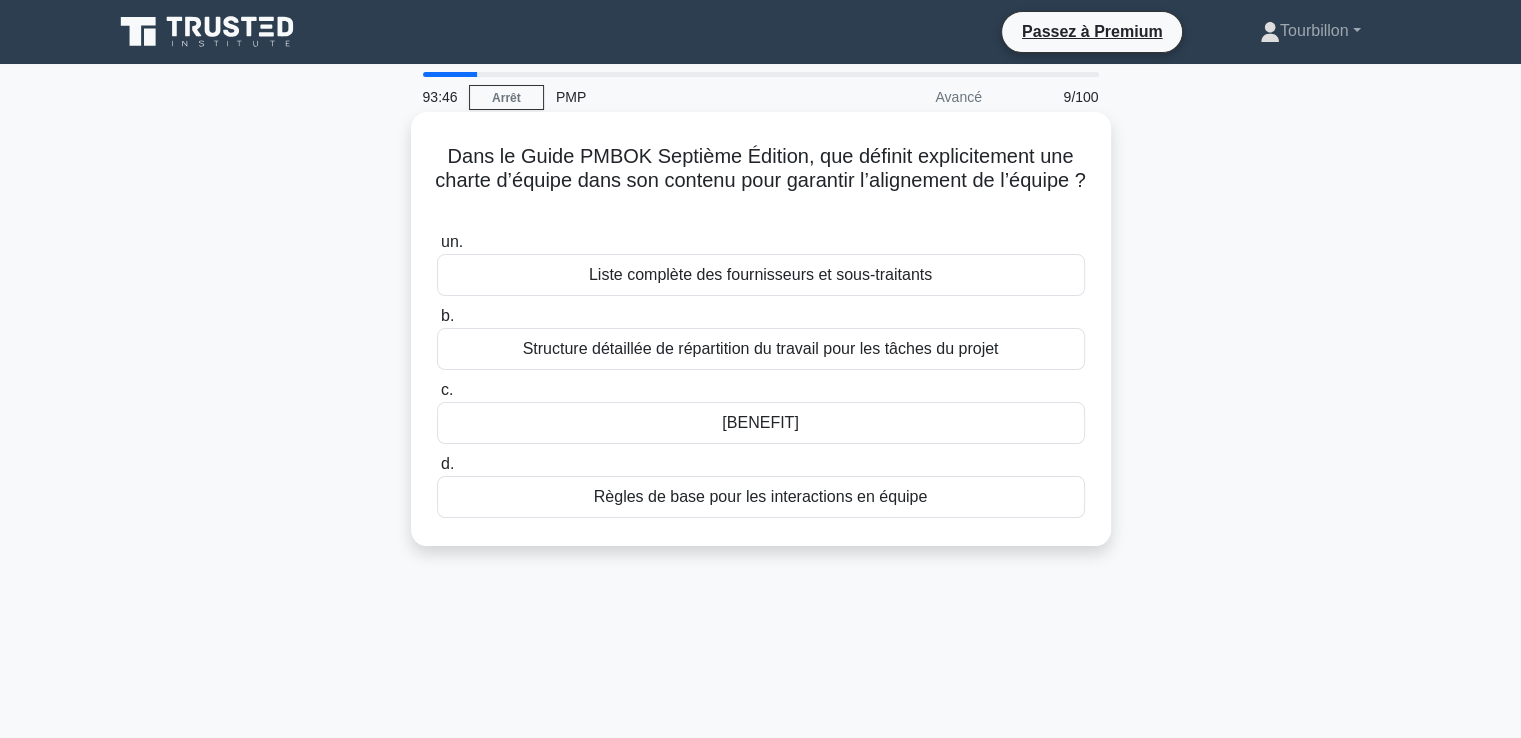 click on "Règles de base pour les interactions en équipe" at bounding box center (761, 496) 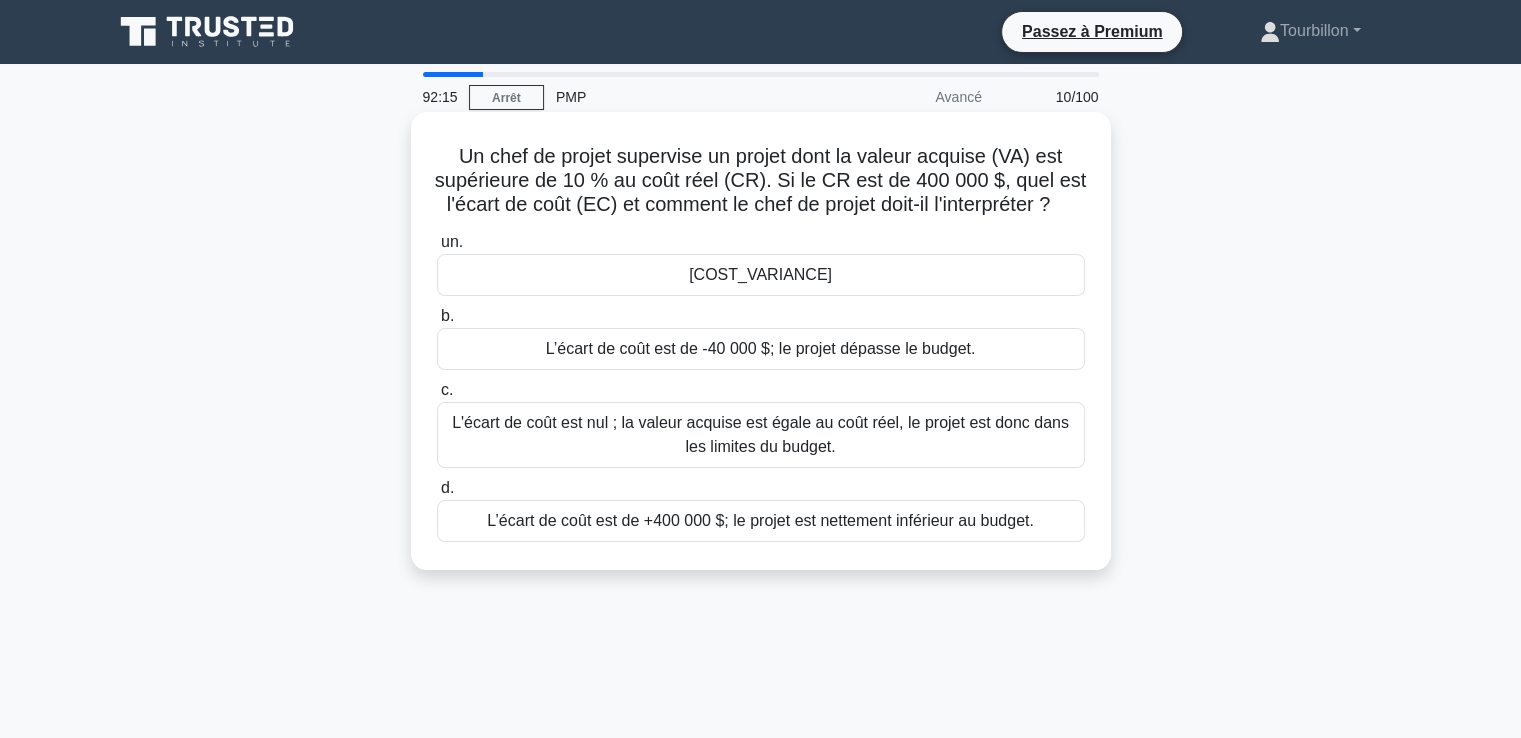 click on "[COST_VARIANCE]" at bounding box center (760, 274) 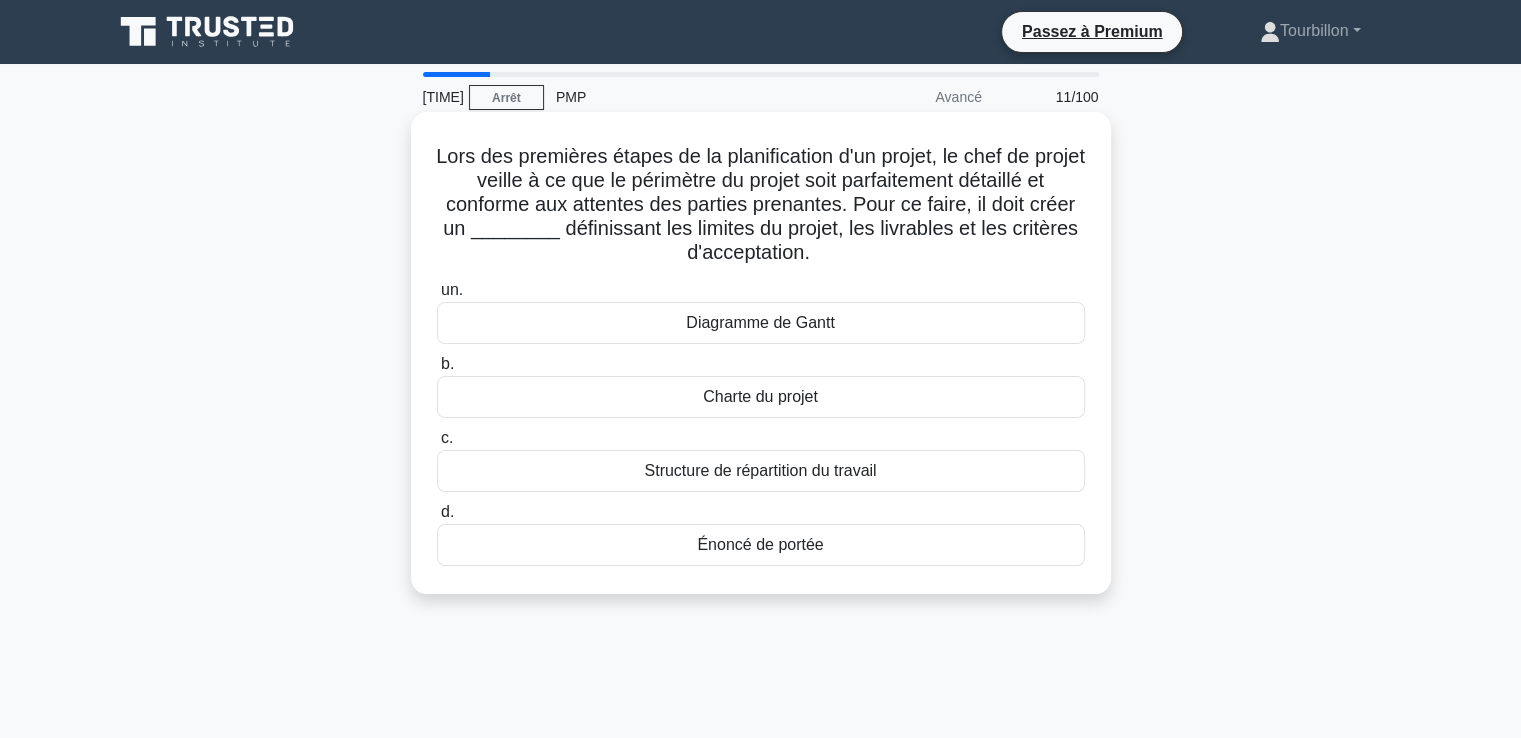 click on "Charte du projet" at bounding box center [760, 396] 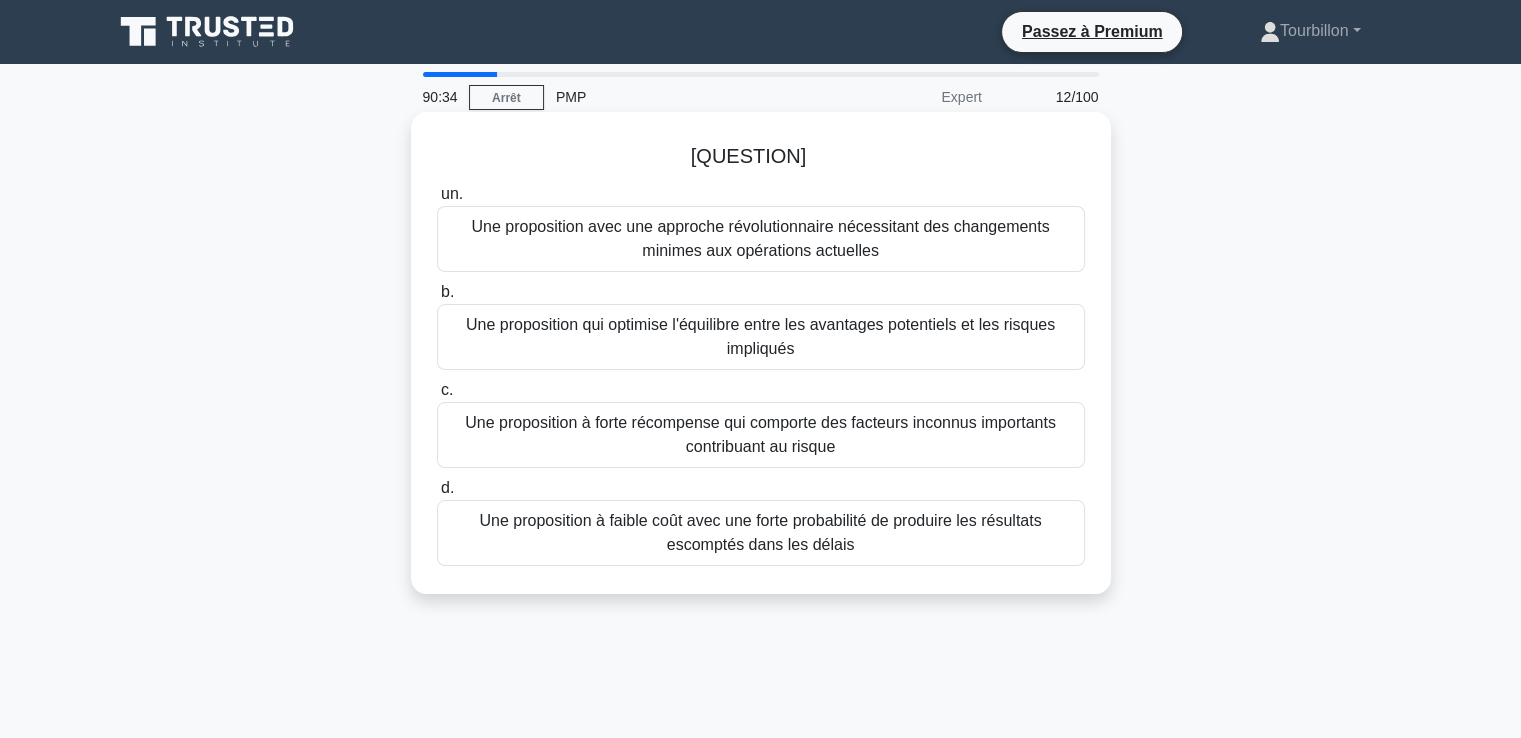 click on "Une proposition qui optimise l'équilibre entre les avantages potentiels et les risques impliqués" at bounding box center [761, 337] 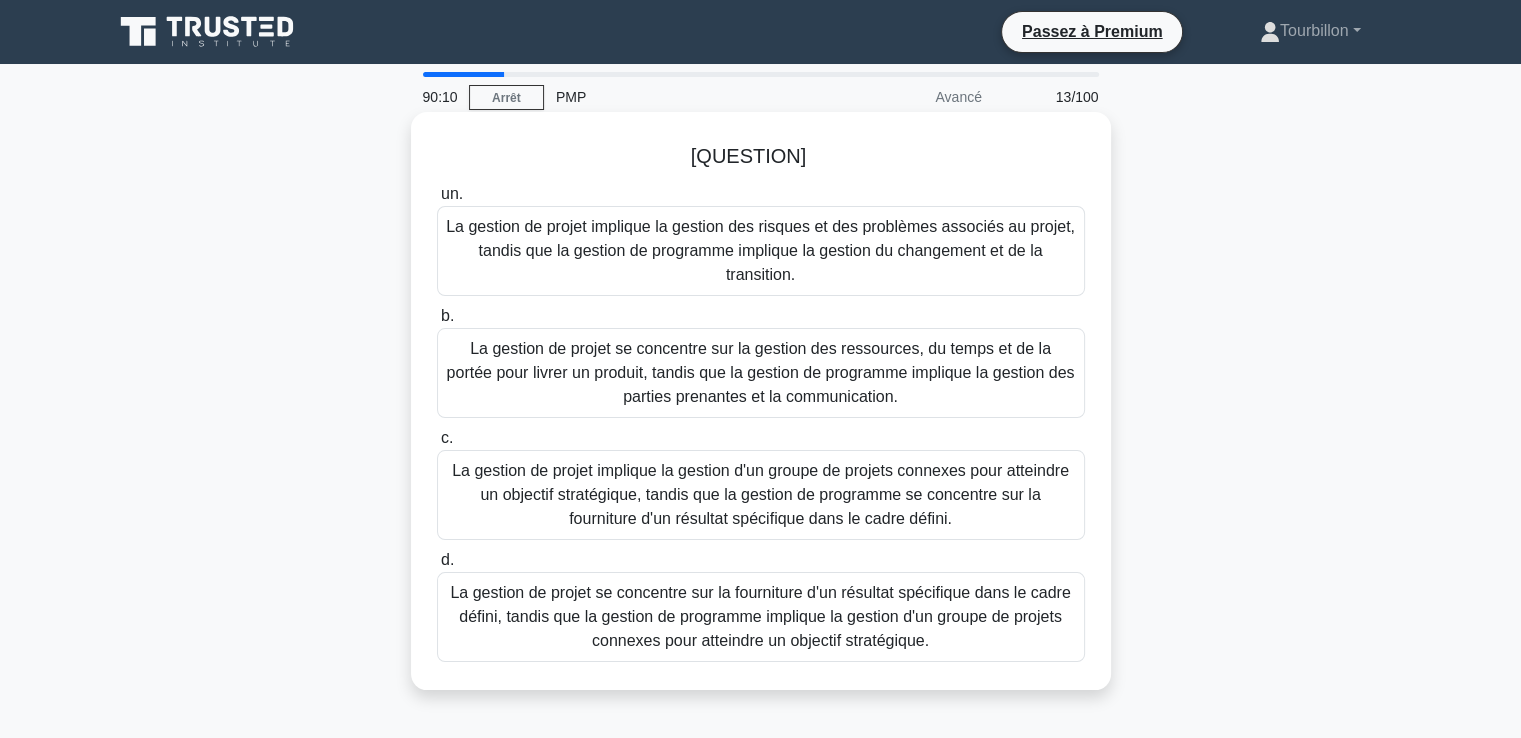 click on "La gestion de projet se concentre sur la fourniture d'un résultat spécifique dans le cadre défini, tandis que la gestion de programme implique la gestion d'un groupe de projets connexes pour atteindre un objectif stratégique." at bounding box center [760, 616] 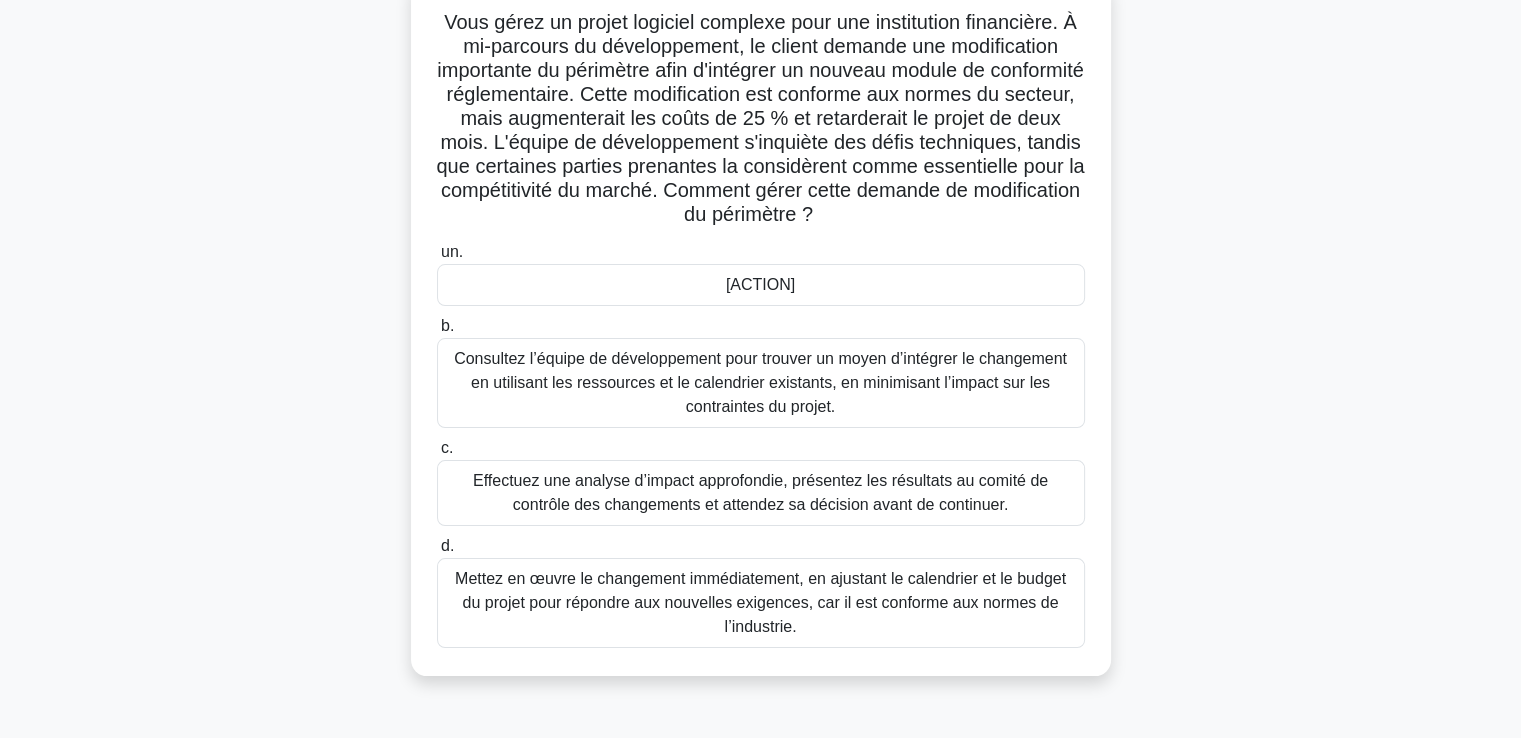 scroll, scrollTop: 100, scrollLeft: 0, axis: vertical 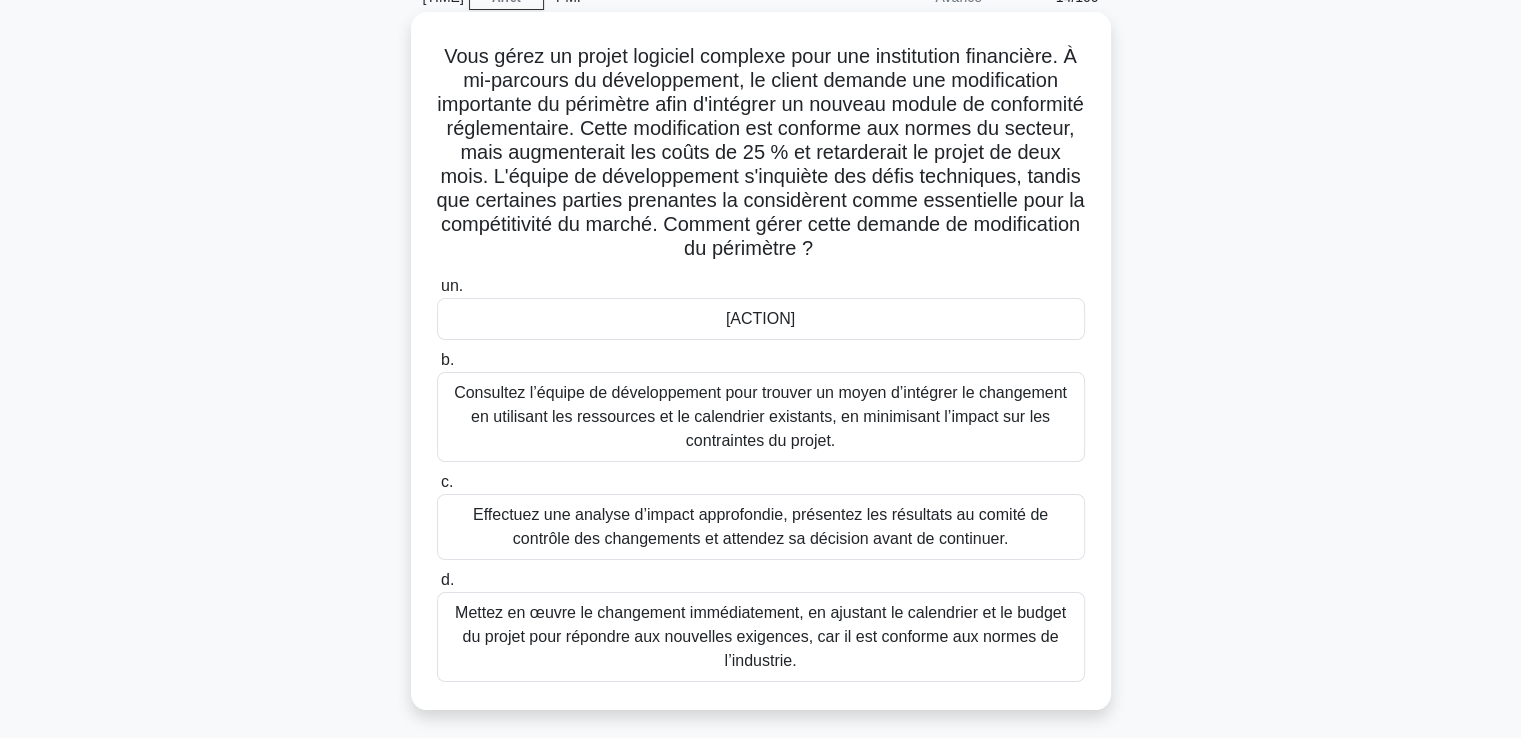 click on "Effectuez une analyse d’impact approfondie, présentez les résultats au comité de contrôle des changements et attendez sa décision avant de continuer." at bounding box center [761, 527] 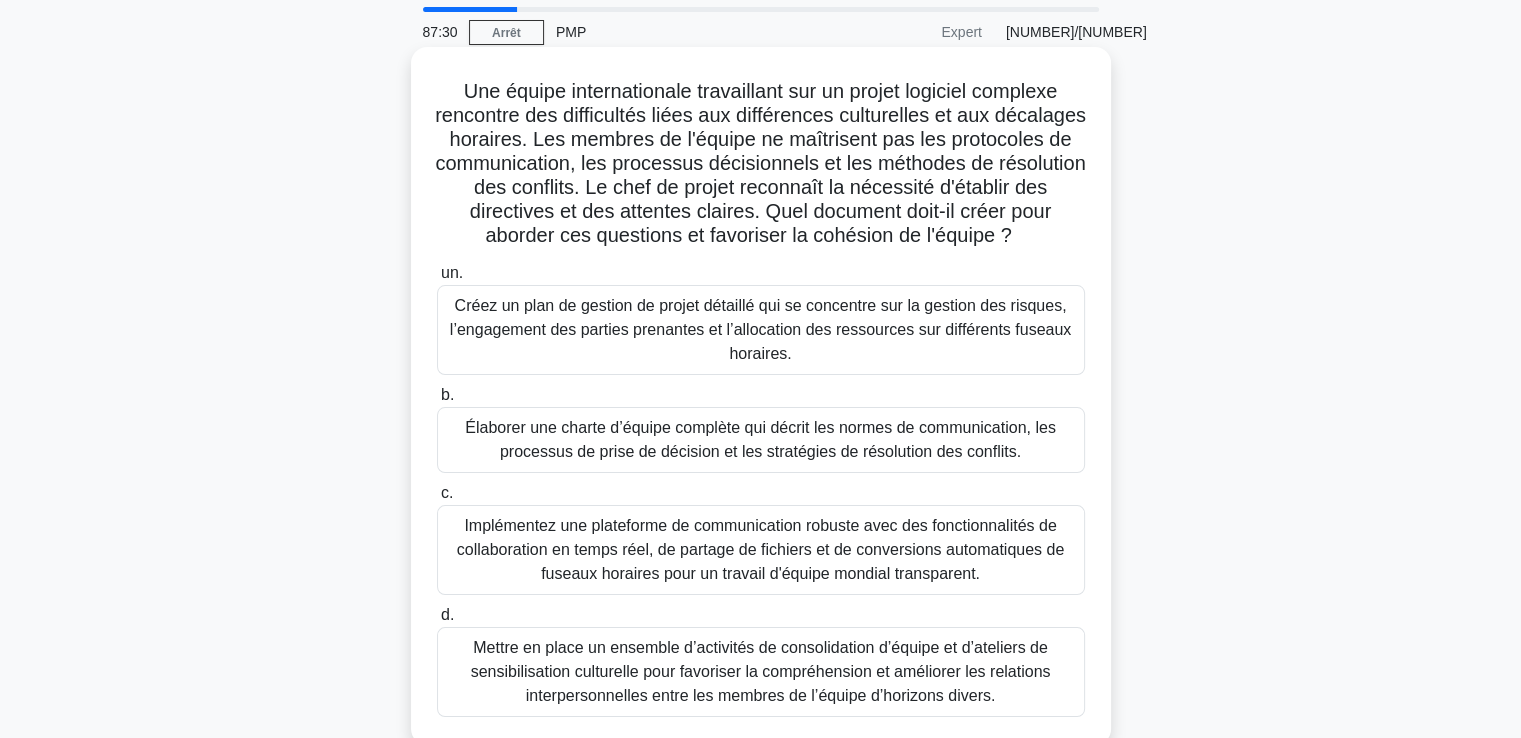 scroll, scrollTop: 100, scrollLeft: 0, axis: vertical 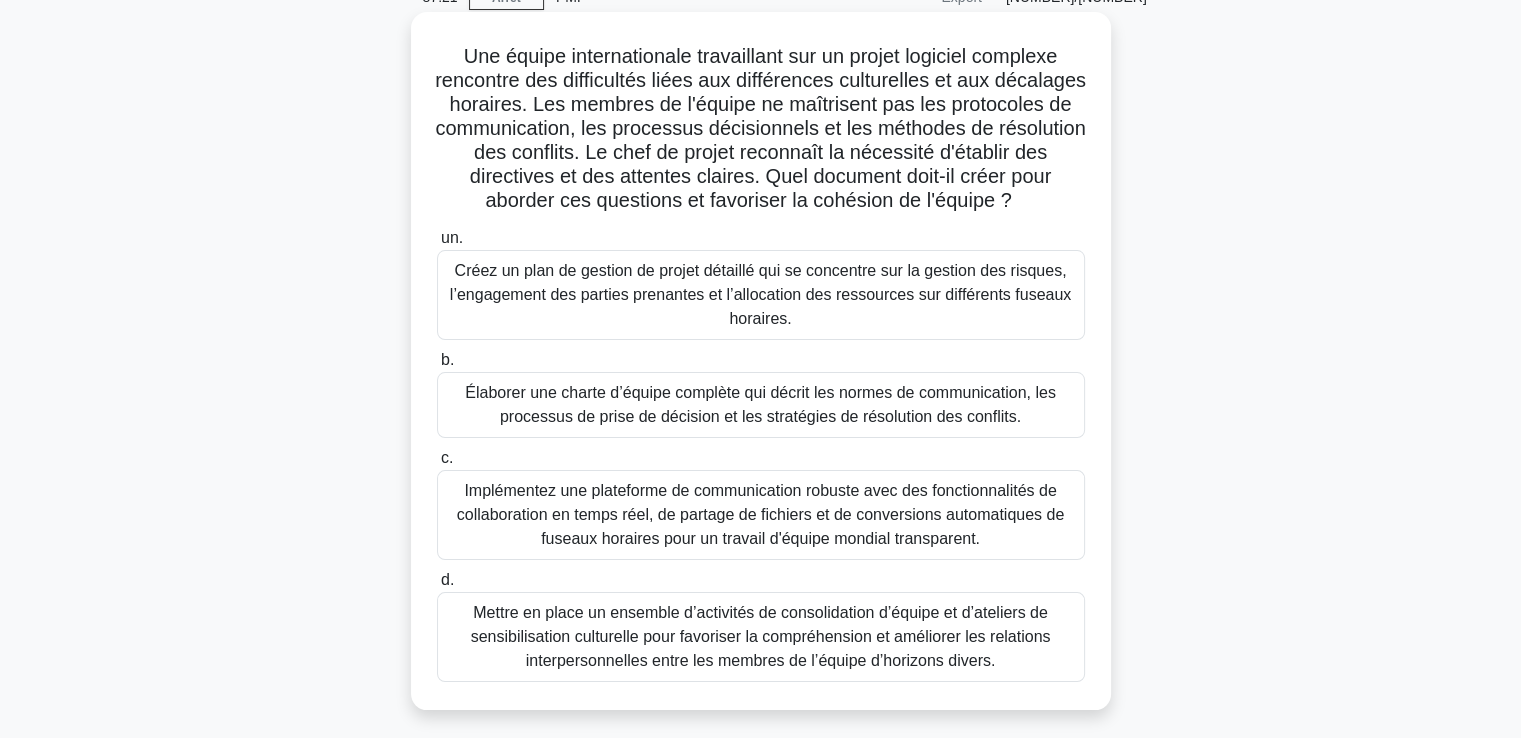 click on "Élaborer une charte d’équipe complète qui décrit les normes de communication, les processus de prise de décision et les stratégies de résolution des conflits." at bounding box center [760, 404] 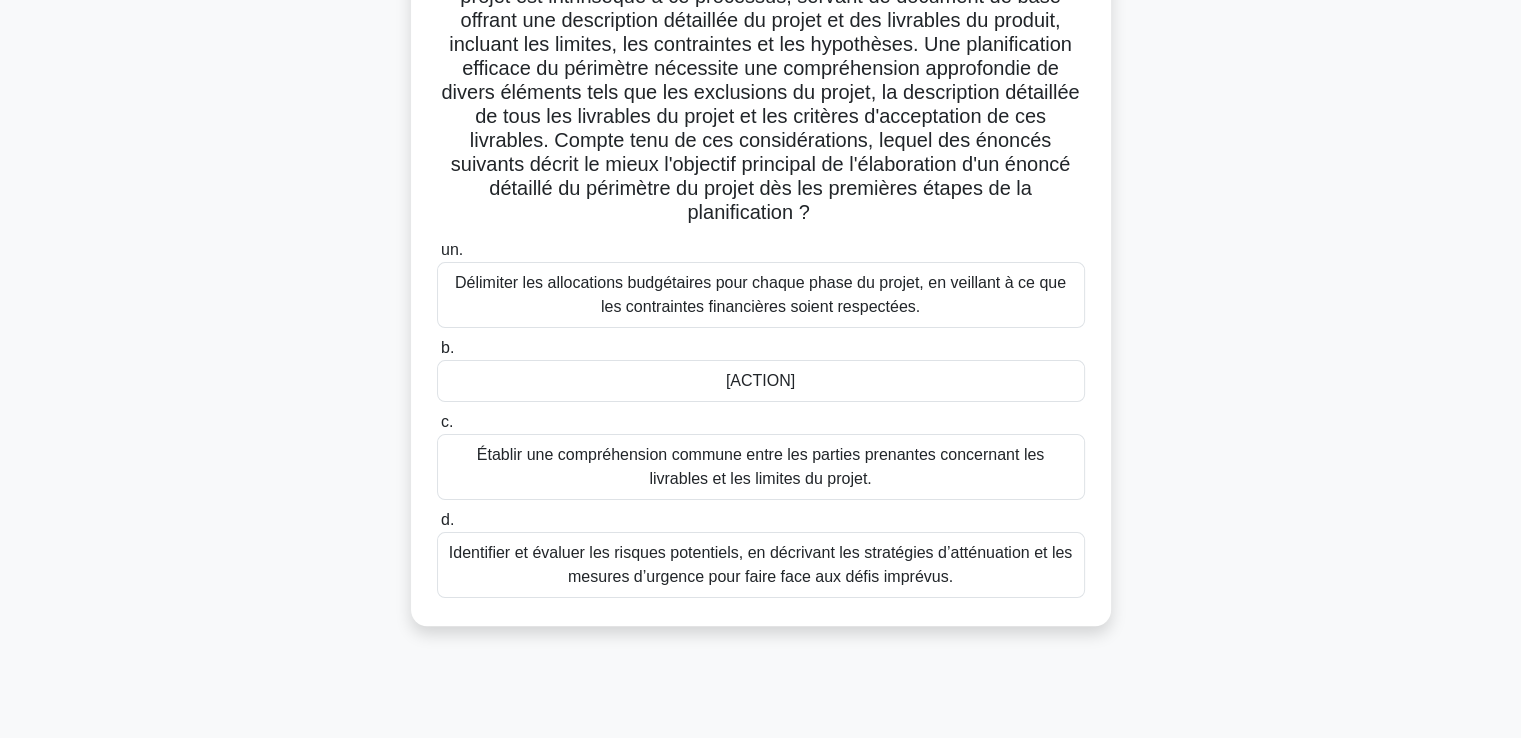 scroll, scrollTop: 343, scrollLeft: 0, axis: vertical 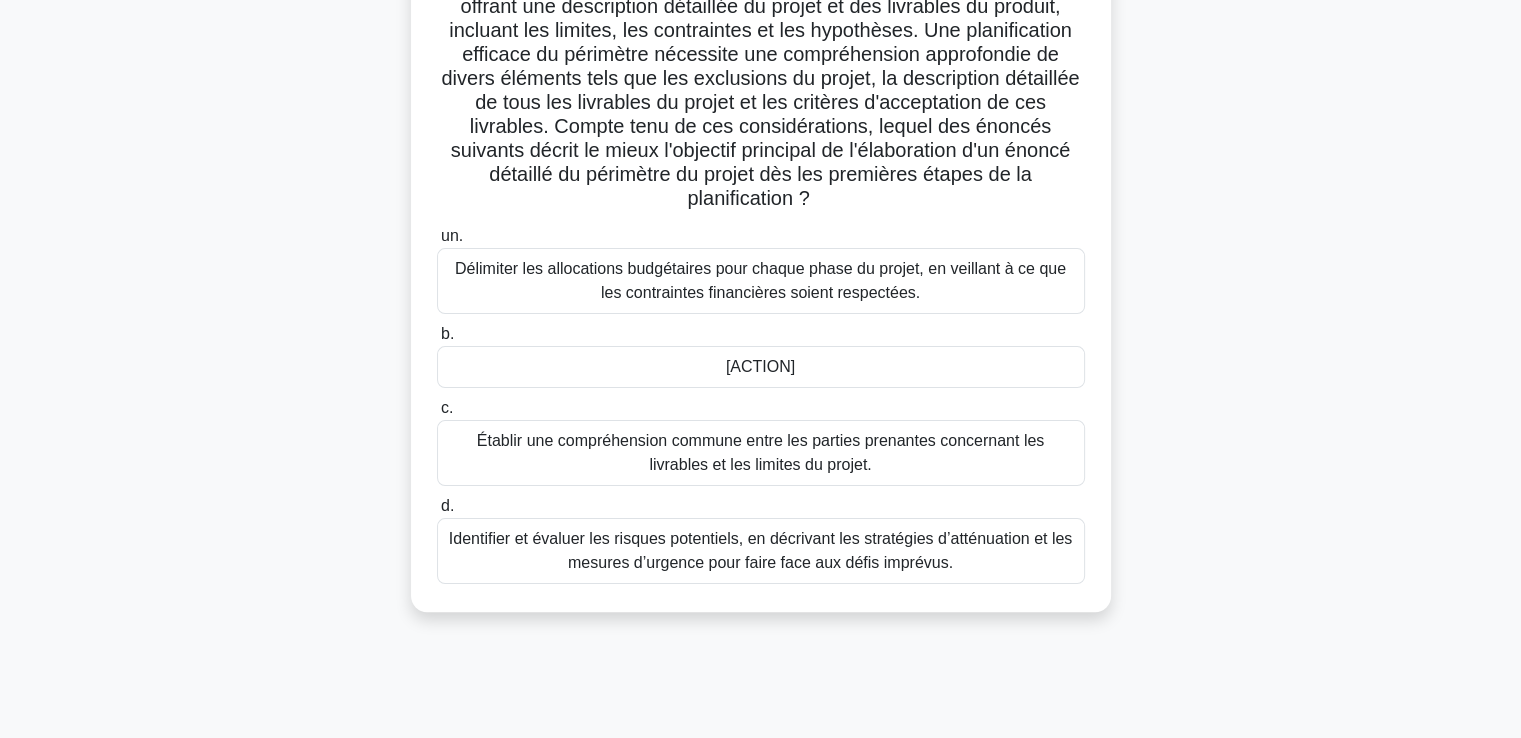 click on "Établir une compréhension commune entre les parties prenantes concernant les livrables et les limites du projet." at bounding box center (760, 452) 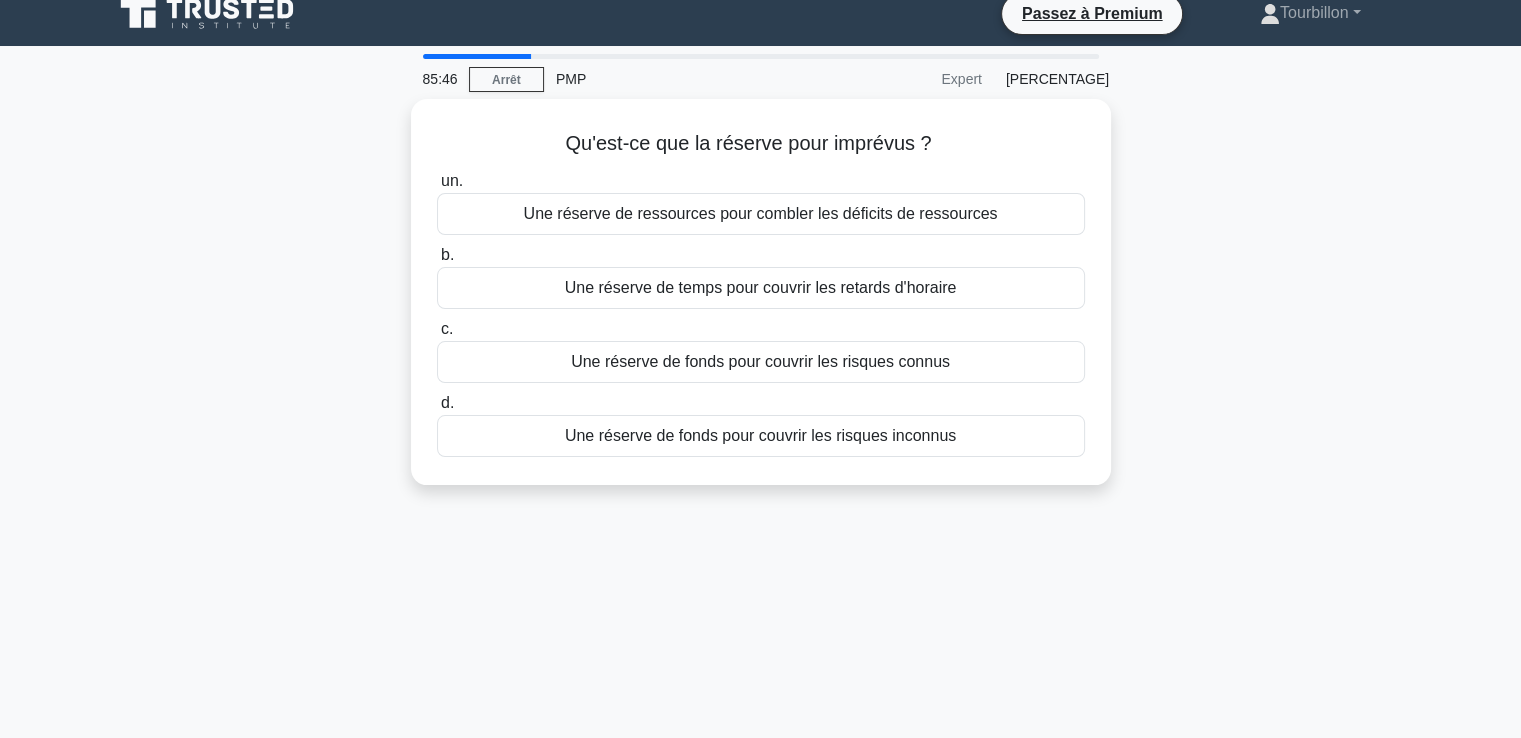 scroll, scrollTop: 0, scrollLeft: 0, axis: both 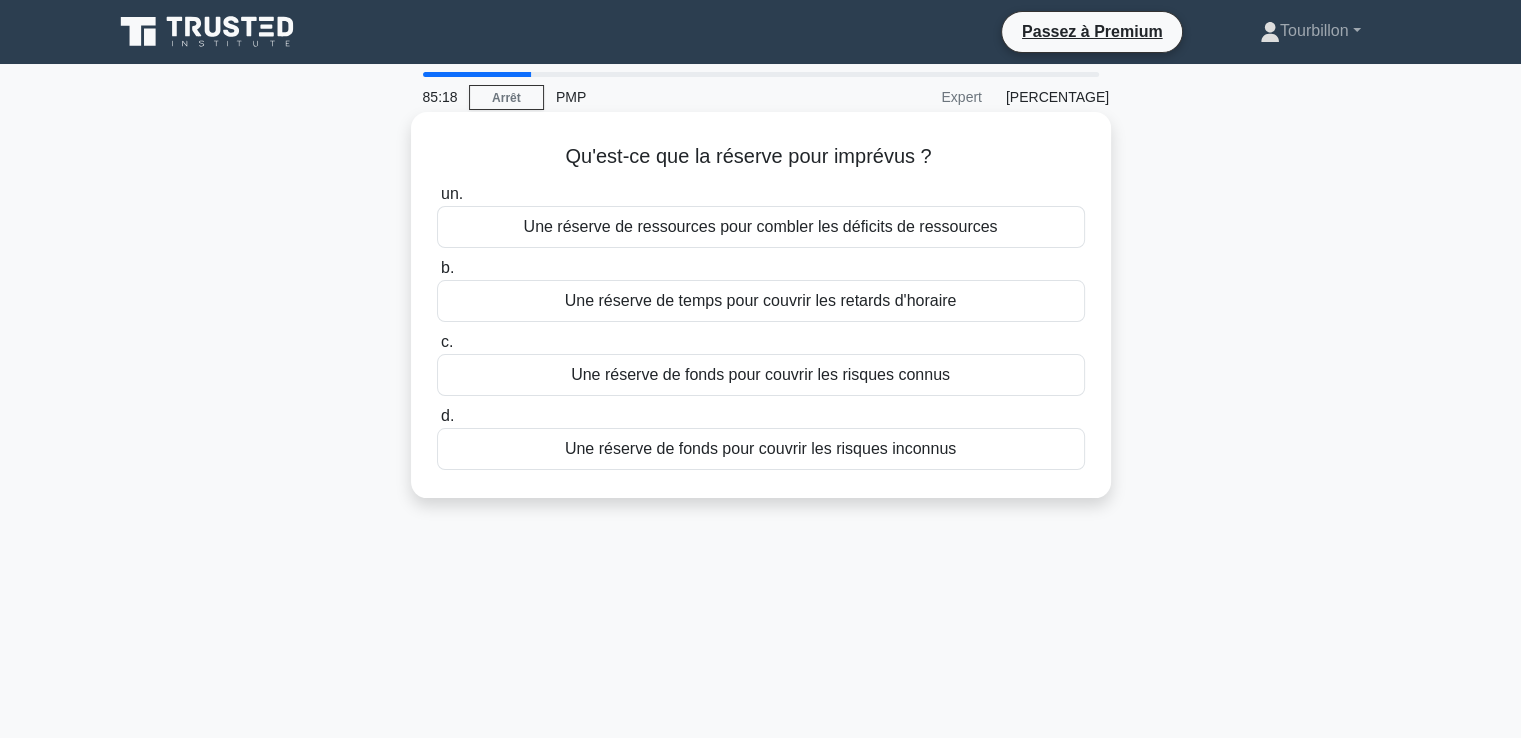 click on "Une réserve de fonds pour couvrir les risques connus" at bounding box center [760, 374] 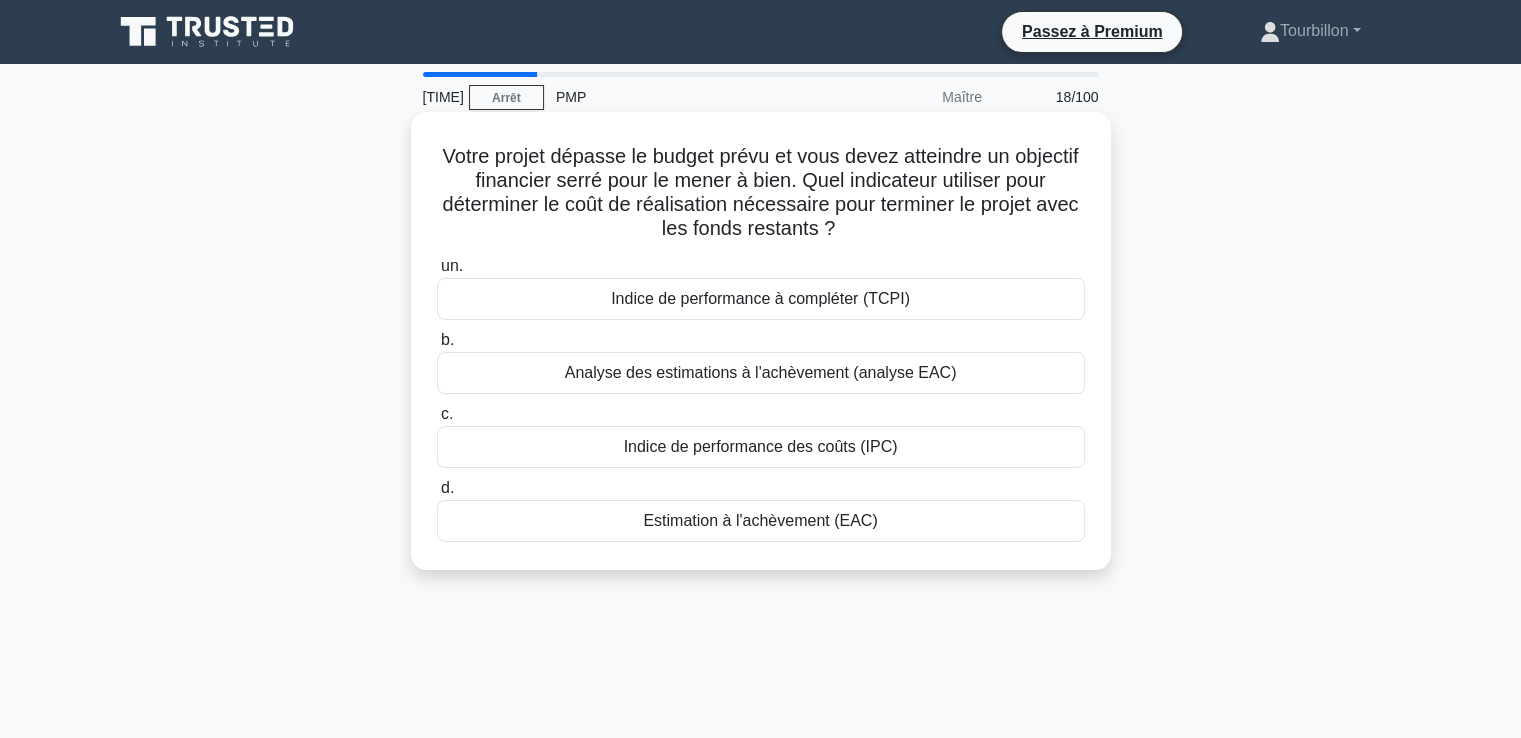 click on "Indice de performance à compléter (TCPI)" at bounding box center (760, 298) 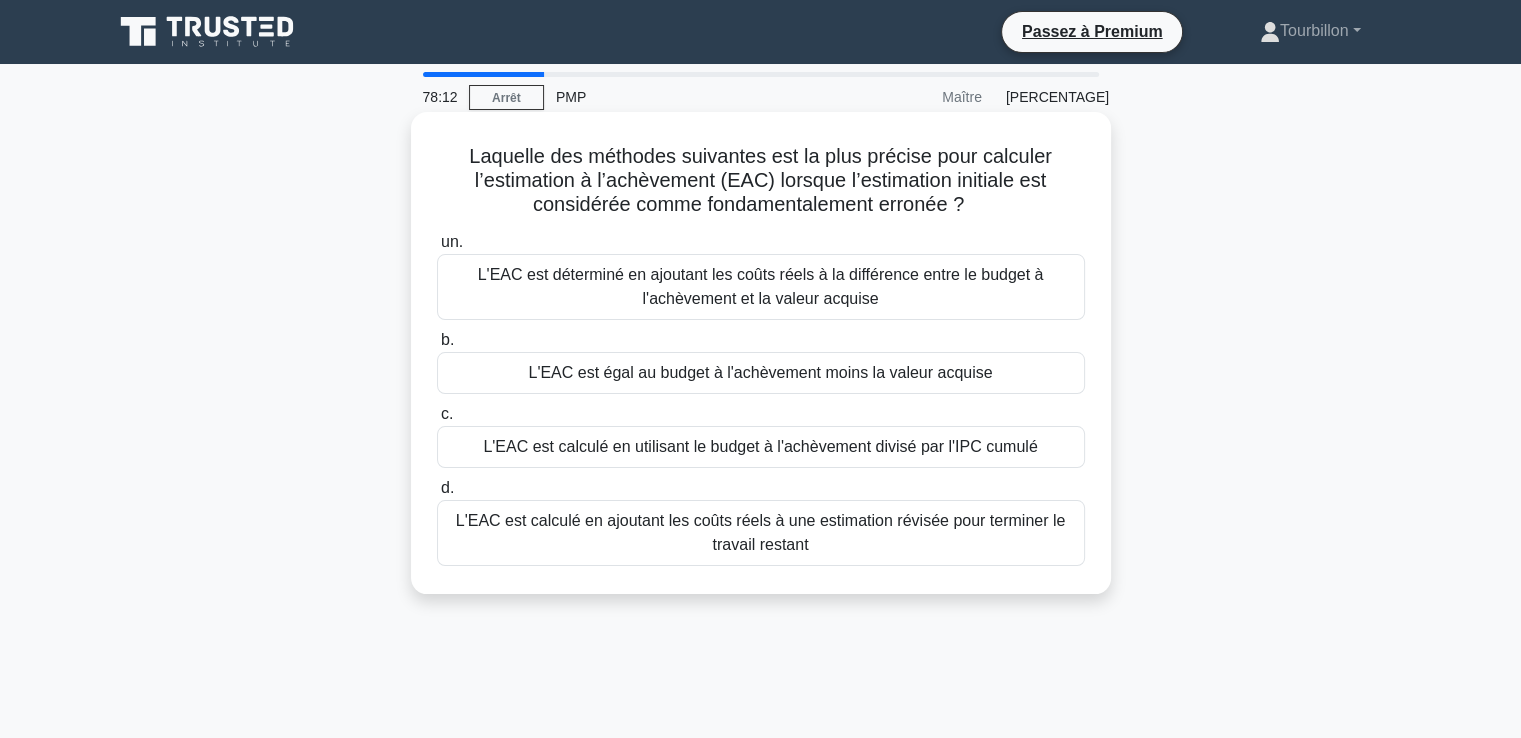 click on "L'EAC est déterminé en ajoutant les coûts réels à la différence entre le budget à l'achèvement et la valeur acquise" at bounding box center (761, 286) 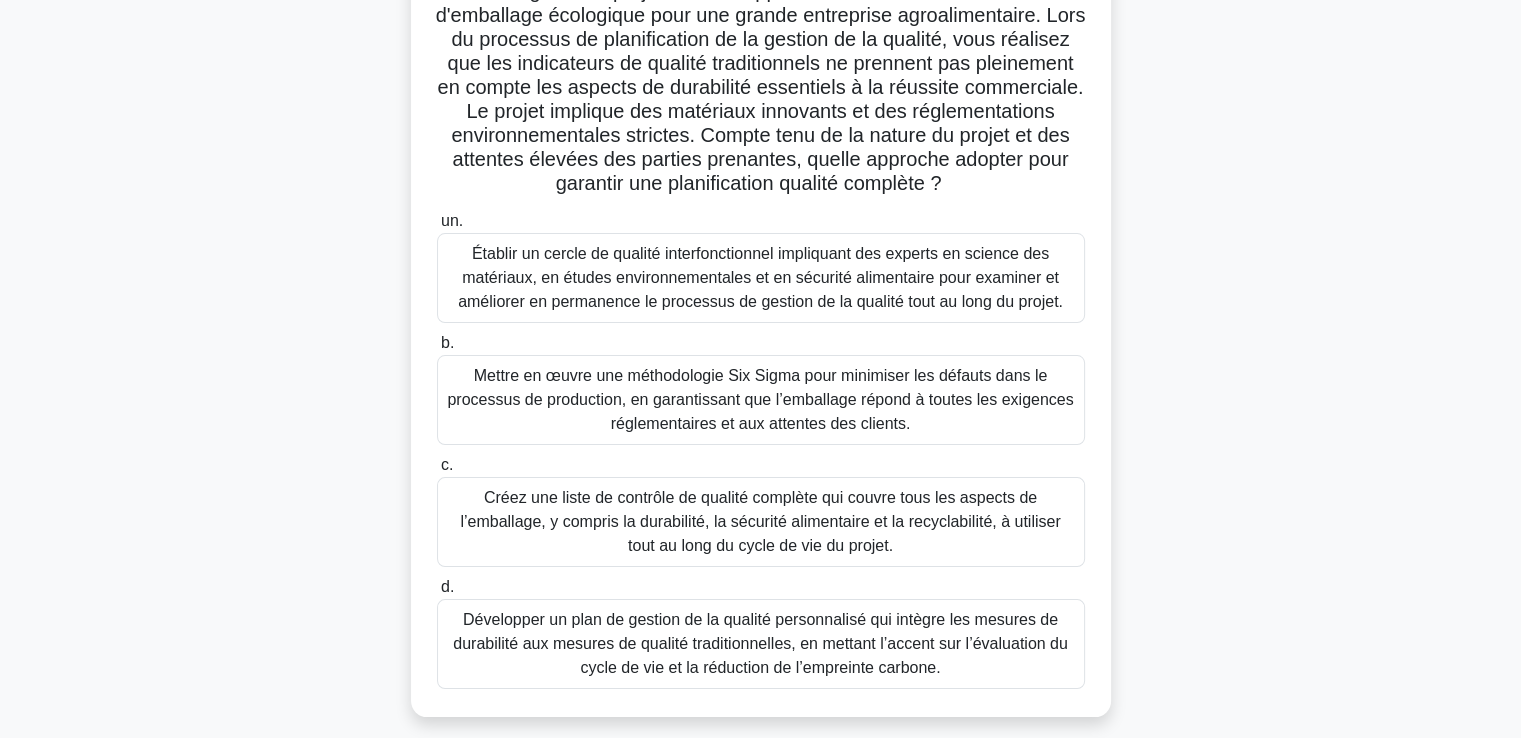 scroll, scrollTop: 200, scrollLeft: 0, axis: vertical 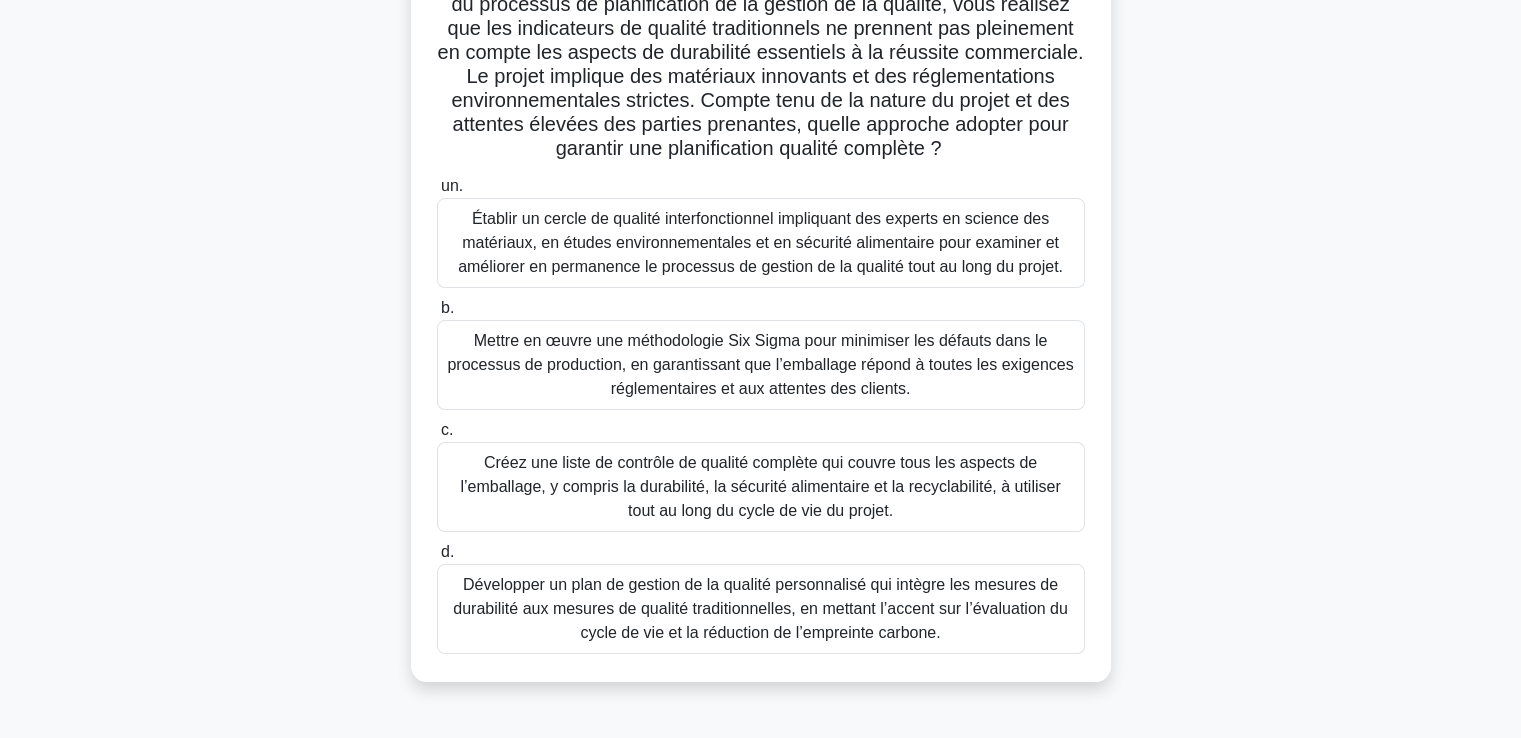 click on "Créez une liste de contrôle de qualité complète qui couvre tous les aspects de l’emballage, y compris la durabilité, la sécurité alimentaire et la recyclabilité, à utiliser tout au long du cycle de vie du projet." at bounding box center (760, 486) 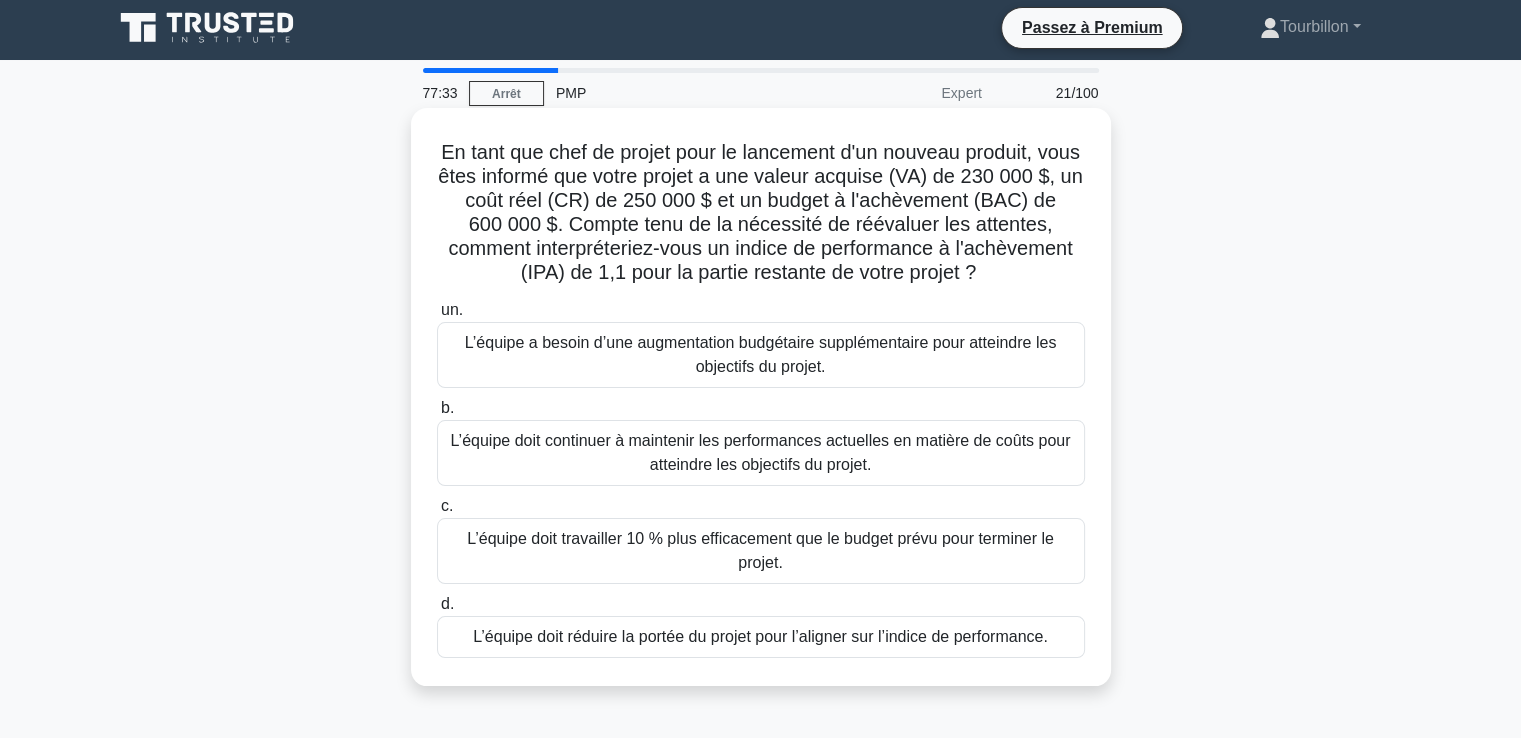 scroll, scrollTop: 0, scrollLeft: 0, axis: both 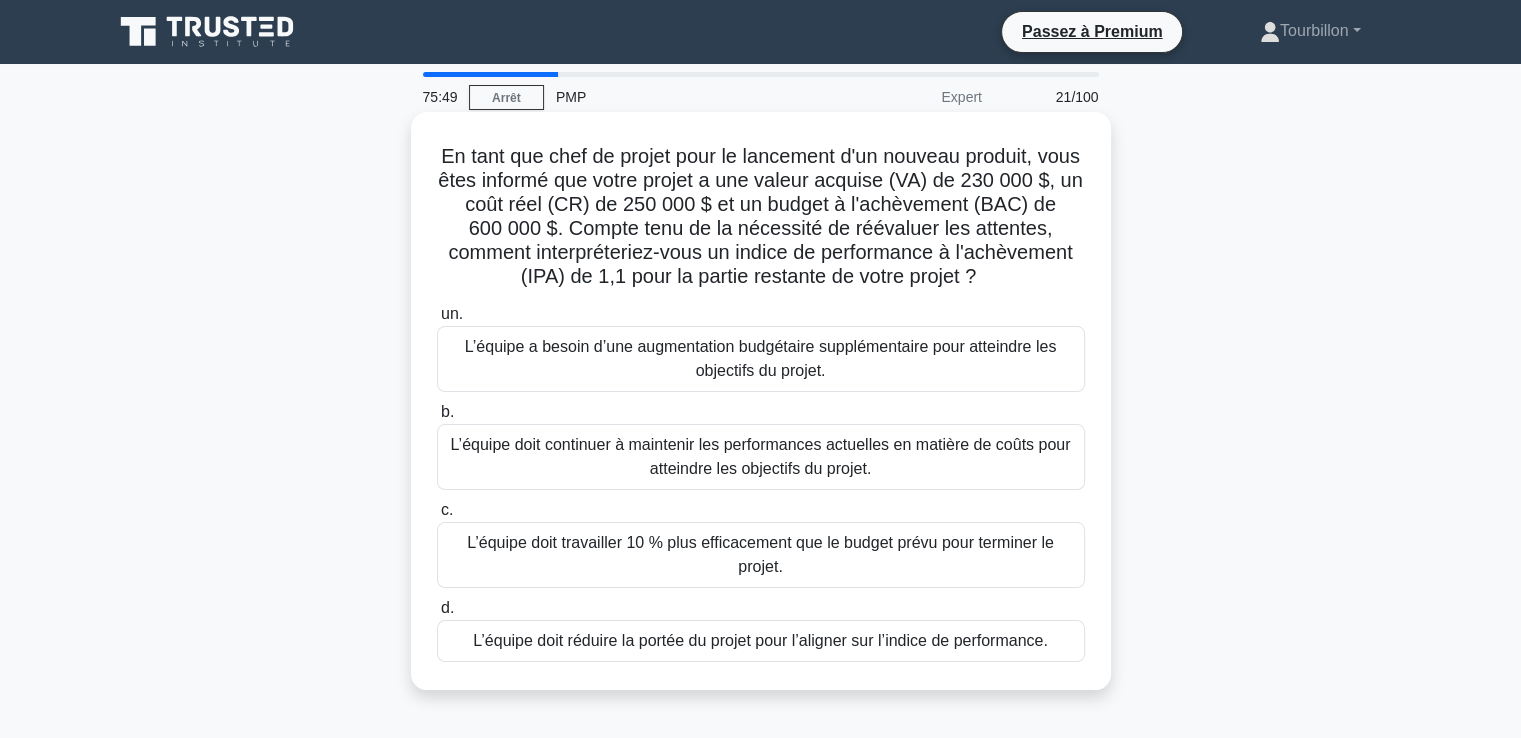 click on "L’équipe doit continuer à maintenir les performances actuelles en matière de coûts pour atteindre les objectifs du projet." at bounding box center [761, 456] 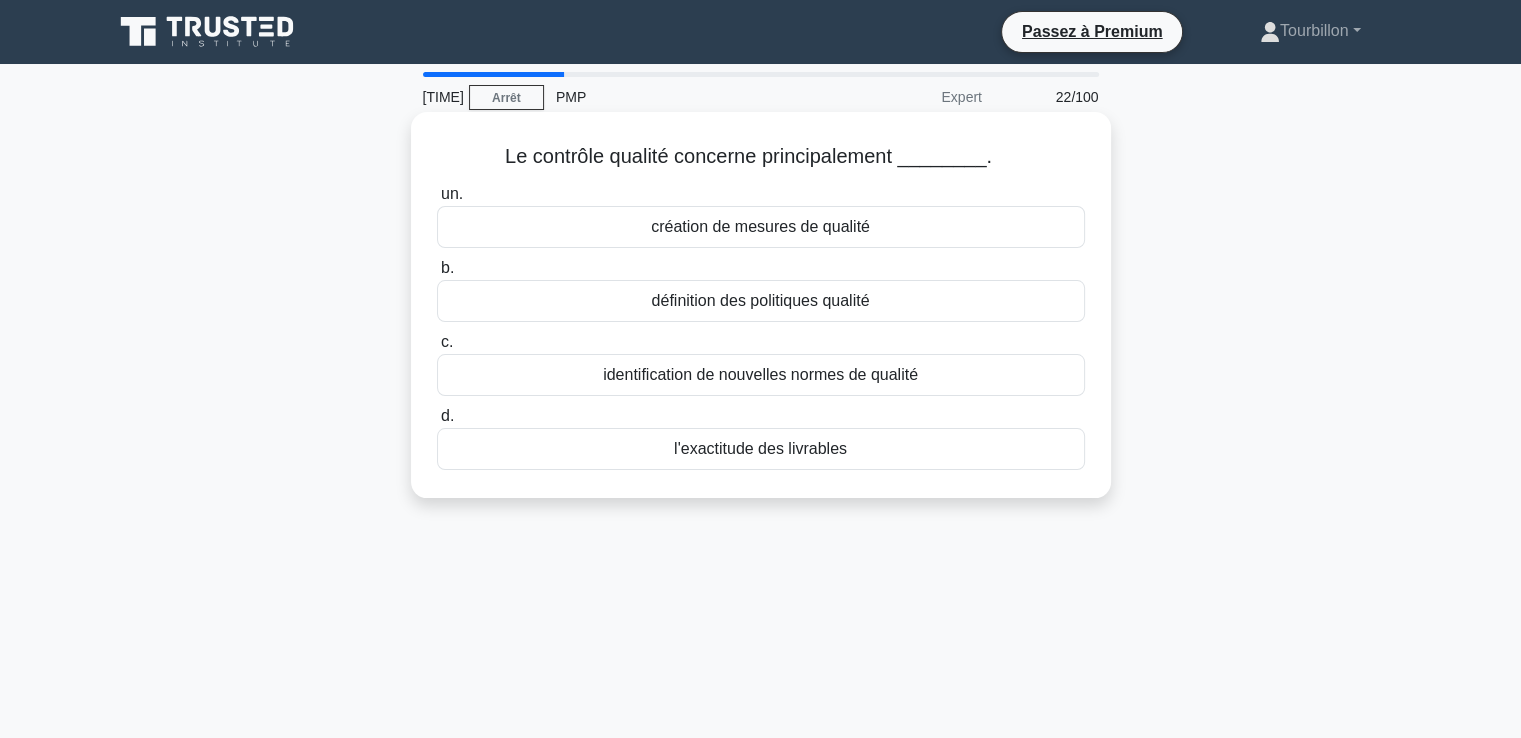 click on "l'exactitude des livrables" at bounding box center [760, 448] 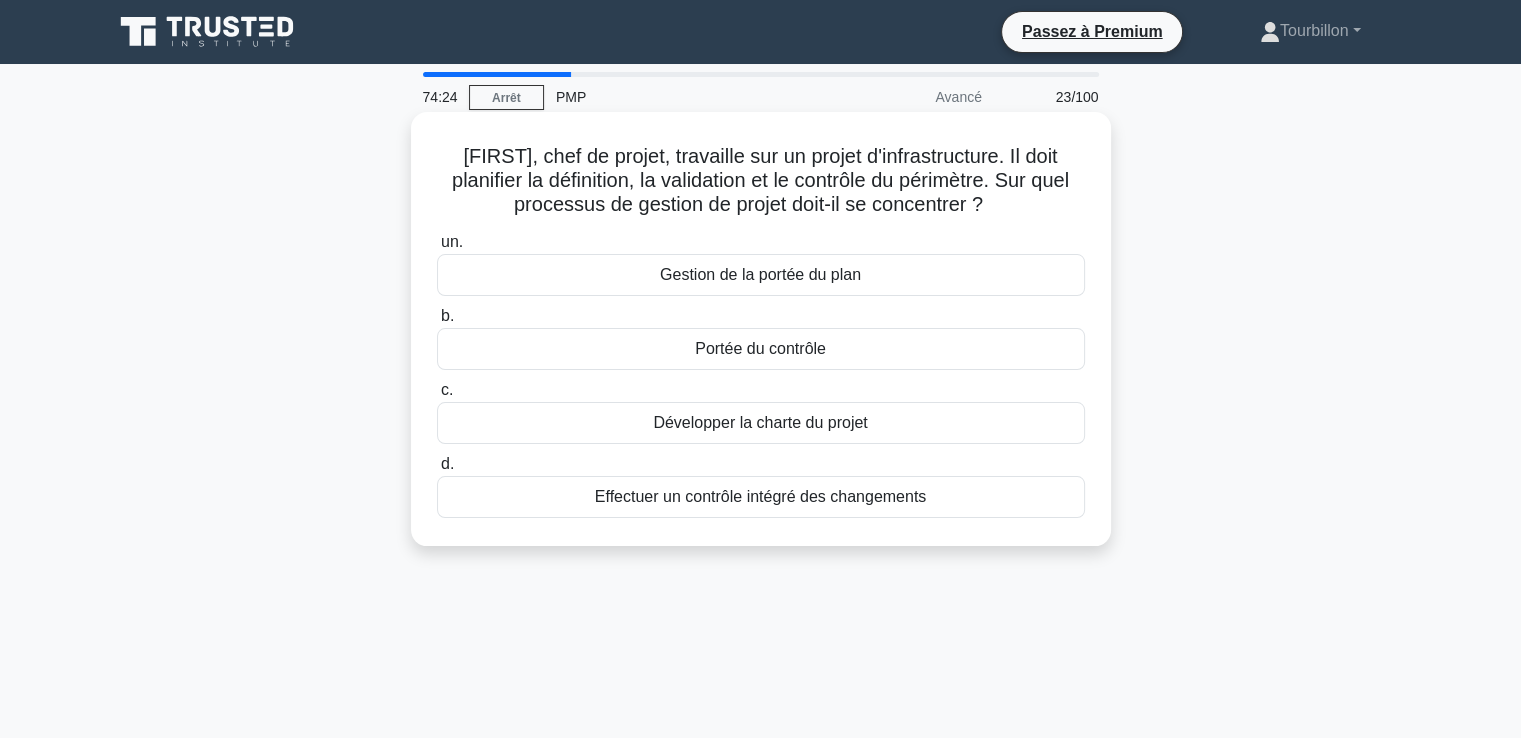 click on "Développer la charte du projet" at bounding box center [760, 422] 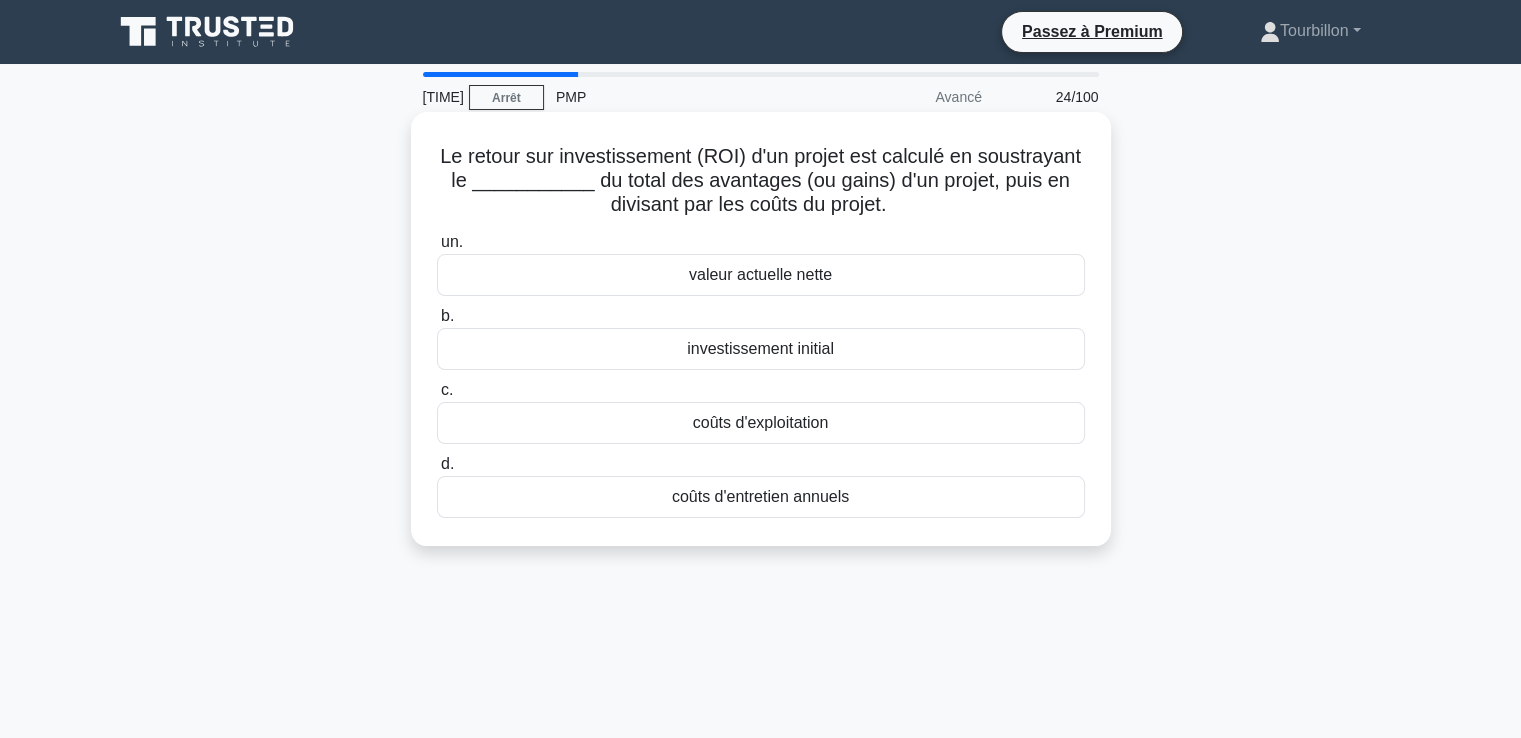click on "investissement initial" at bounding box center (760, 348) 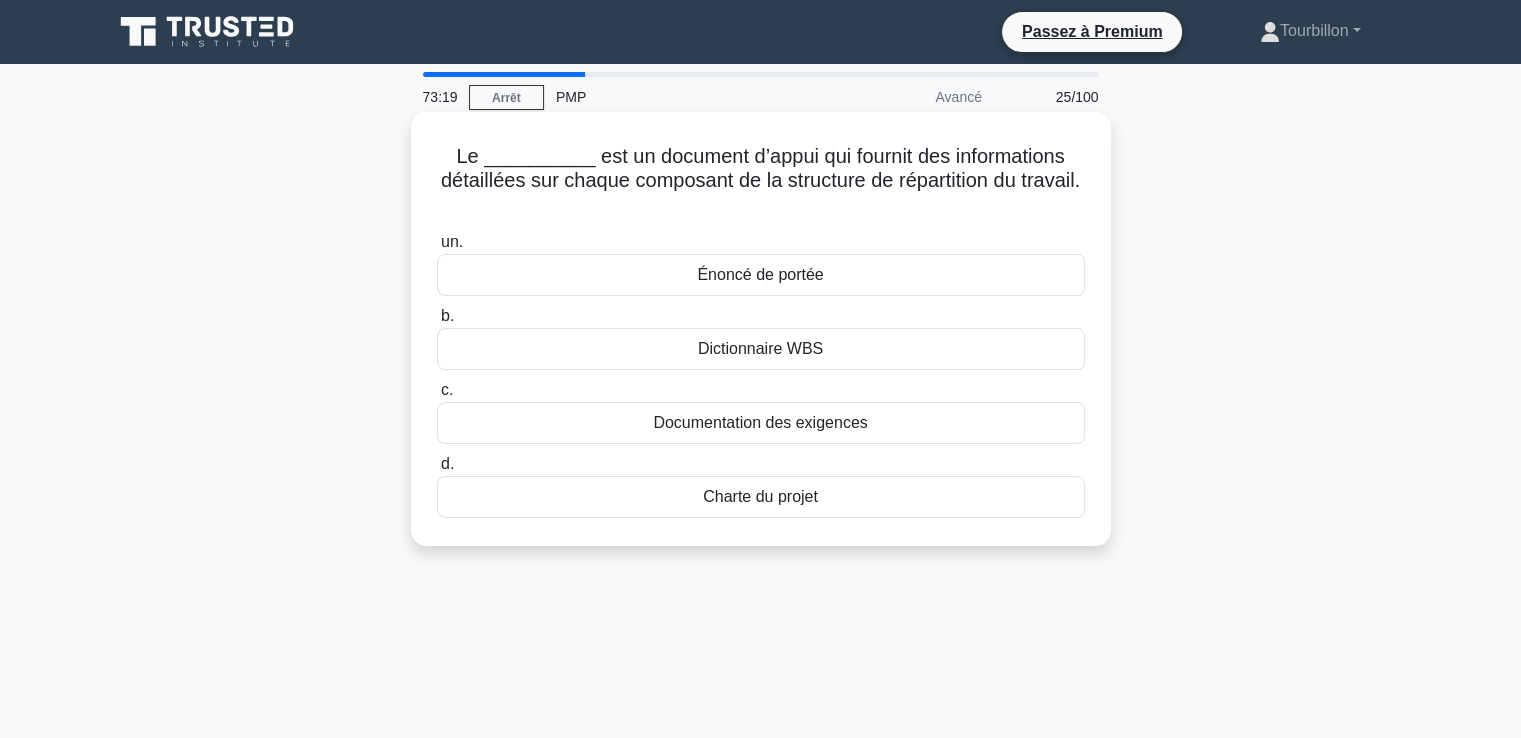 click on "Dictionnaire WBS" at bounding box center [760, 348] 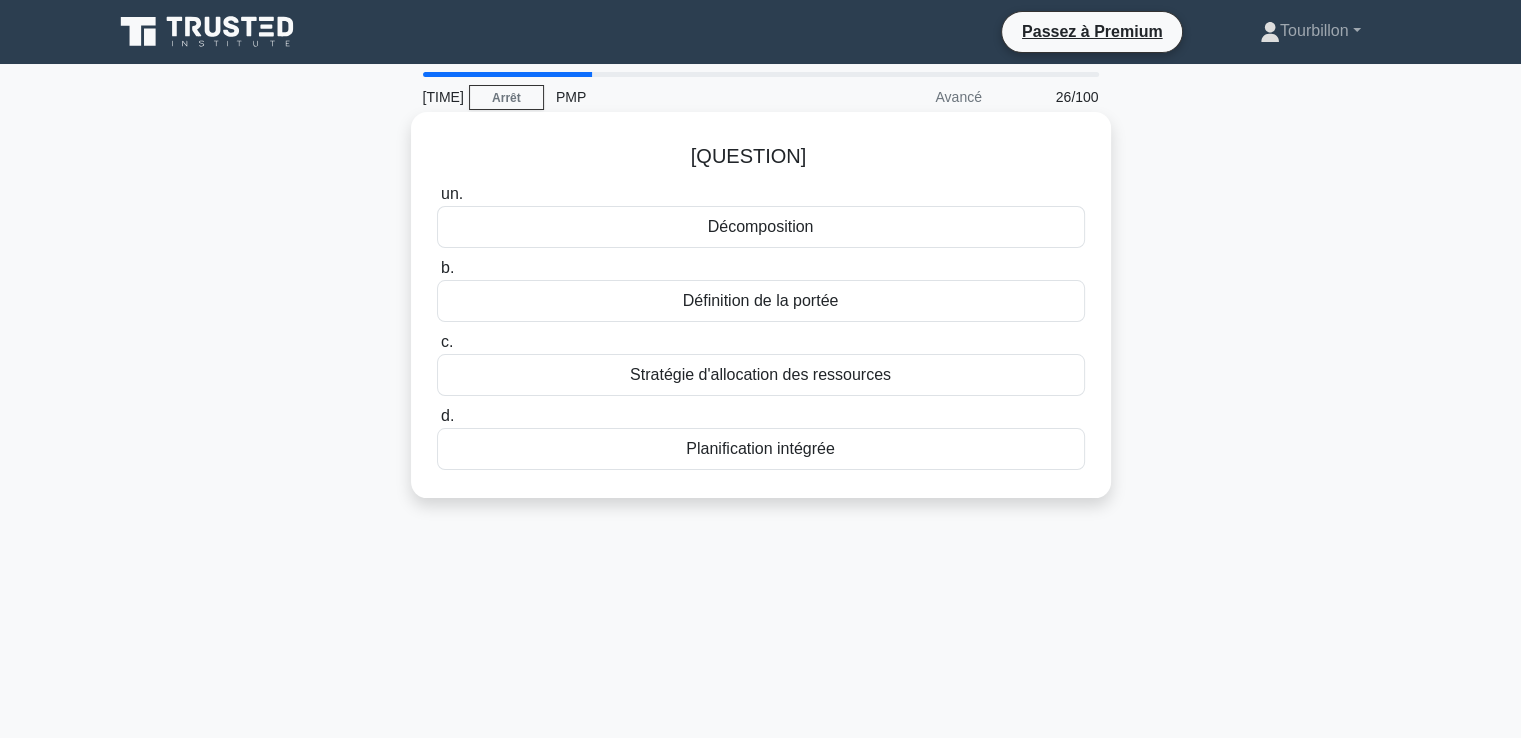 click on "Décomposition" at bounding box center (761, 226) 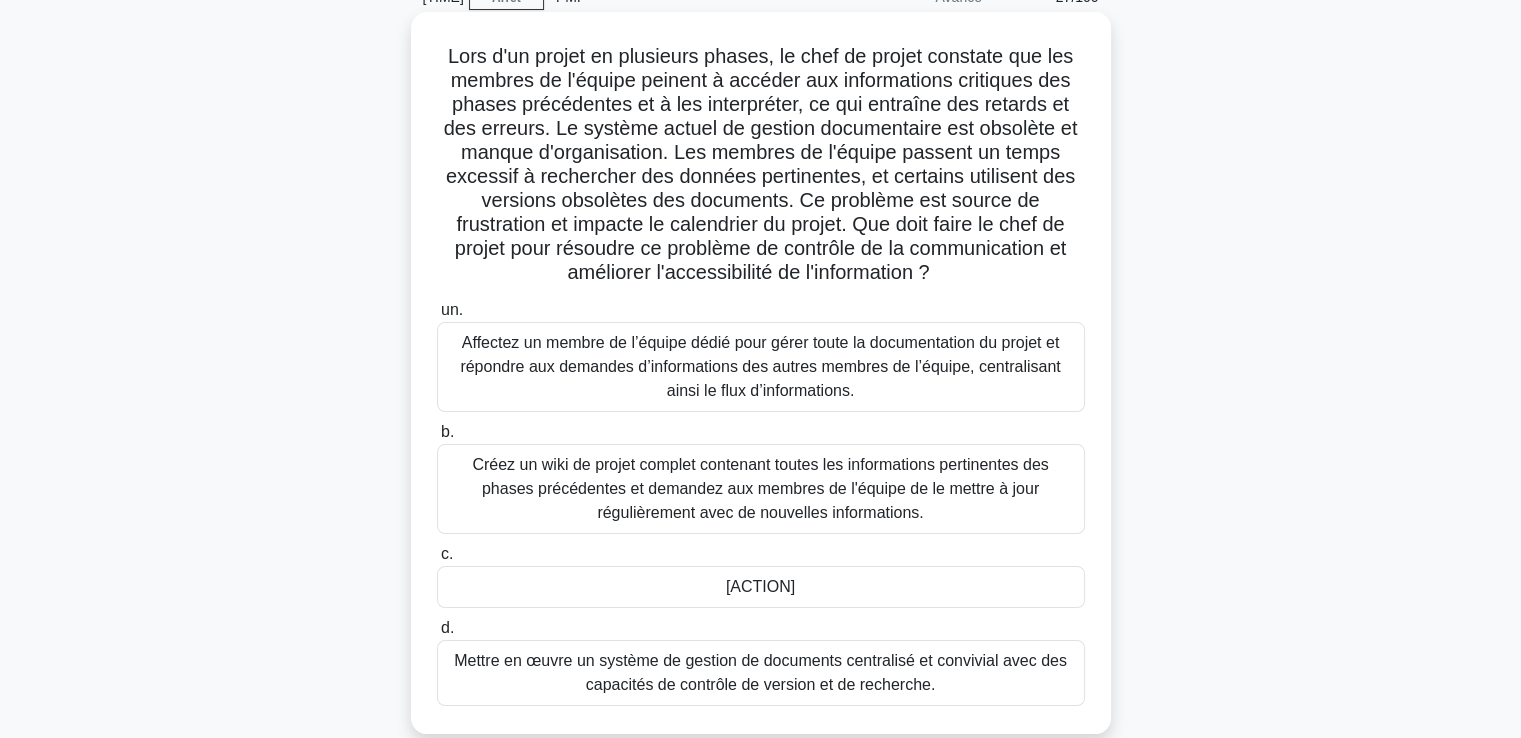 scroll, scrollTop: 200, scrollLeft: 0, axis: vertical 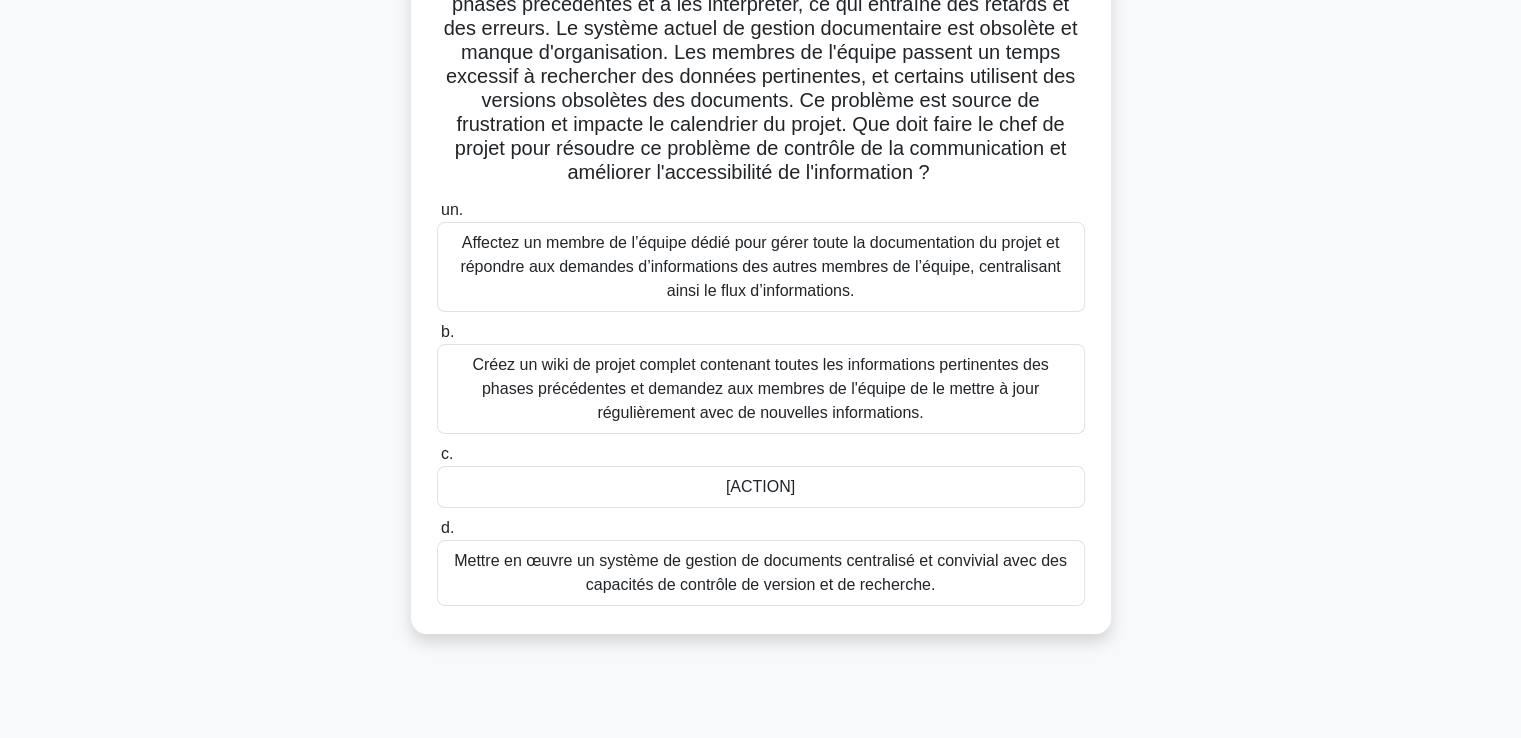 click on "Mettre en œuvre un système de gestion de documents centralisé et convivial avec des capacités de contrôle de version et de recherche." at bounding box center (761, 573) 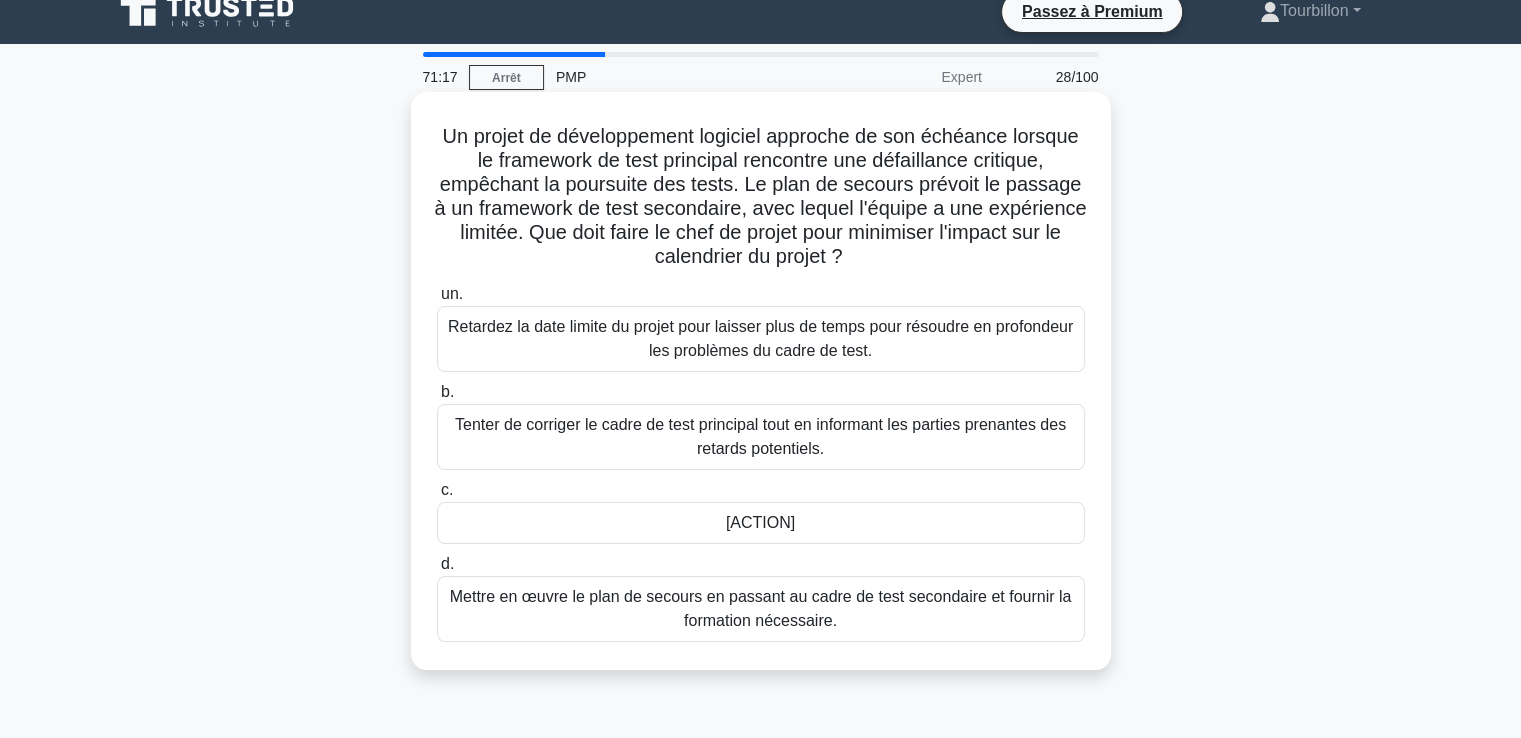 scroll, scrollTop: 0, scrollLeft: 0, axis: both 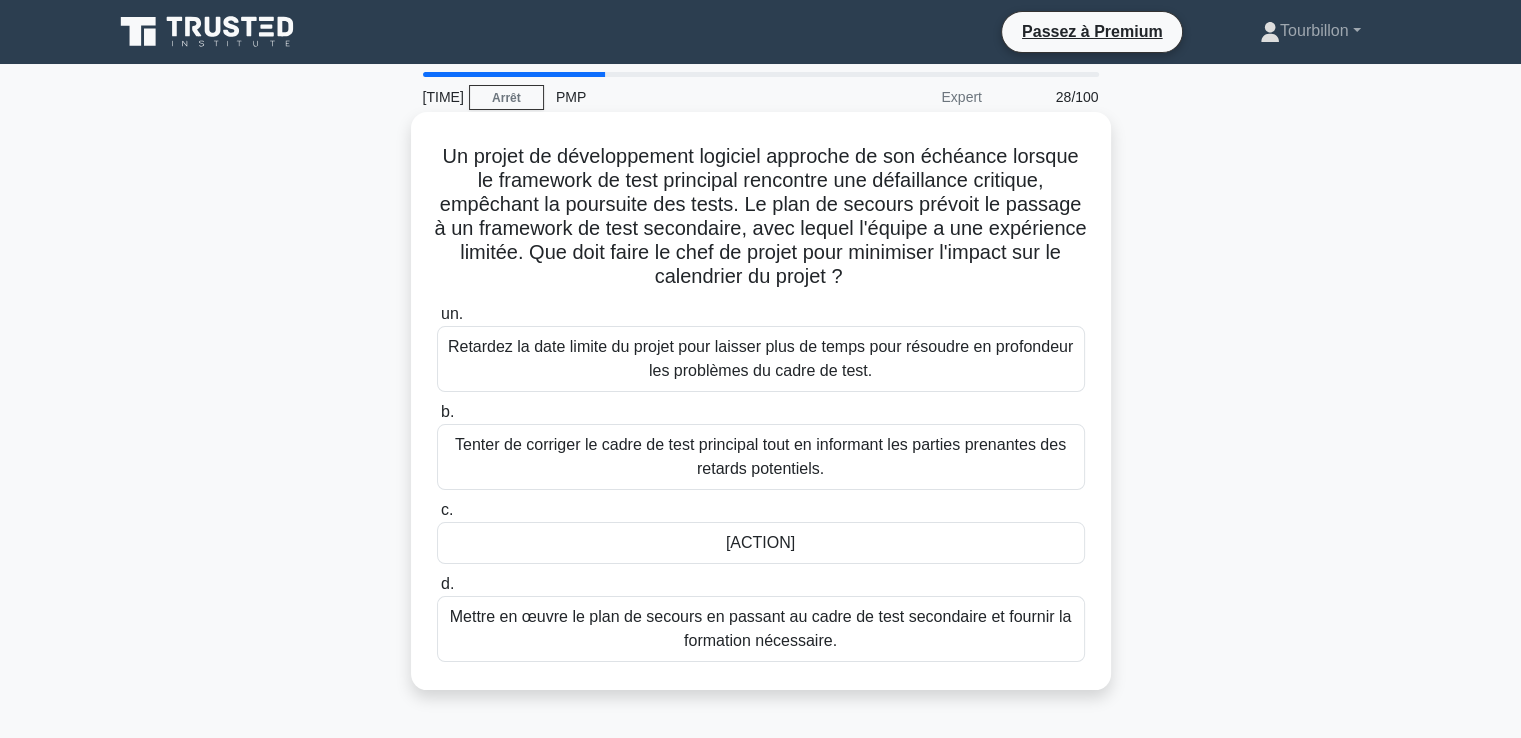 click on "[ACTION]" at bounding box center (760, 542) 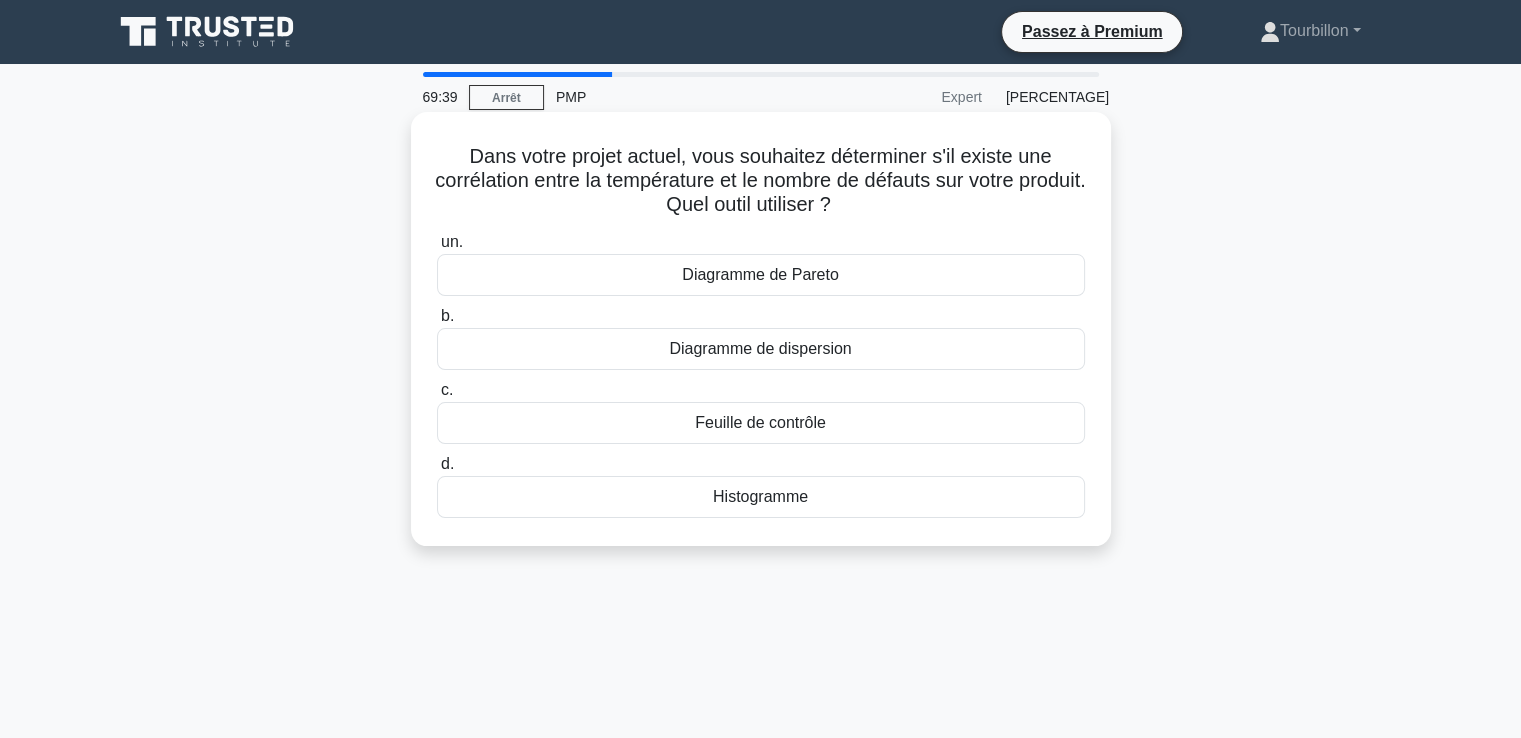 click on "Diagramme de dispersion" at bounding box center (760, 348) 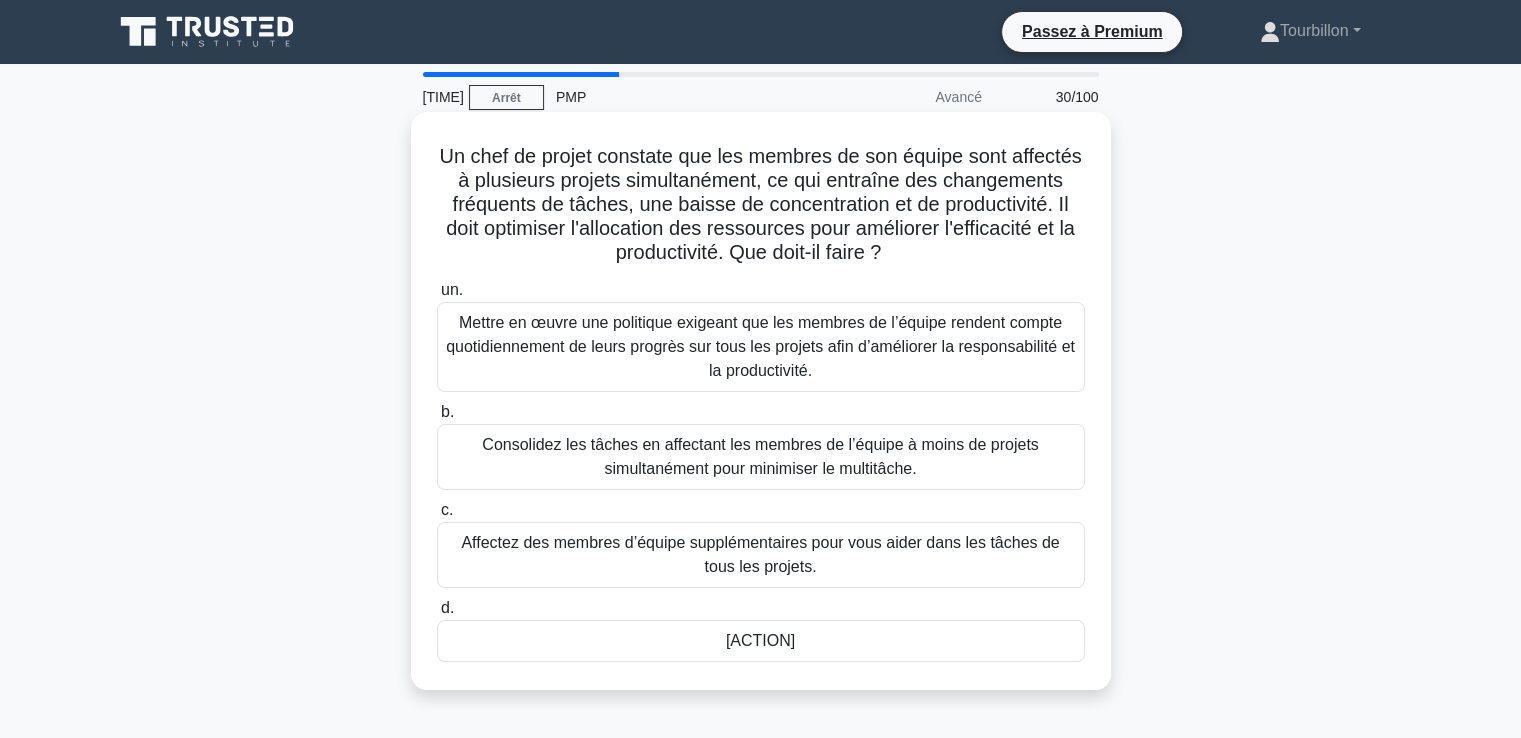 click on "Consolidez les tâches en affectant les membres de l’équipe à moins de projets simultanément pour minimiser le multitâche." at bounding box center [760, 456] 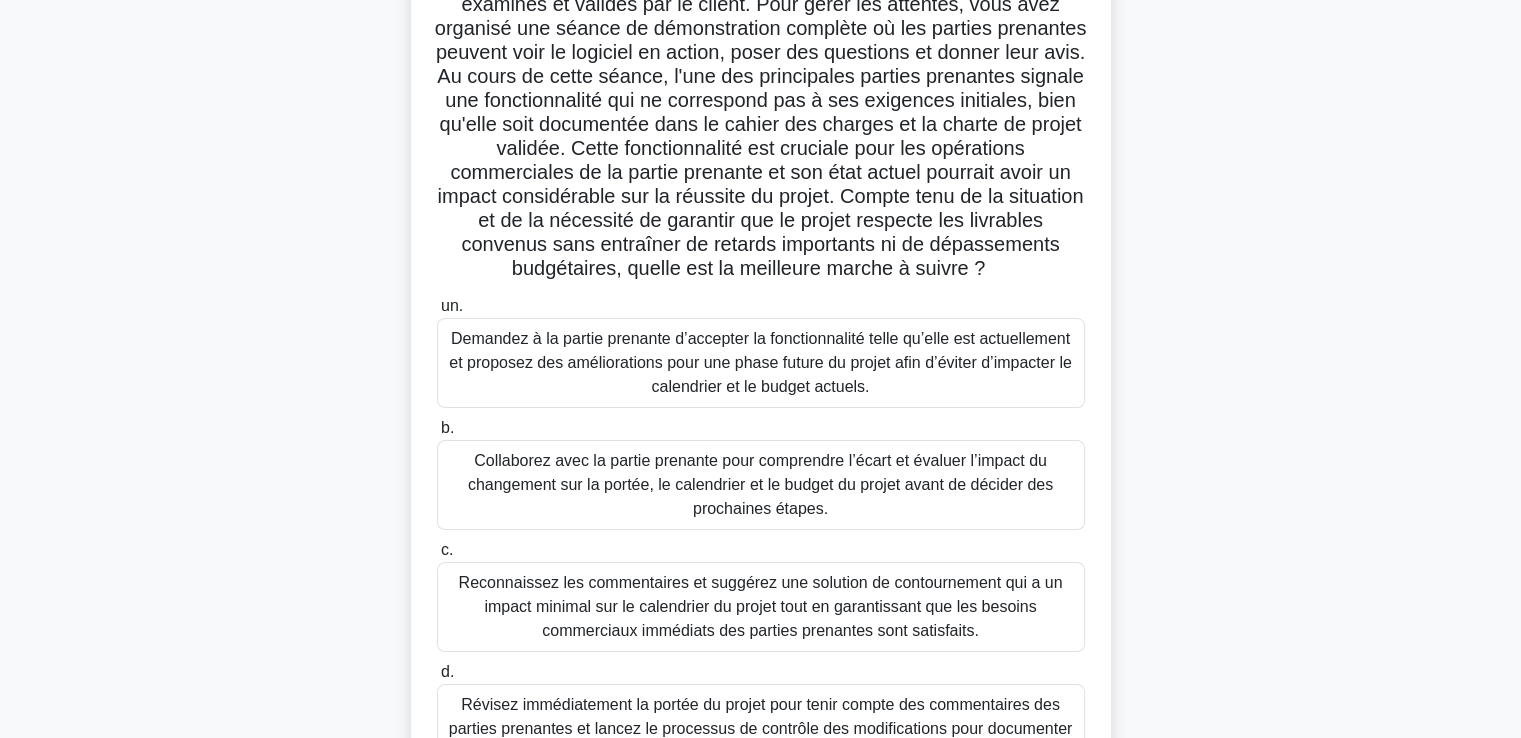 scroll, scrollTop: 300, scrollLeft: 0, axis: vertical 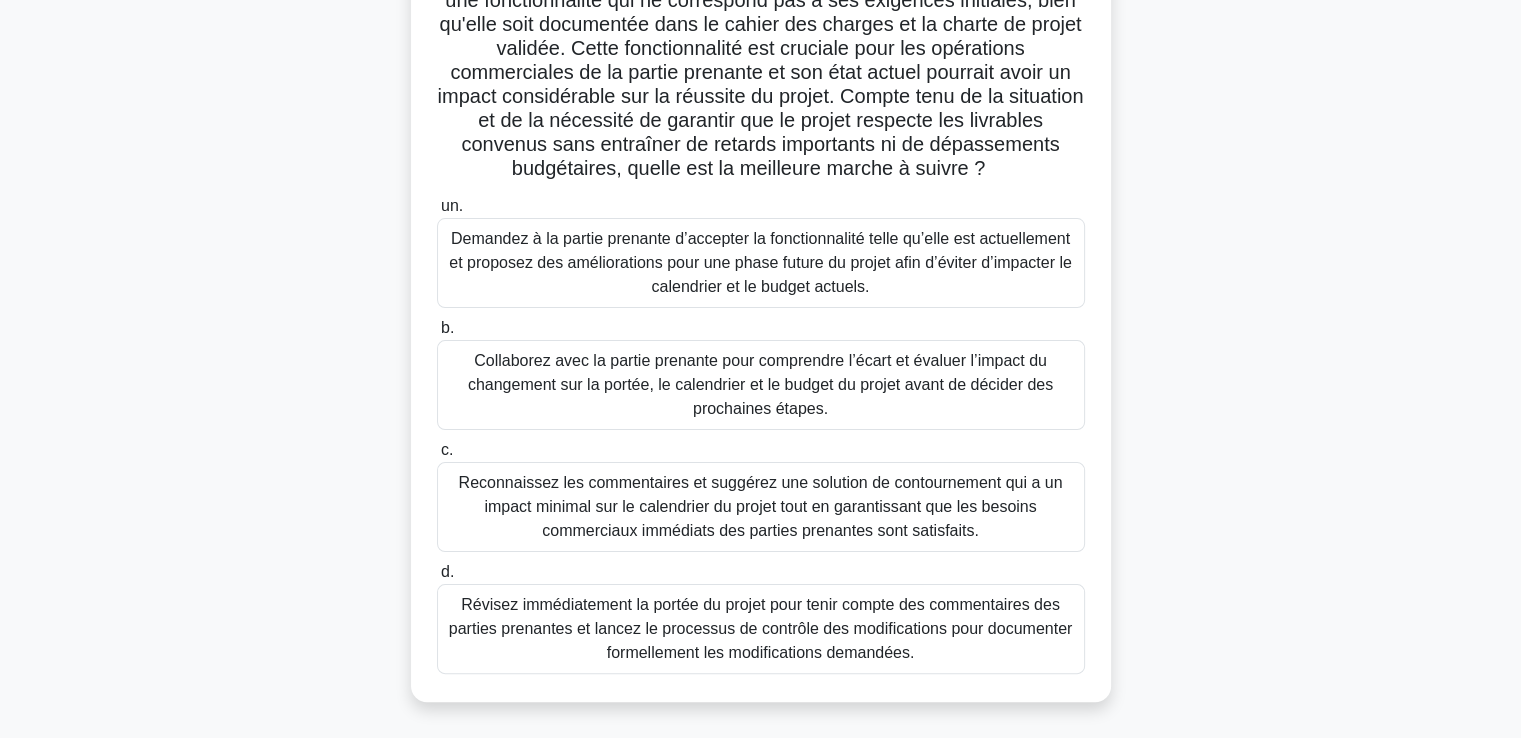 click on "Collaborez avec la partie prenante pour comprendre l’écart et évaluer l’impact du changement sur la portée, le calendrier et le budget du projet avant de décider des prochaines étapes." at bounding box center [760, 384] 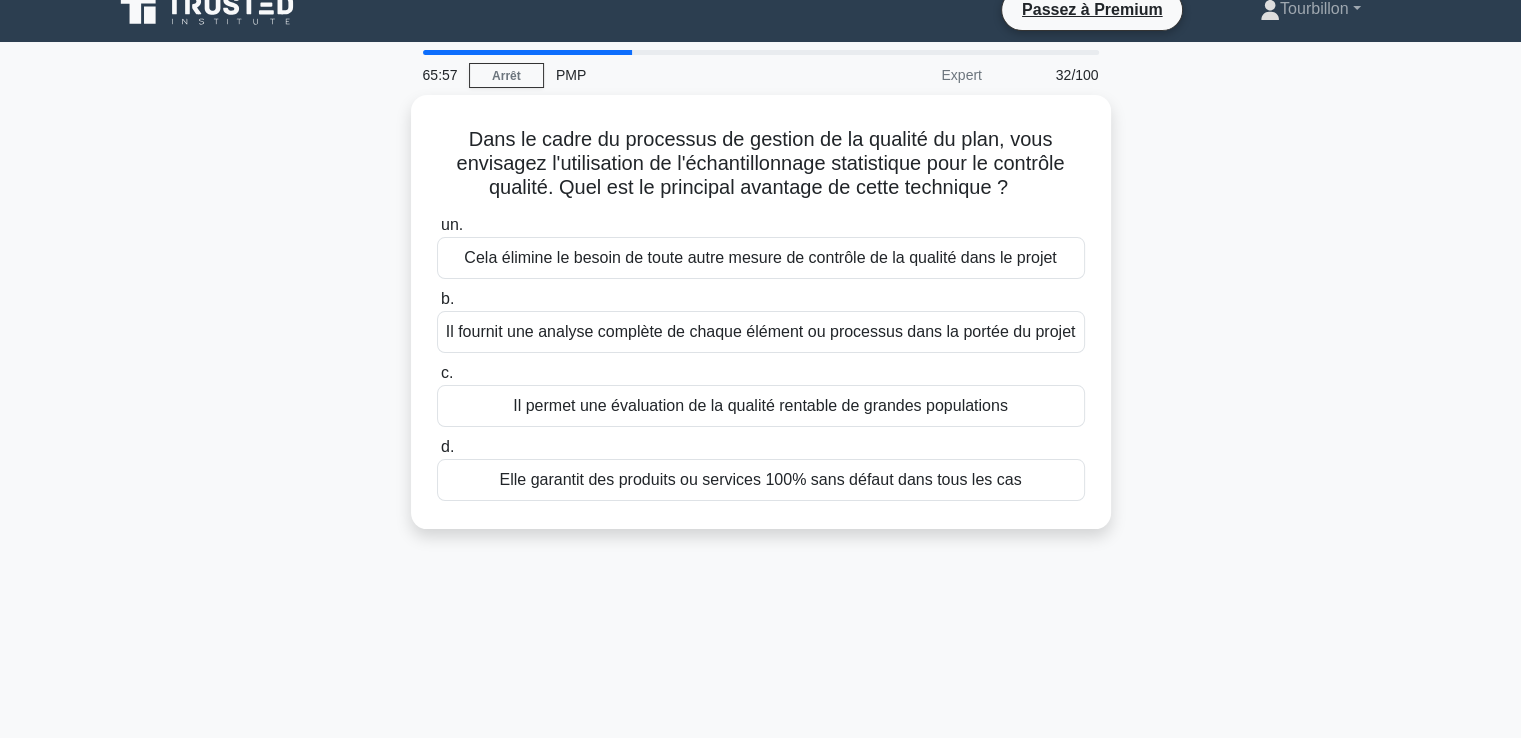scroll, scrollTop: 0, scrollLeft: 0, axis: both 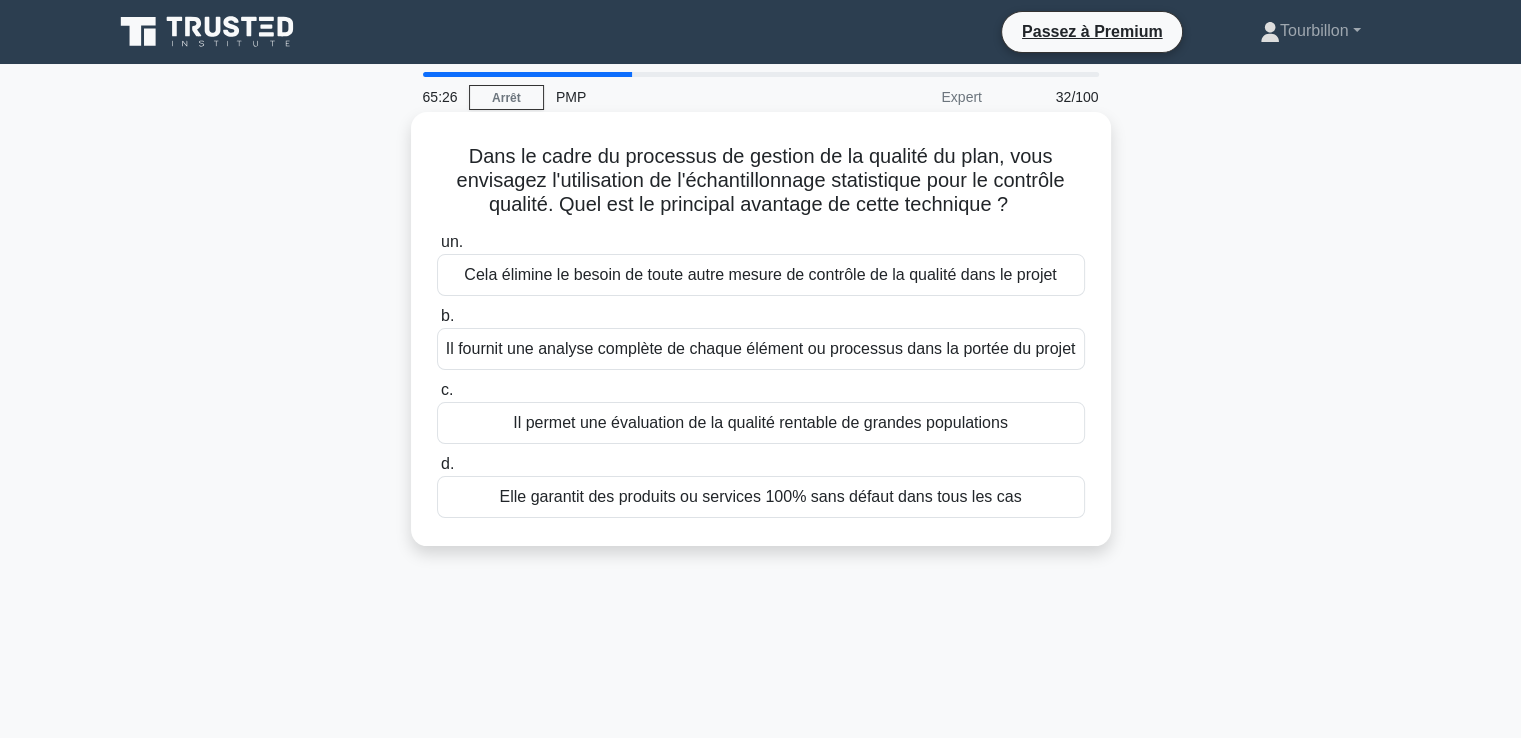 click on "Il permet une évaluation de la qualité rentable de grandes populations" at bounding box center (760, 422) 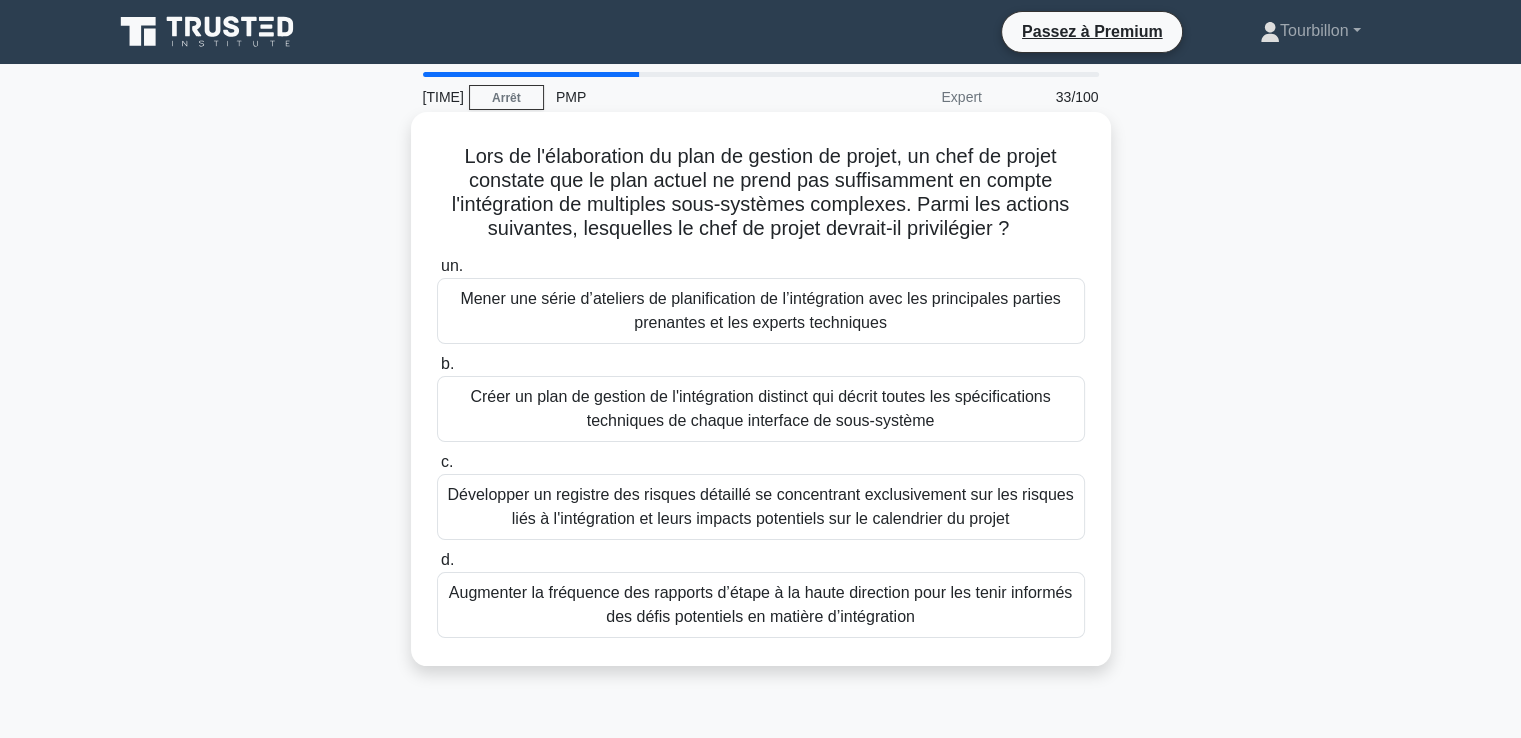 click on "Mener une série d’ateliers de planification de l’intégration avec les principales parties prenantes et les experts techniques" at bounding box center (761, 311) 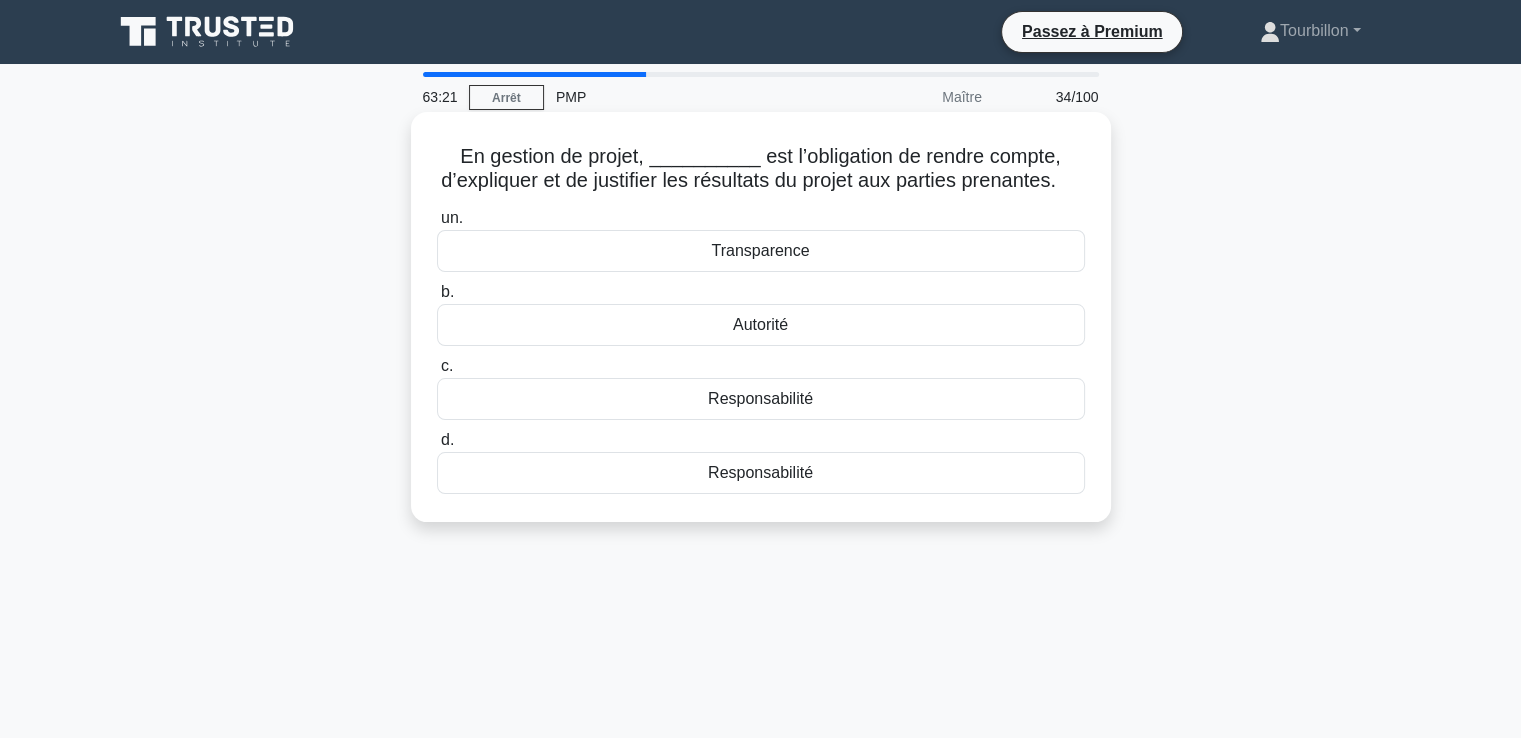 click on "Transparence" at bounding box center (760, 250) 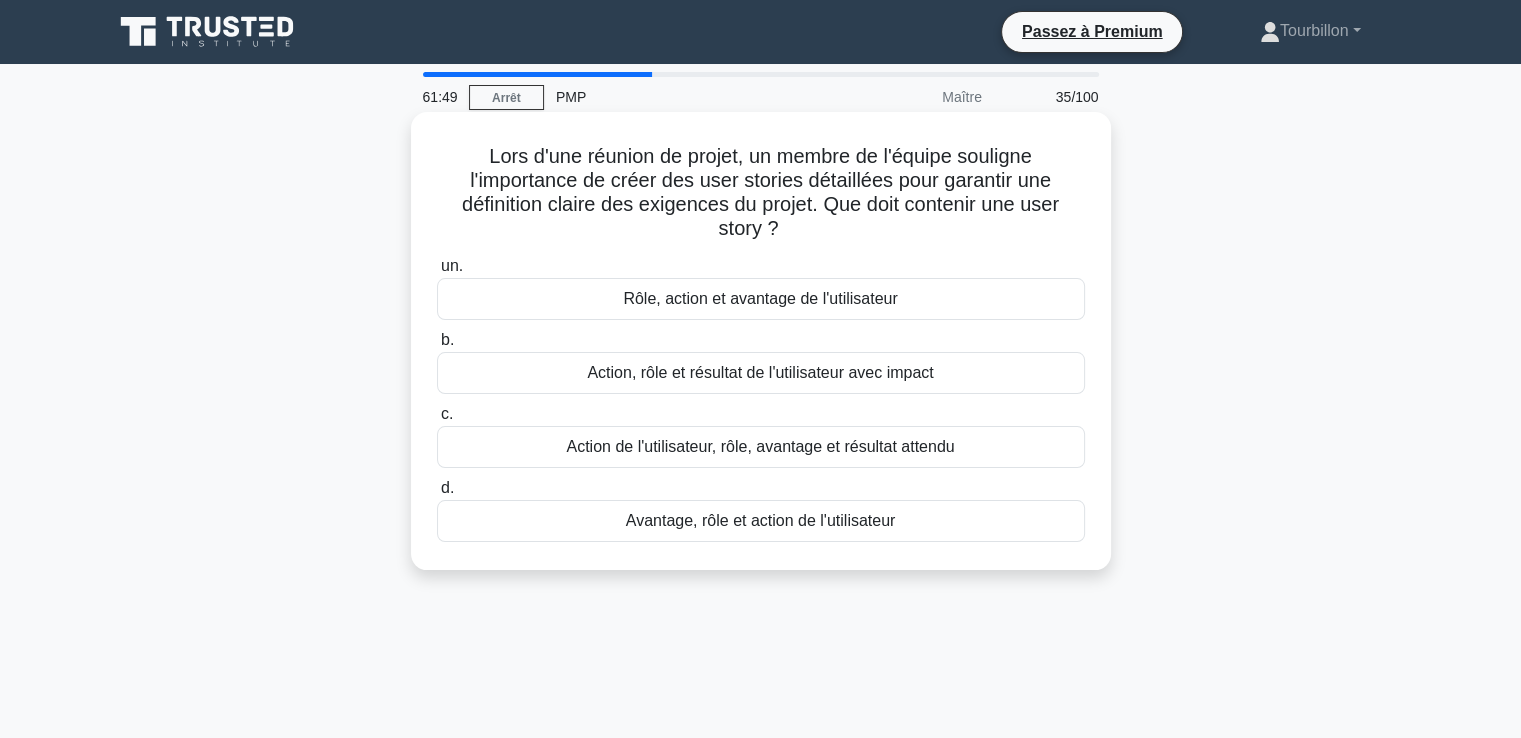 click on "Action de l'utilisateur, rôle, avantage et résultat attendu" at bounding box center [760, 446] 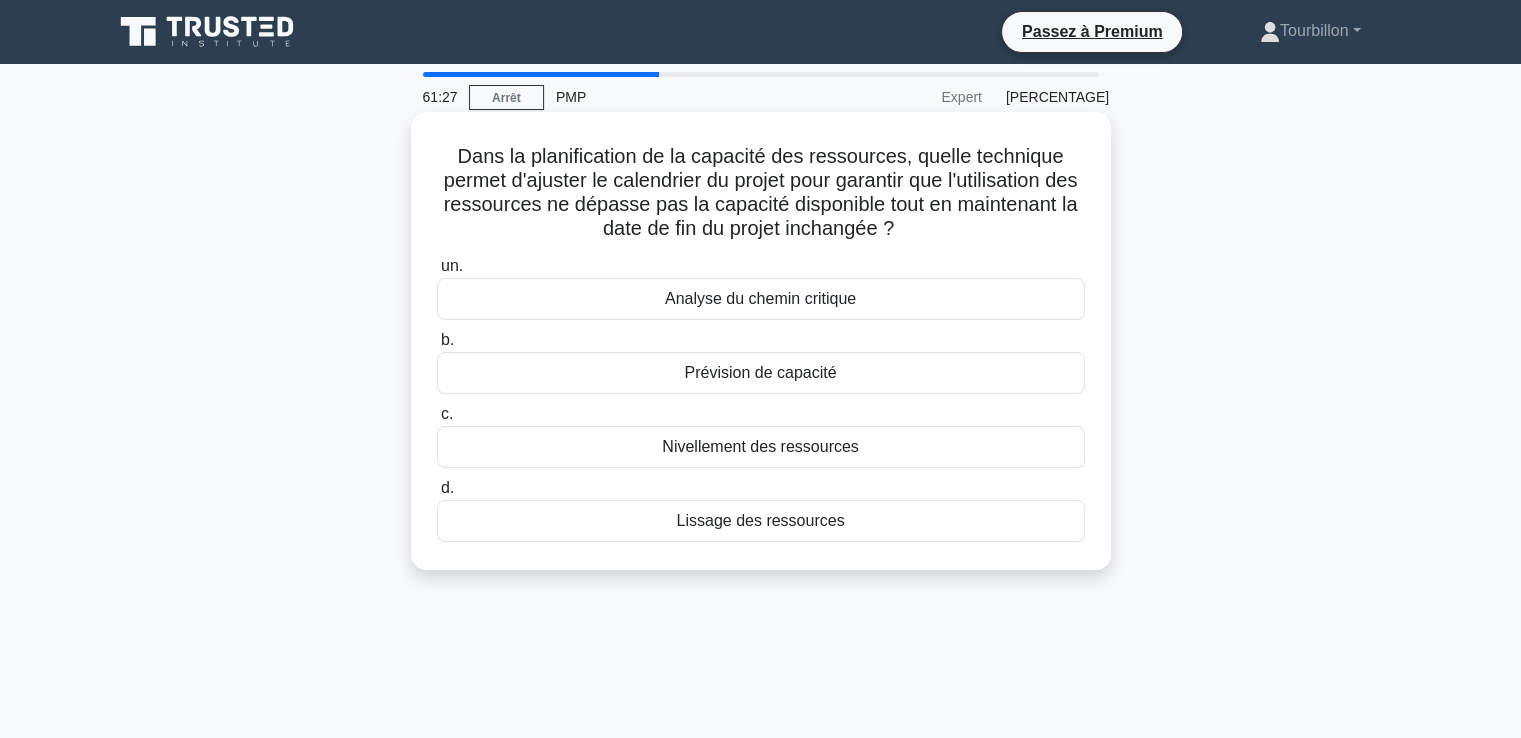 click on "Lissage des ressources" at bounding box center (760, 520) 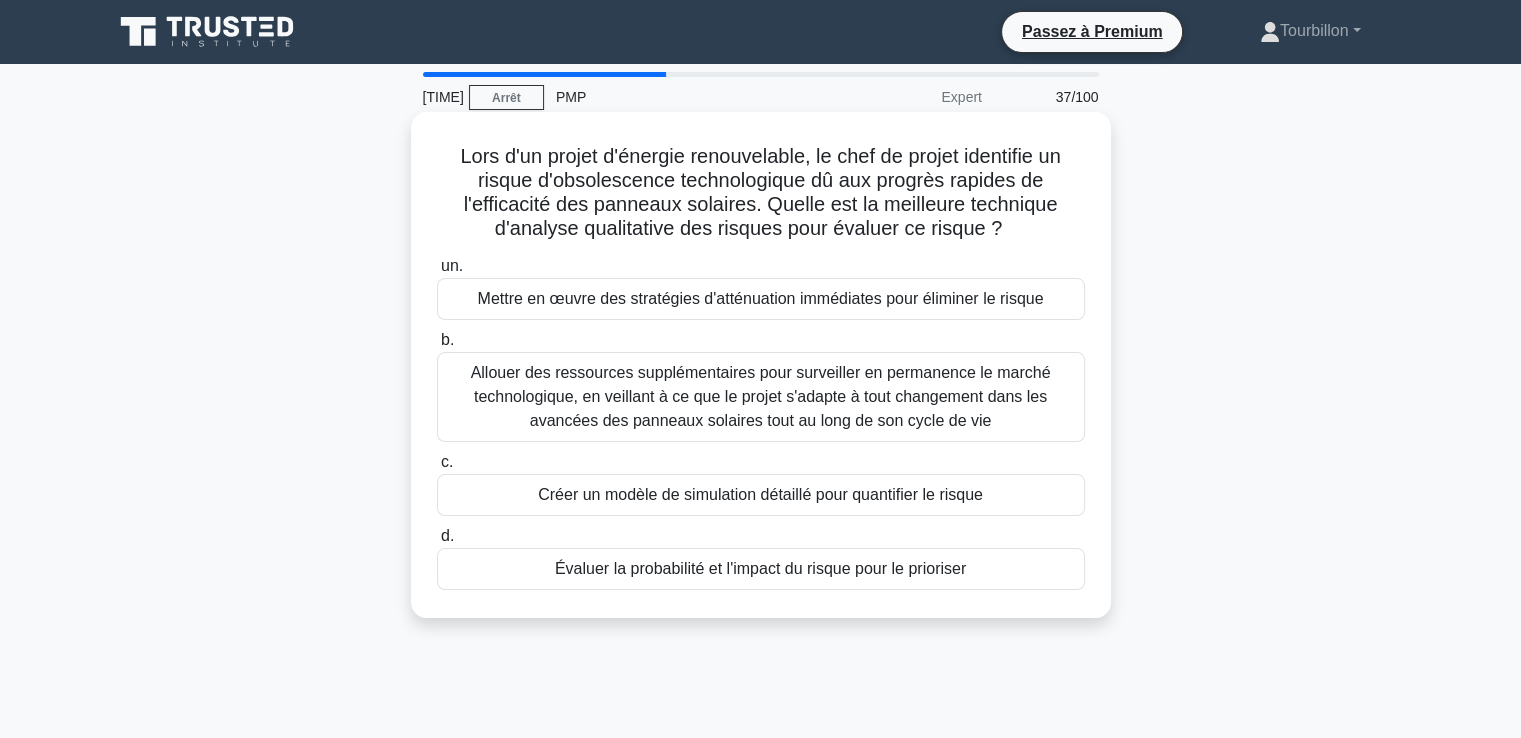click on "Évaluer la probabilité et l'impact du risque pour le prioriser" at bounding box center (760, 568) 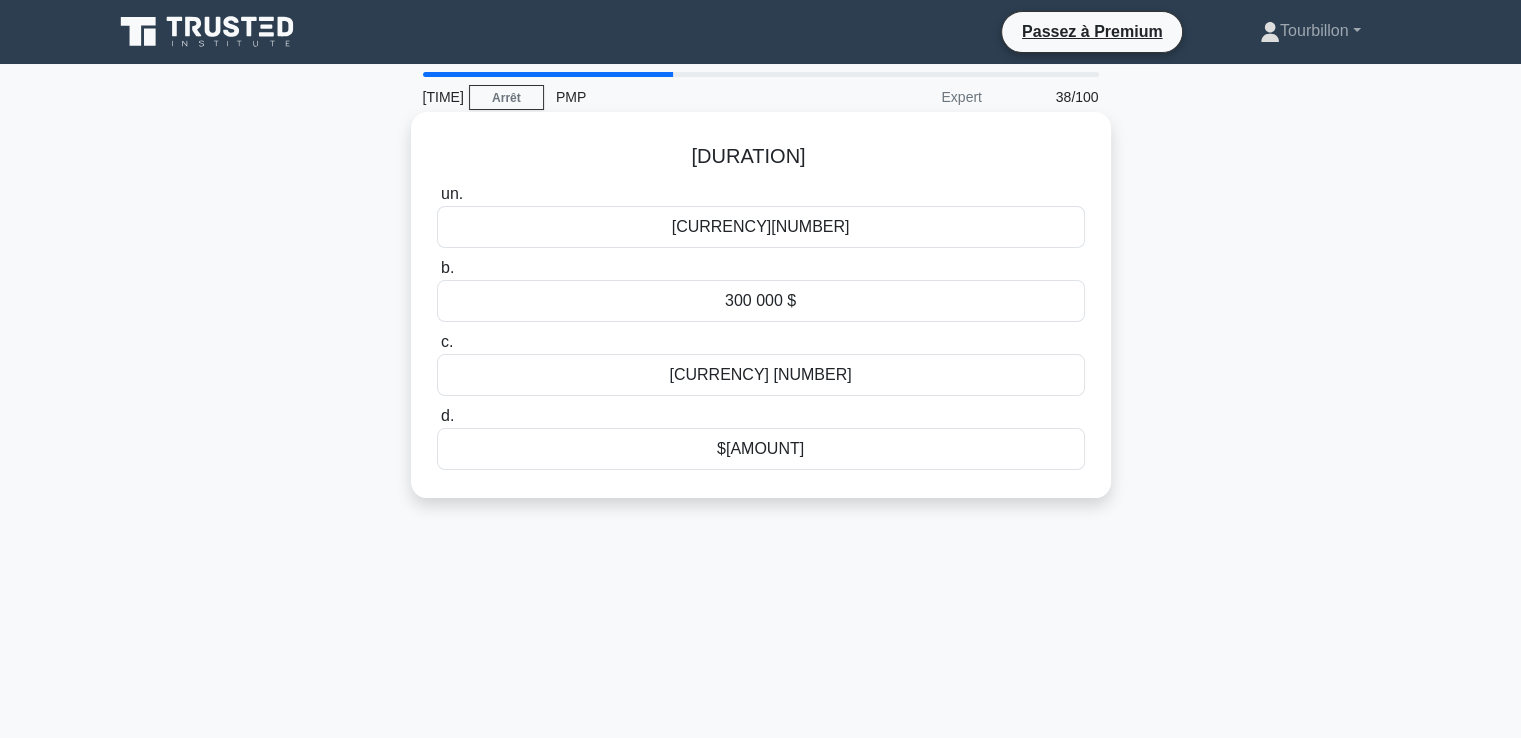 click on "[CURRENCY][NUMBER]" at bounding box center [761, 226] 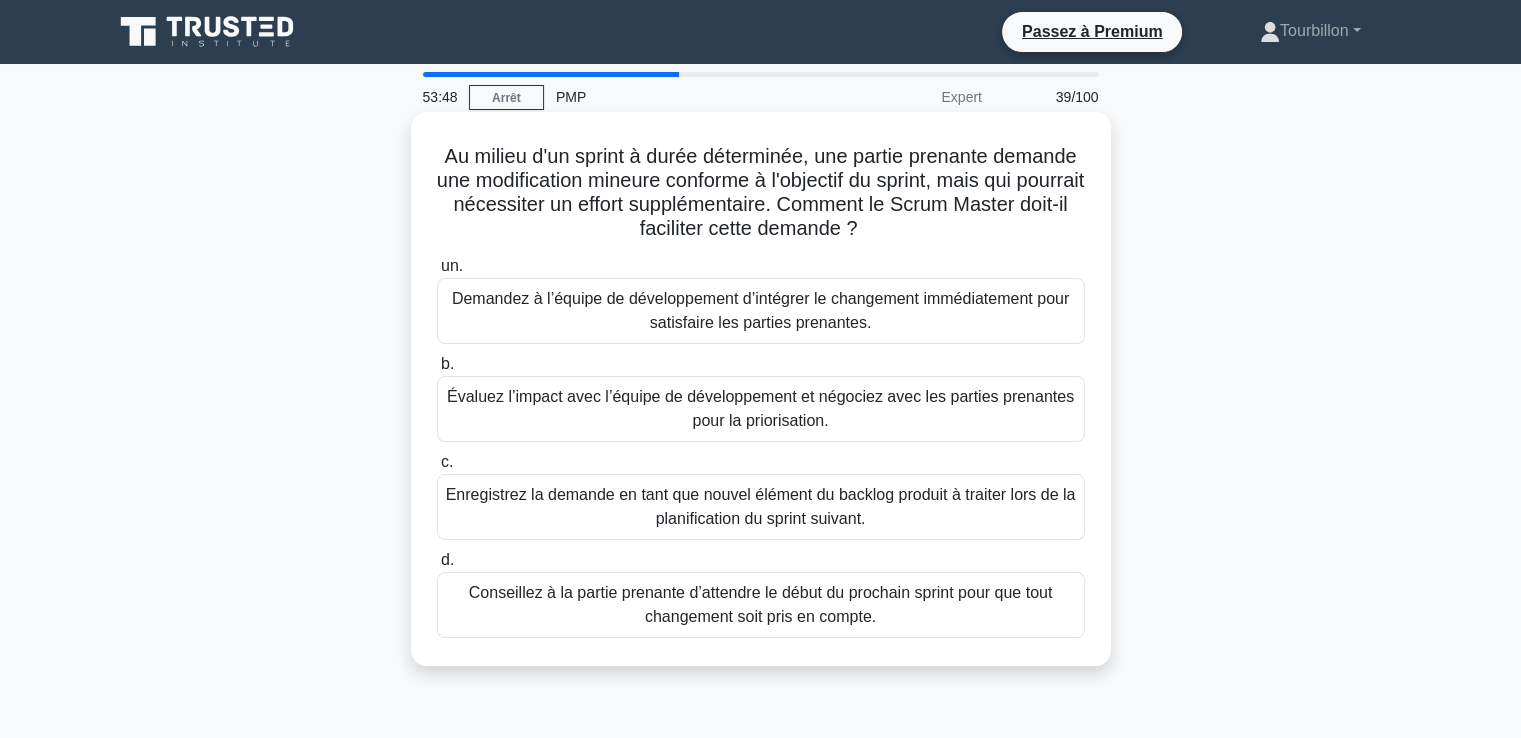 click on "Évaluez l’impact avec l’équipe de développement et négociez avec les parties prenantes pour la priorisation." at bounding box center [761, 409] 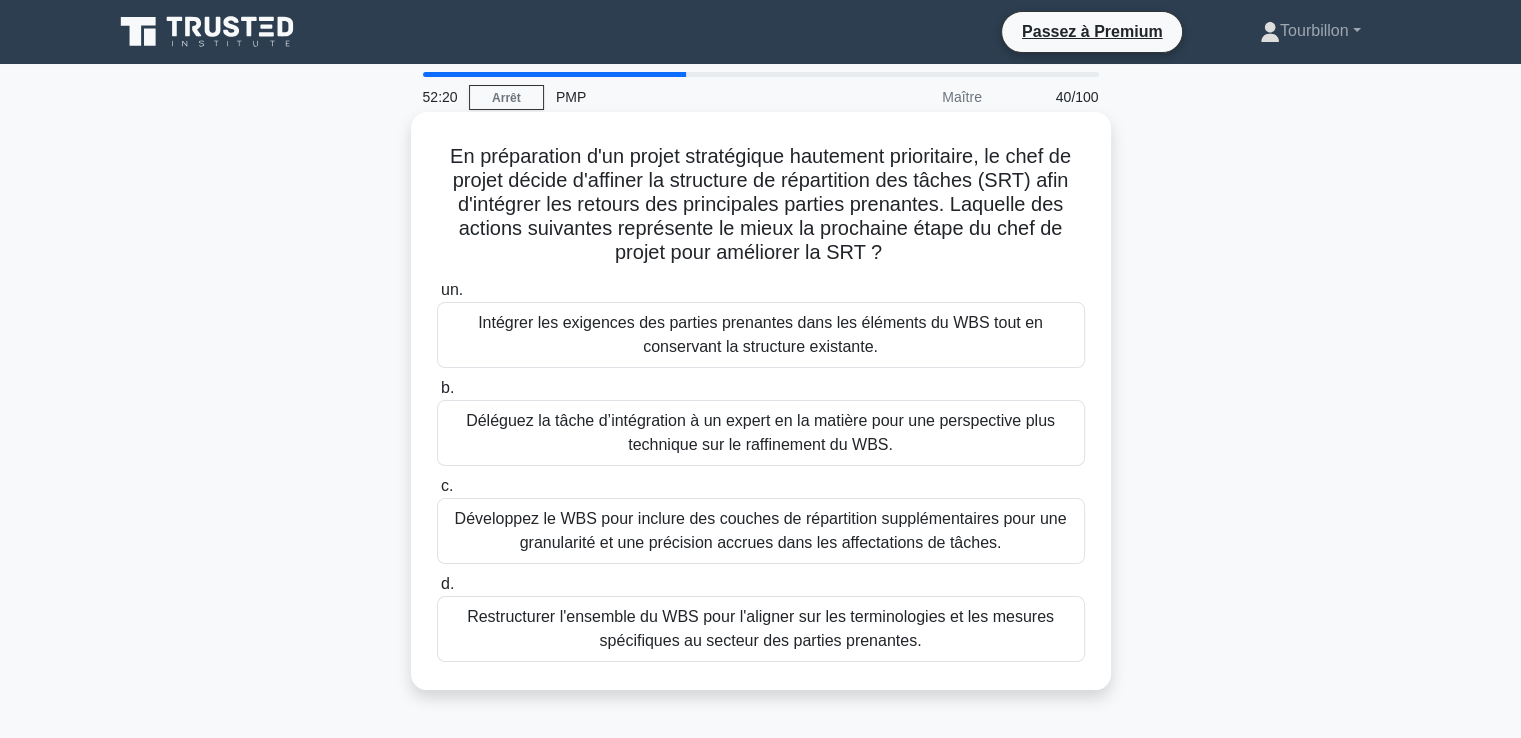 click on "Intégrer les exigences des parties prenantes dans les éléments du WBS tout en conservant la structure existante." at bounding box center [760, 334] 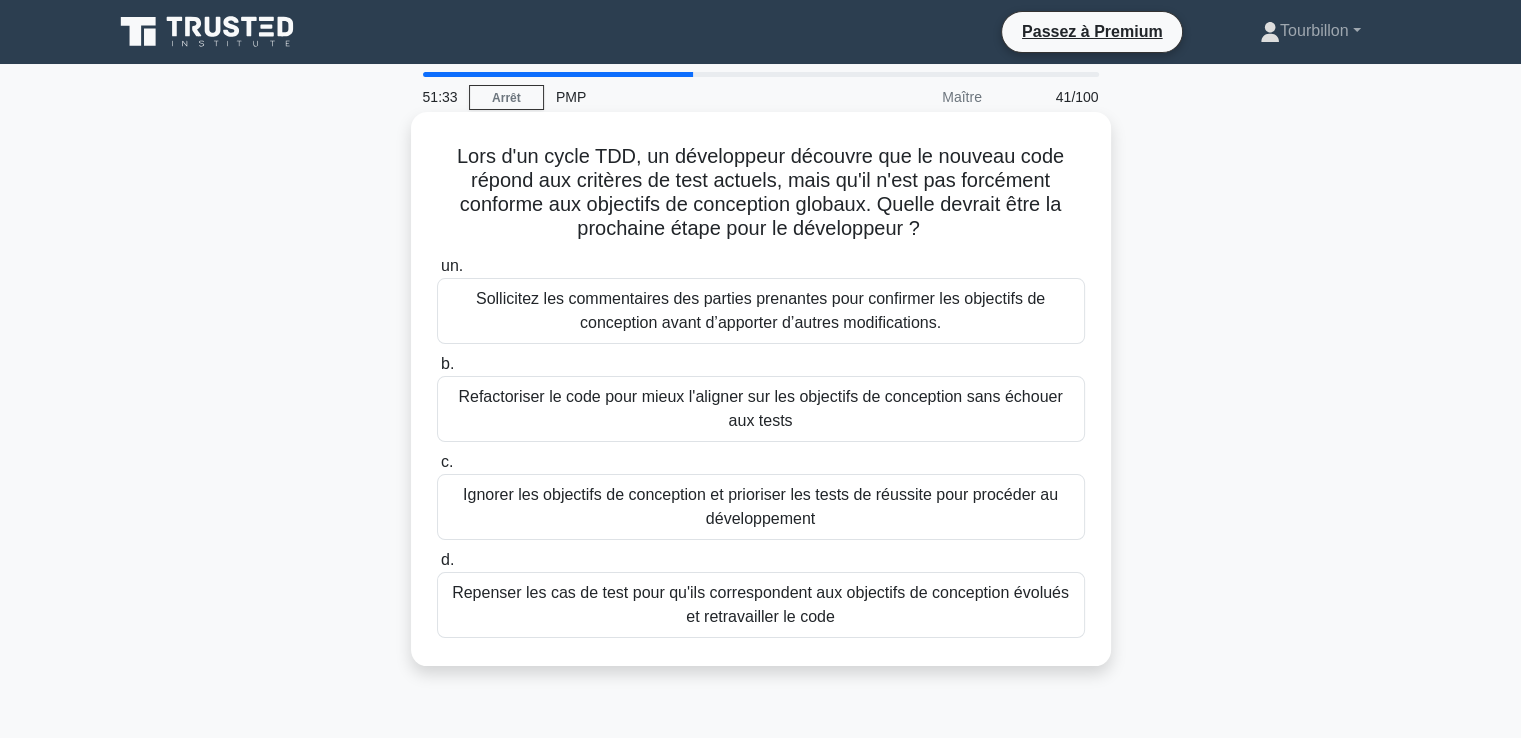 click on "Sollicitez les commentaires des parties prenantes pour confirmer les objectifs de conception avant d’apporter d’autres modifications." at bounding box center [760, 310] 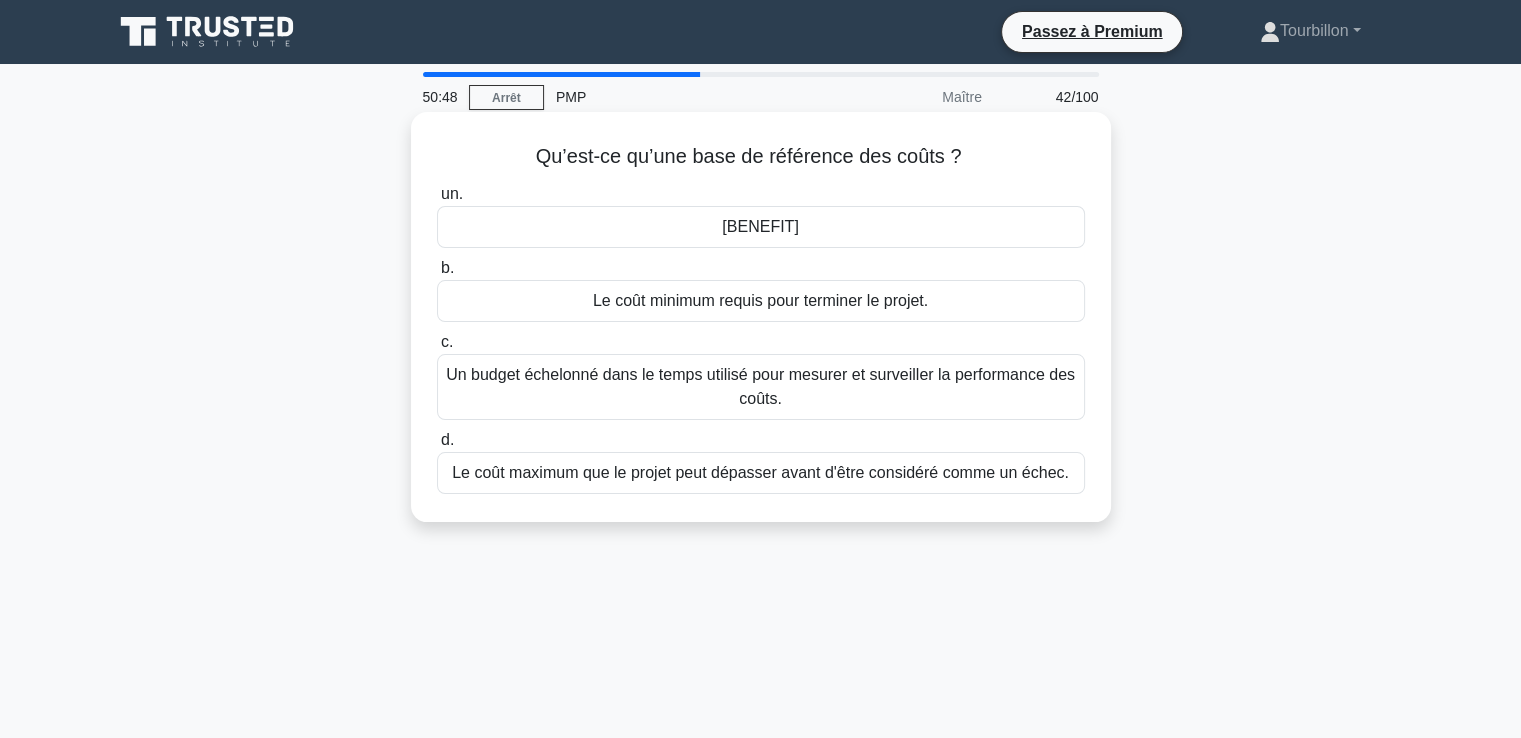 click on "Un budget échelonné dans le temps utilisé pour mesurer et surveiller la performance des coûts." at bounding box center (760, 386) 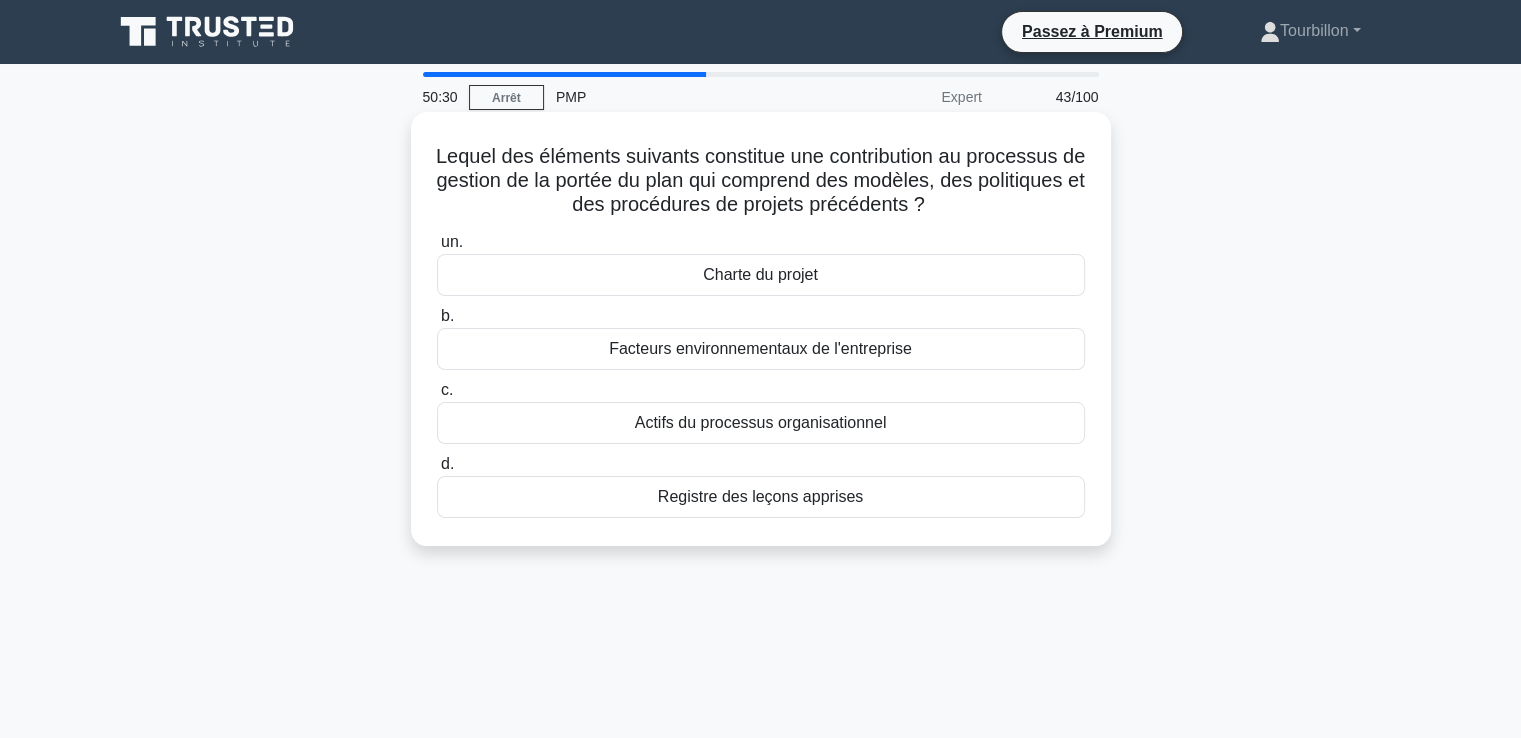 click on "Actifs du processus organisationnel" at bounding box center (761, 422) 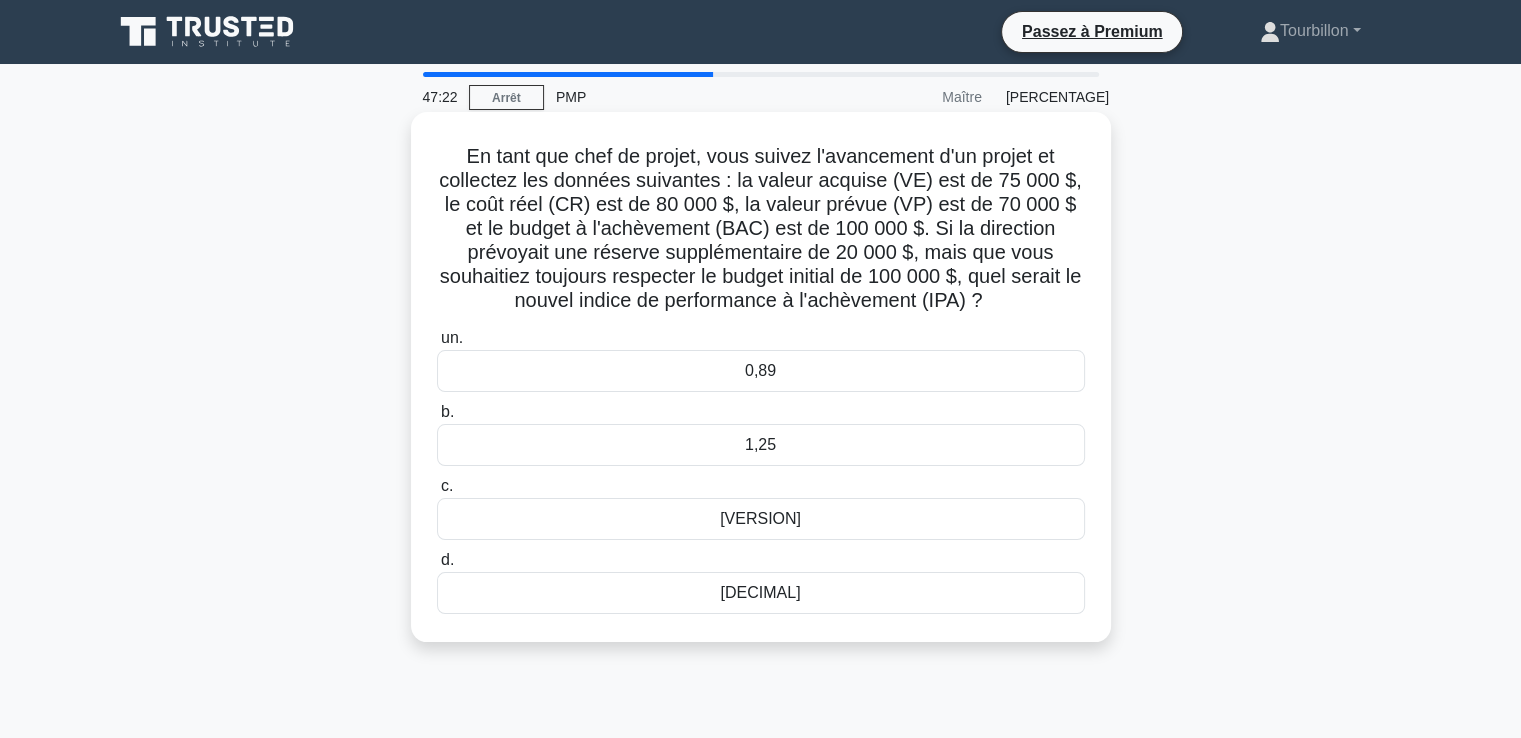 click on "1,25" at bounding box center (760, 444) 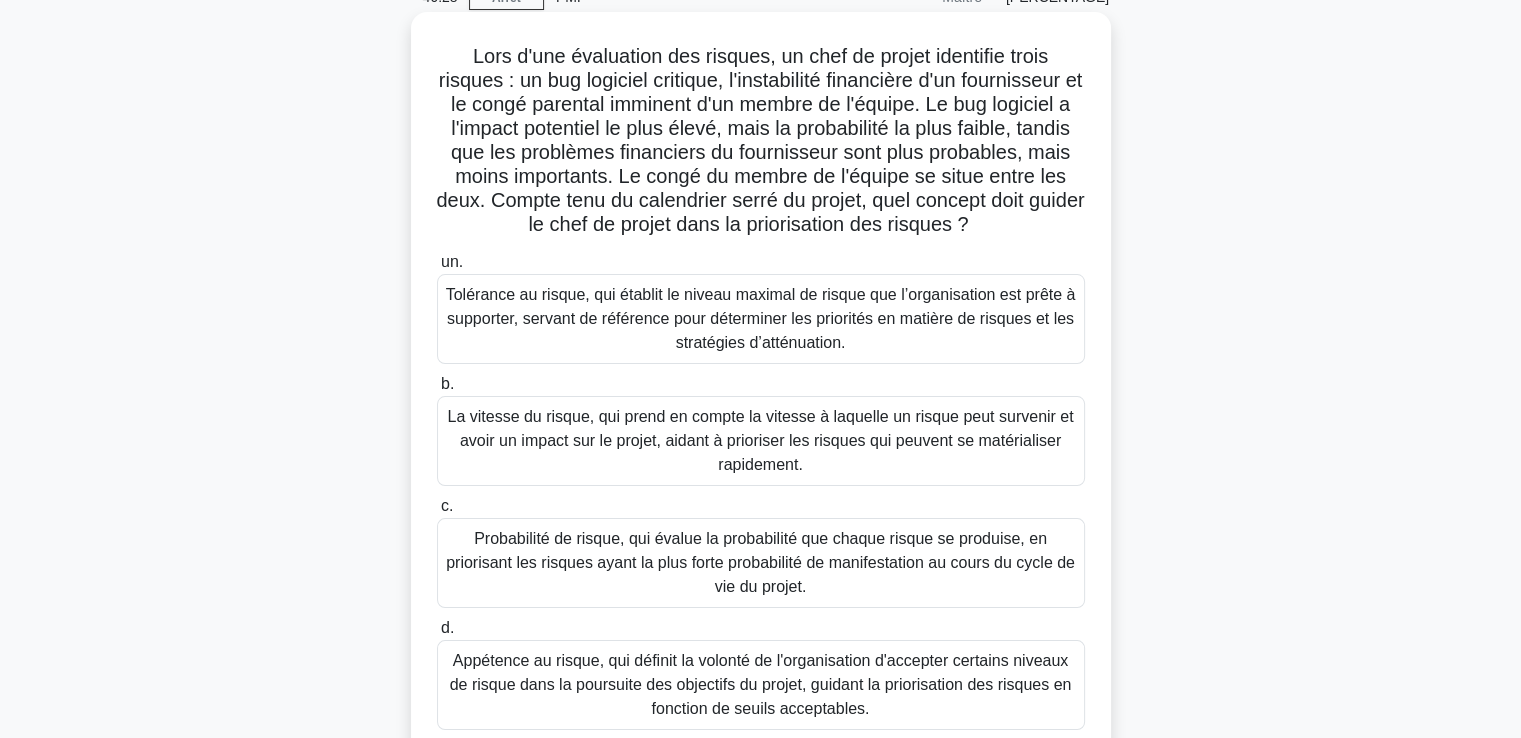 scroll, scrollTop: 200, scrollLeft: 0, axis: vertical 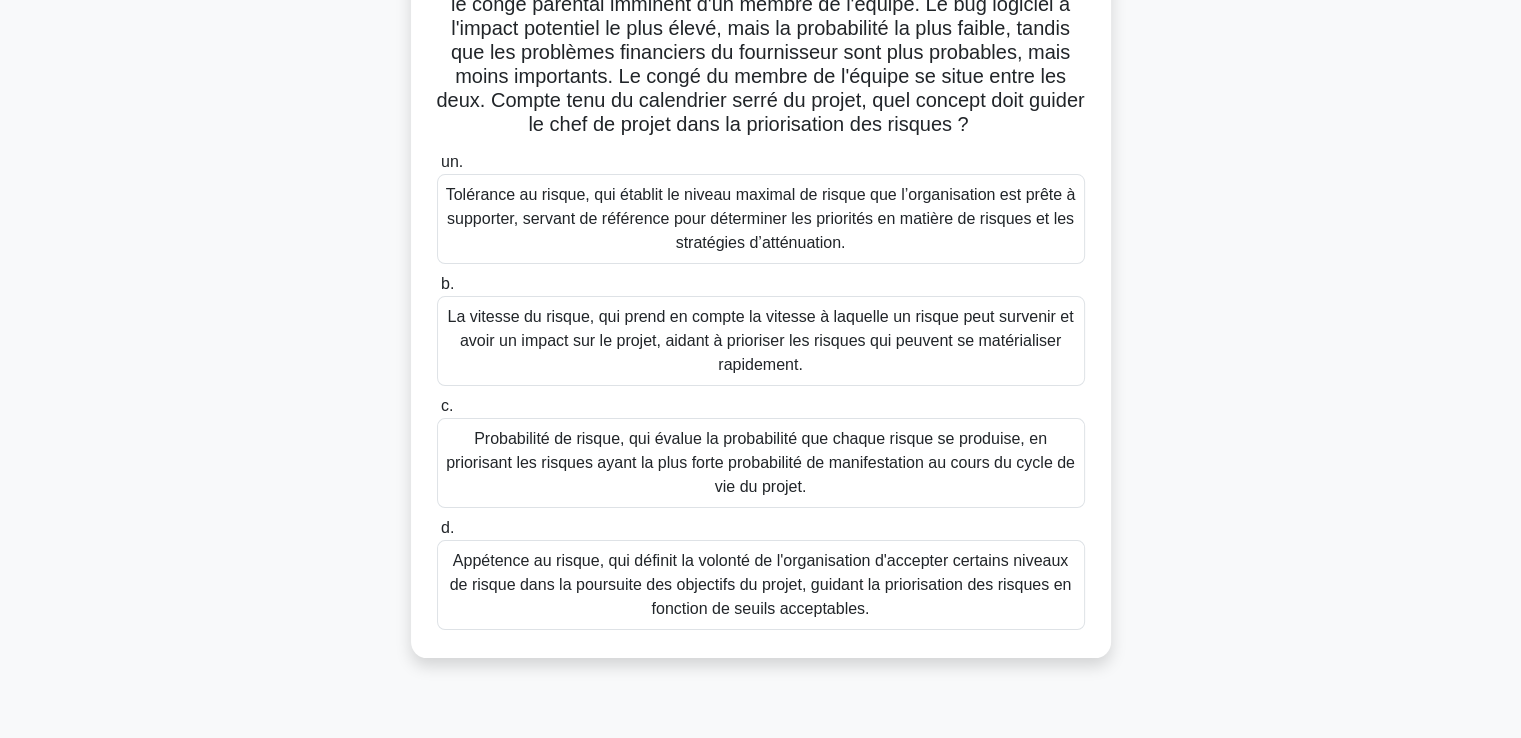 click on "Appétence au risque, qui définit la volonté de l'organisation d'accepter certains niveaux de risque dans la poursuite des objectifs du projet, guidant la priorisation des risques en fonction de seuils acceptables." at bounding box center (761, 584) 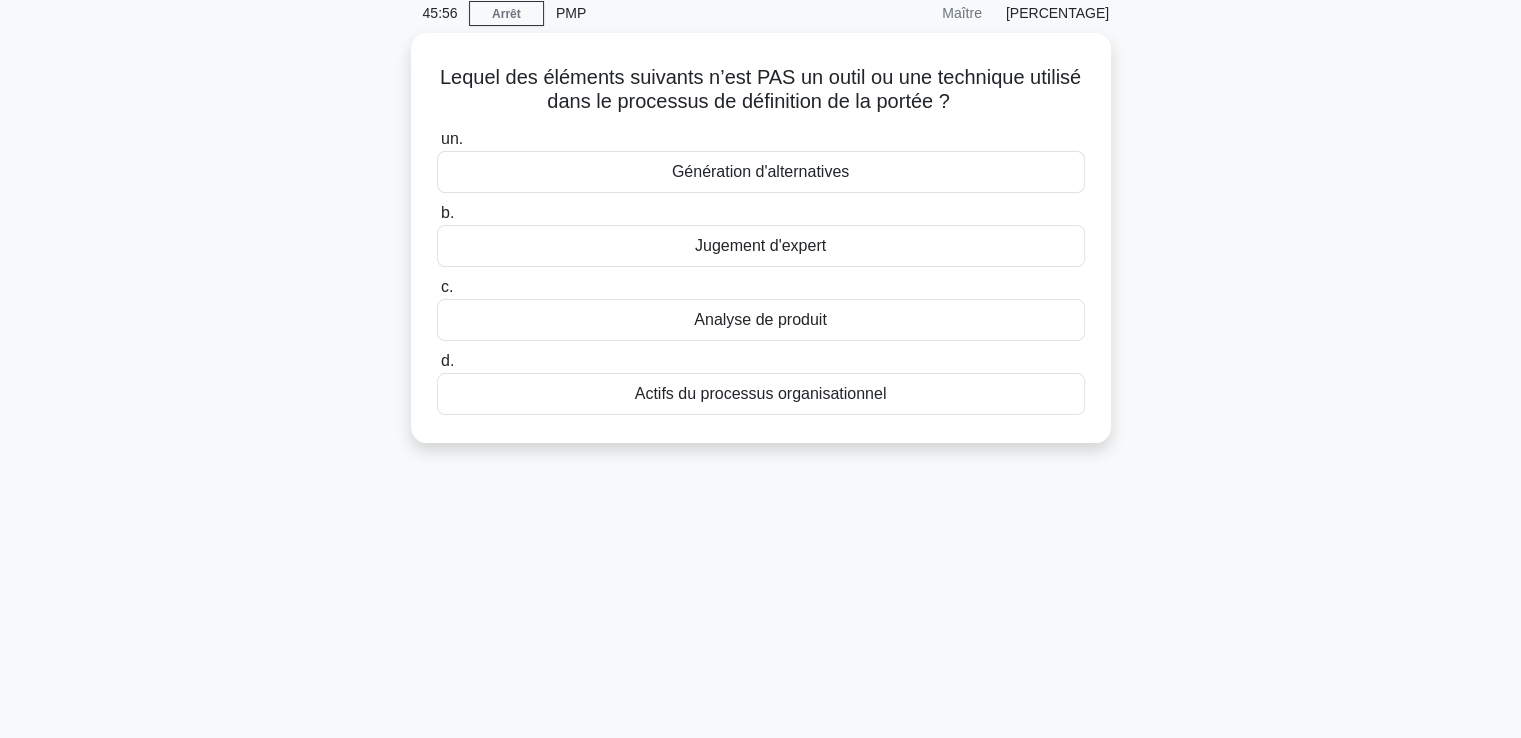 scroll, scrollTop: 0, scrollLeft: 0, axis: both 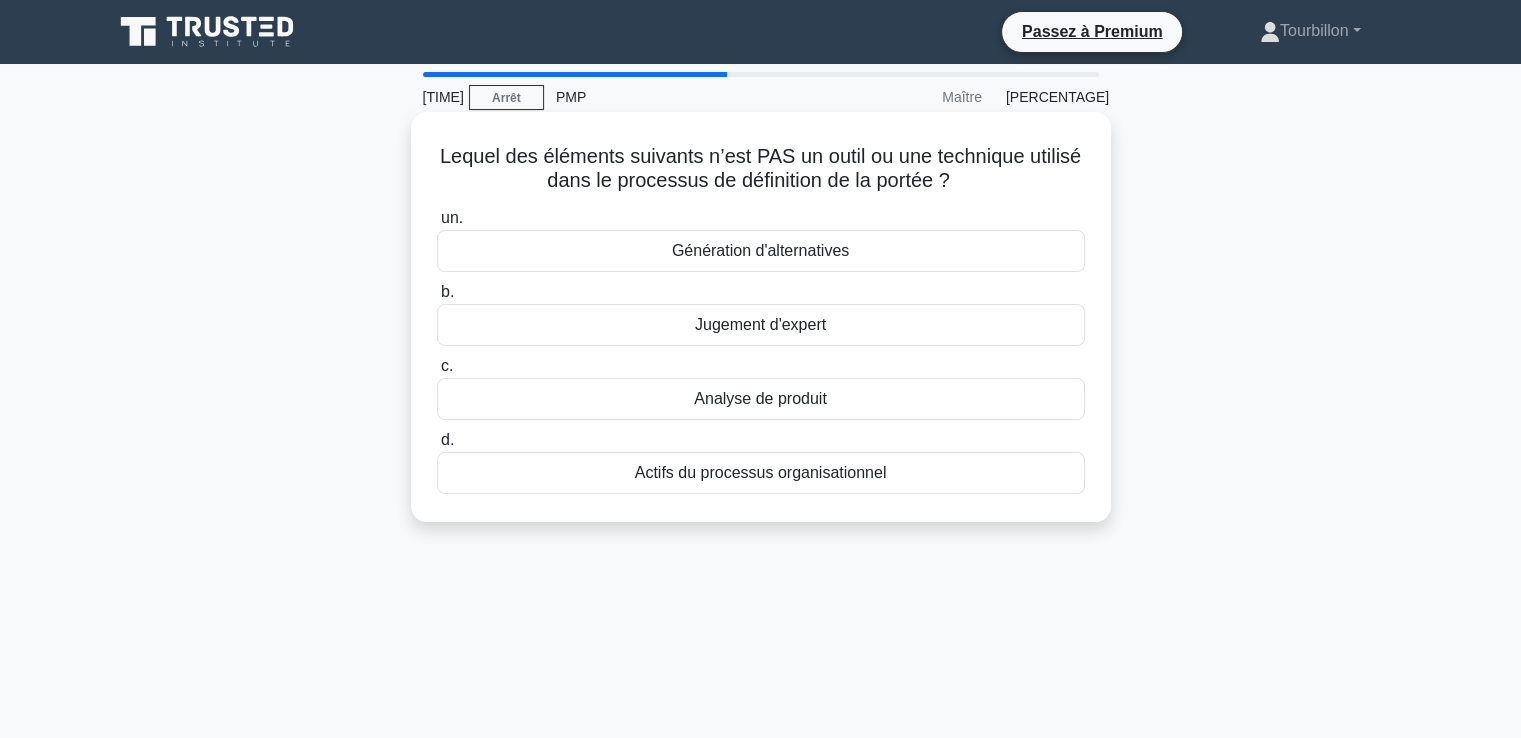 click on "Génération d'alternatives" at bounding box center (760, 250) 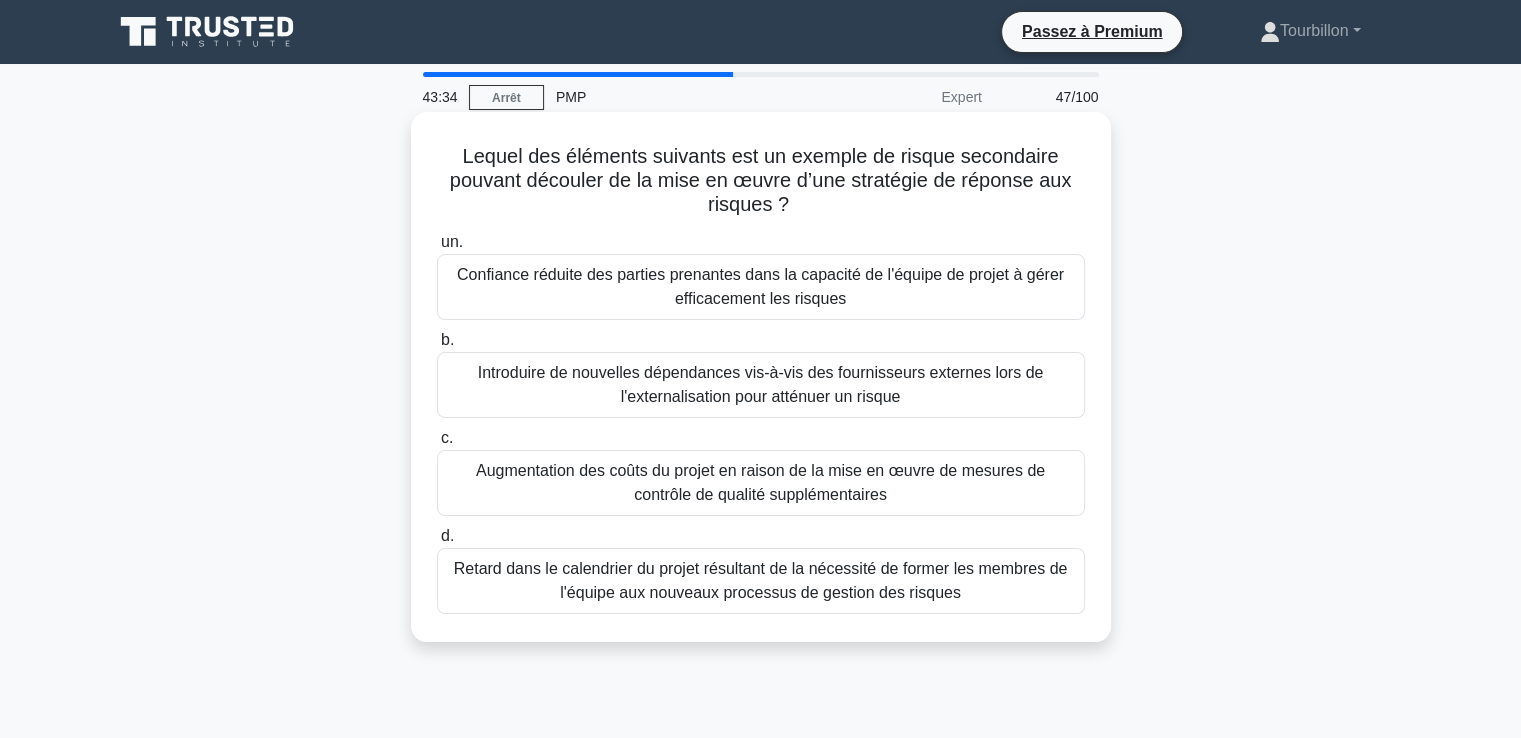 click on "Introduire de nouvelles dépendances vis-à-vis des fournisseurs externes lors de l'externalisation pour atténuer un risque" at bounding box center [761, 384] 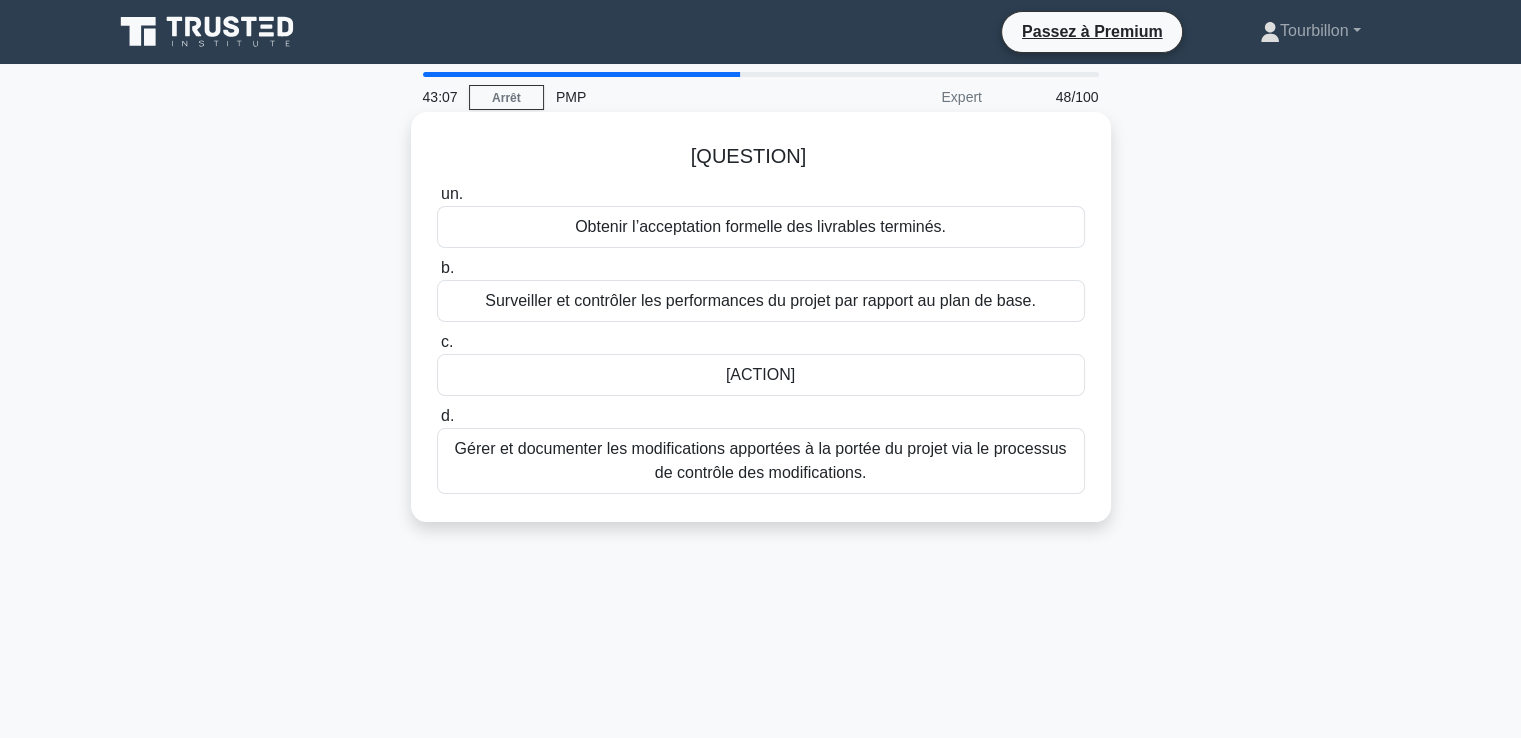 click on "Obtenir l’acceptation formelle des livrables terminés." at bounding box center [760, 226] 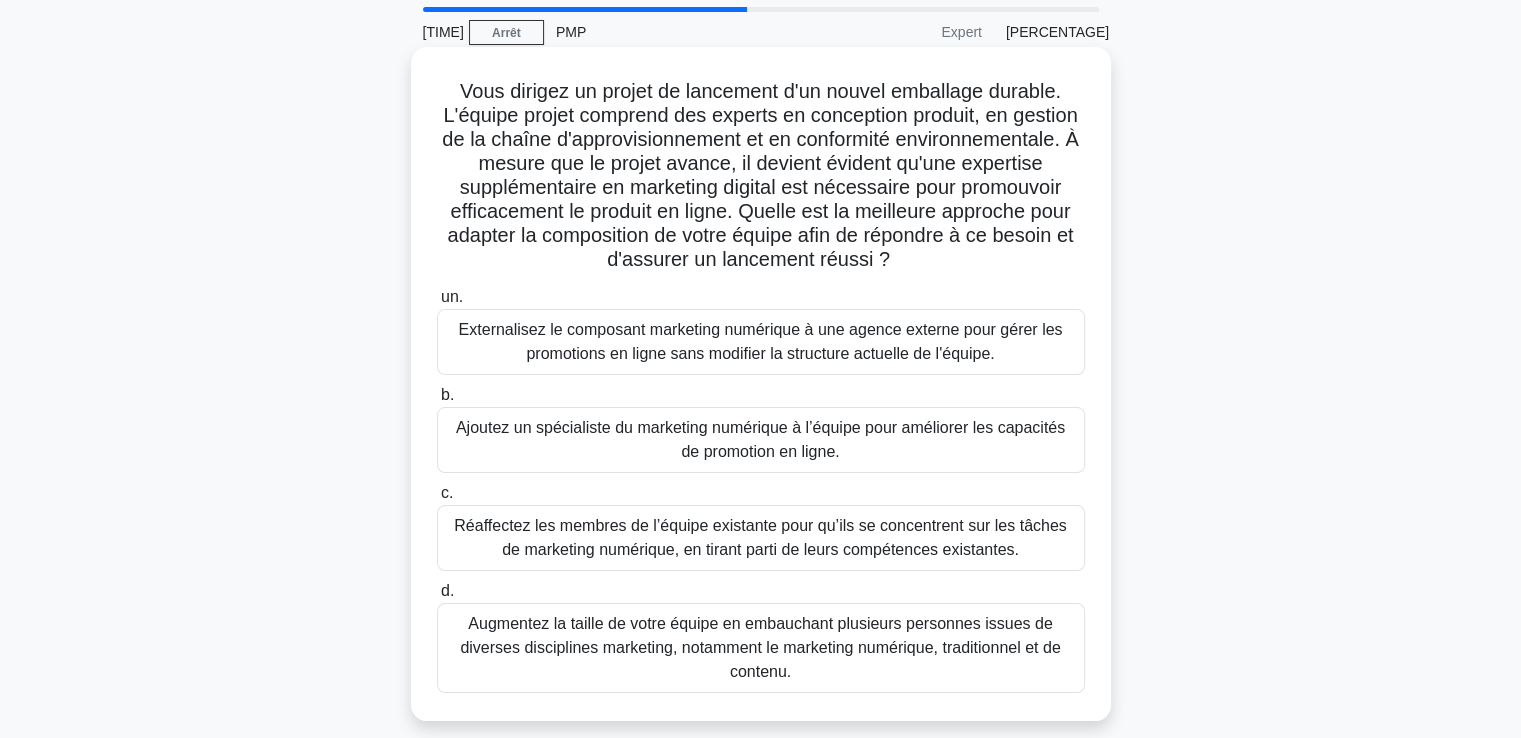 scroll, scrollTop: 100, scrollLeft: 0, axis: vertical 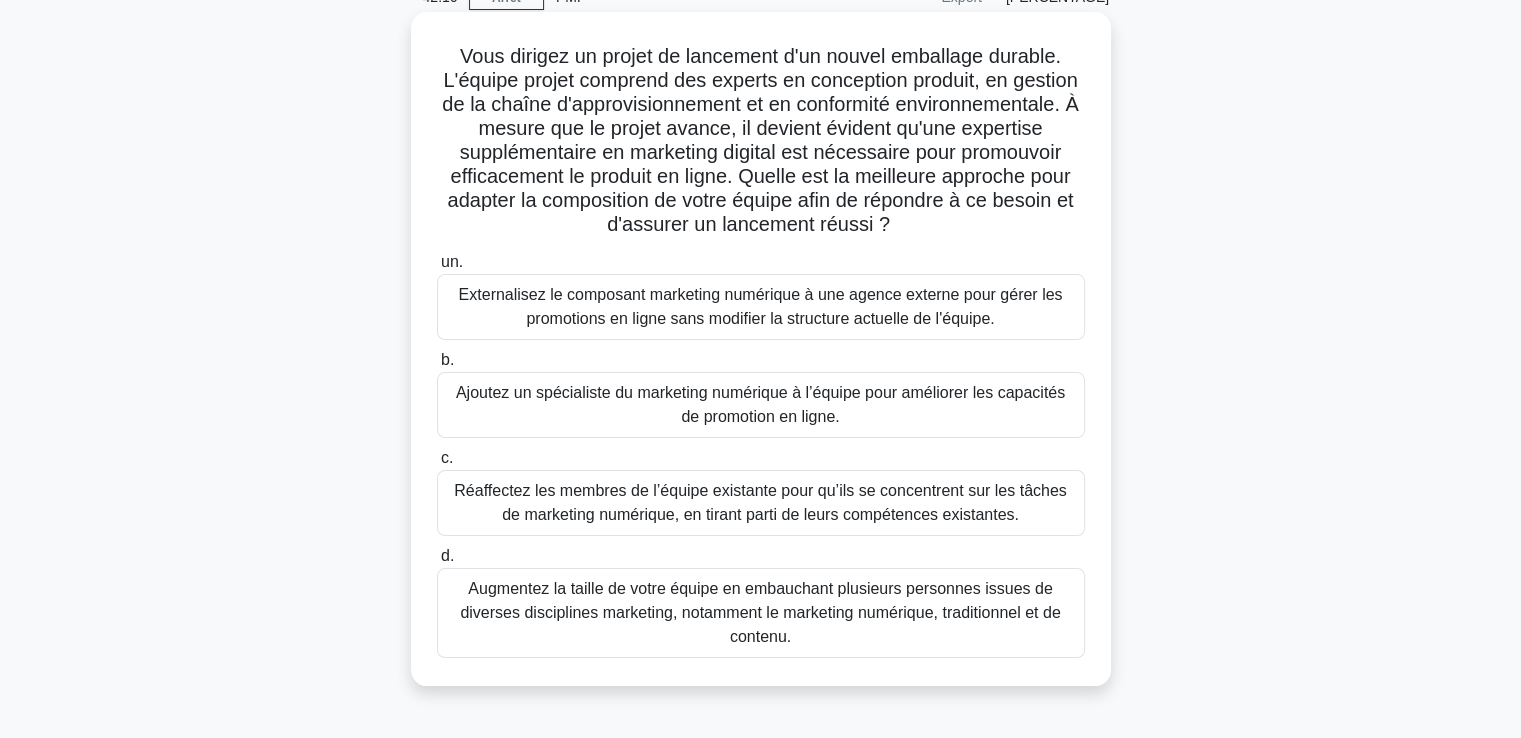 click on "Ajoutez un spécialiste du marketing numérique à l’équipe pour améliorer les capacités de promotion en ligne." at bounding box center [761, 405] 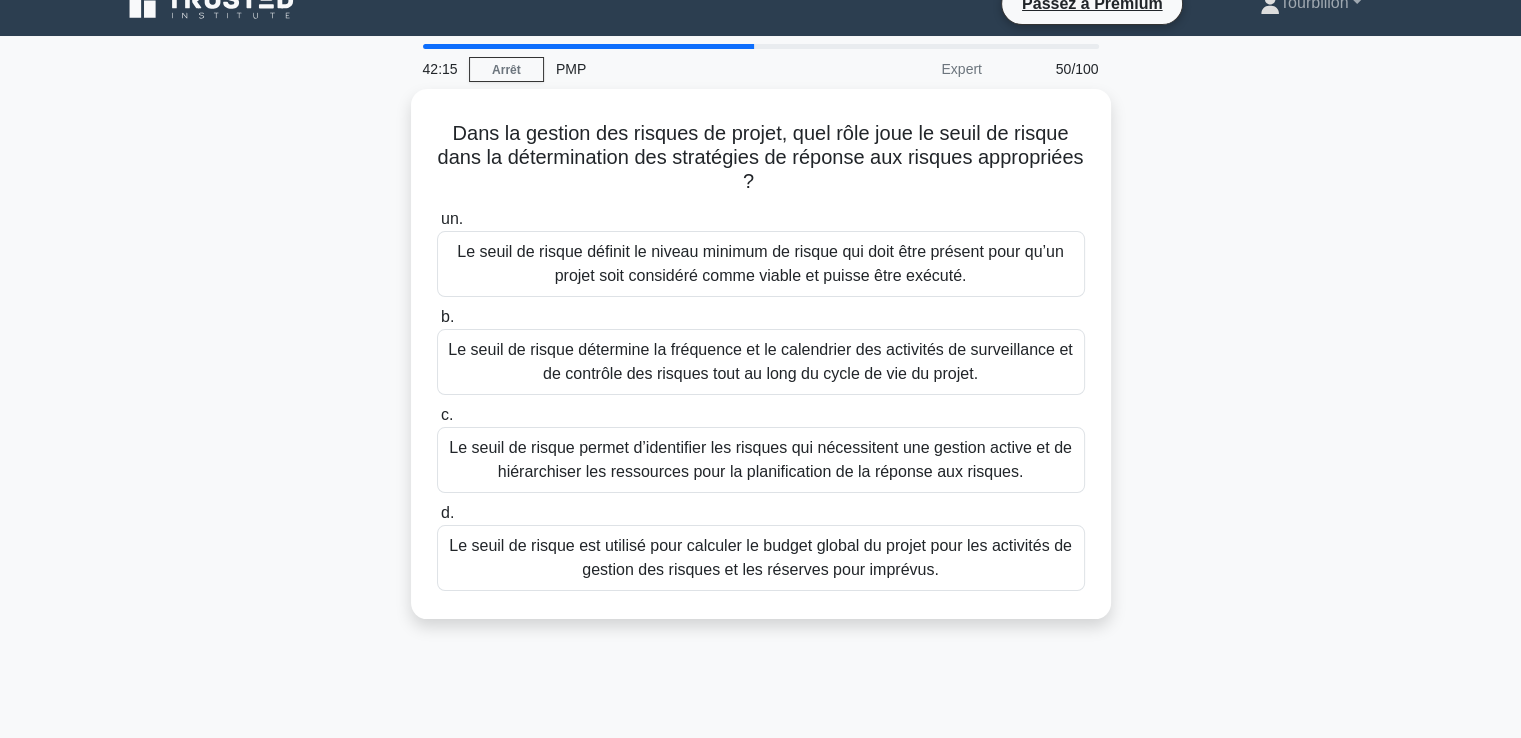 scroll, scrollTop: 0, scrollLeft: 0, axis: both 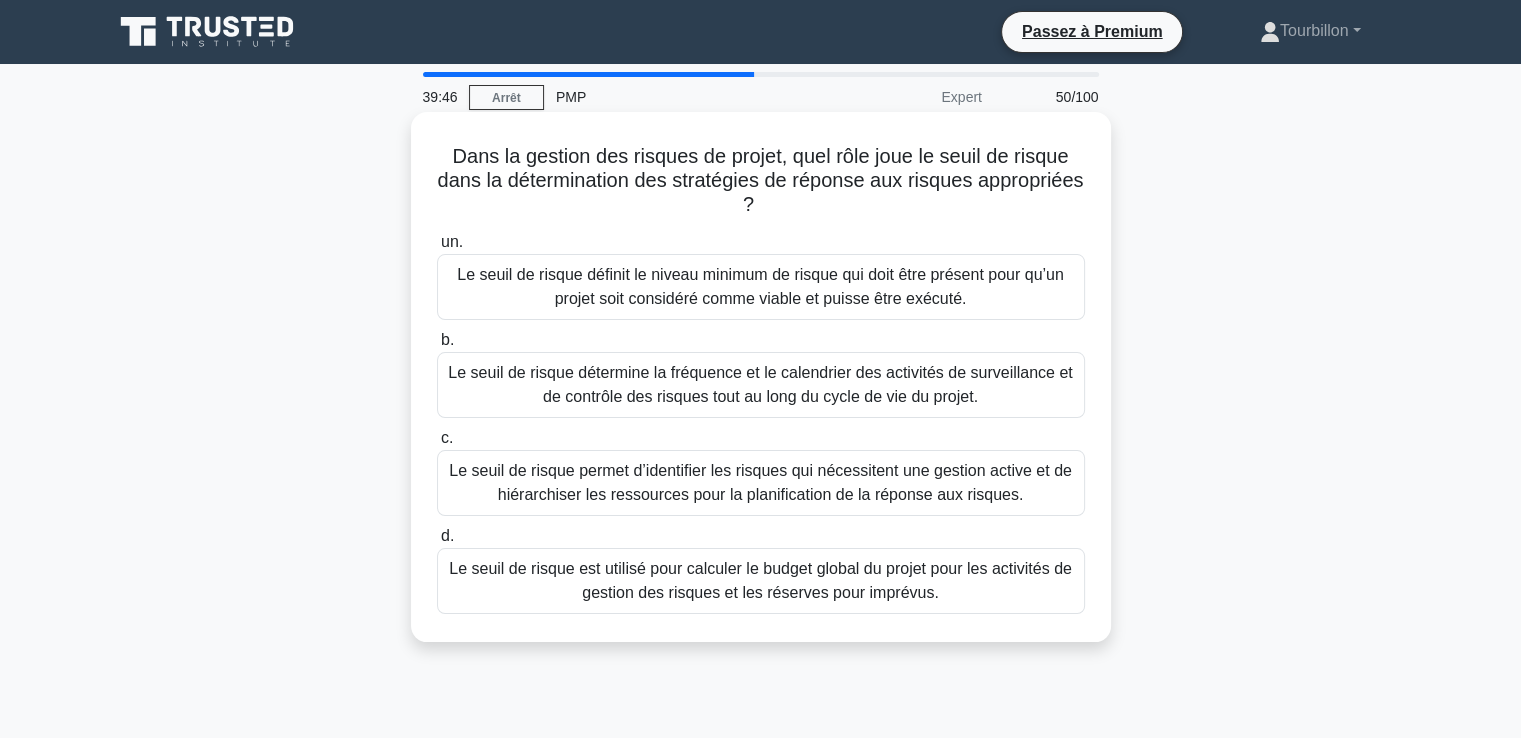 click on "Le seuil de risque permet d’identifier les risques qui nécessitent une gestion active et de hiérarchiser les ressources pour la planification de la réponse aux risques." at bounding box center (760, 482) 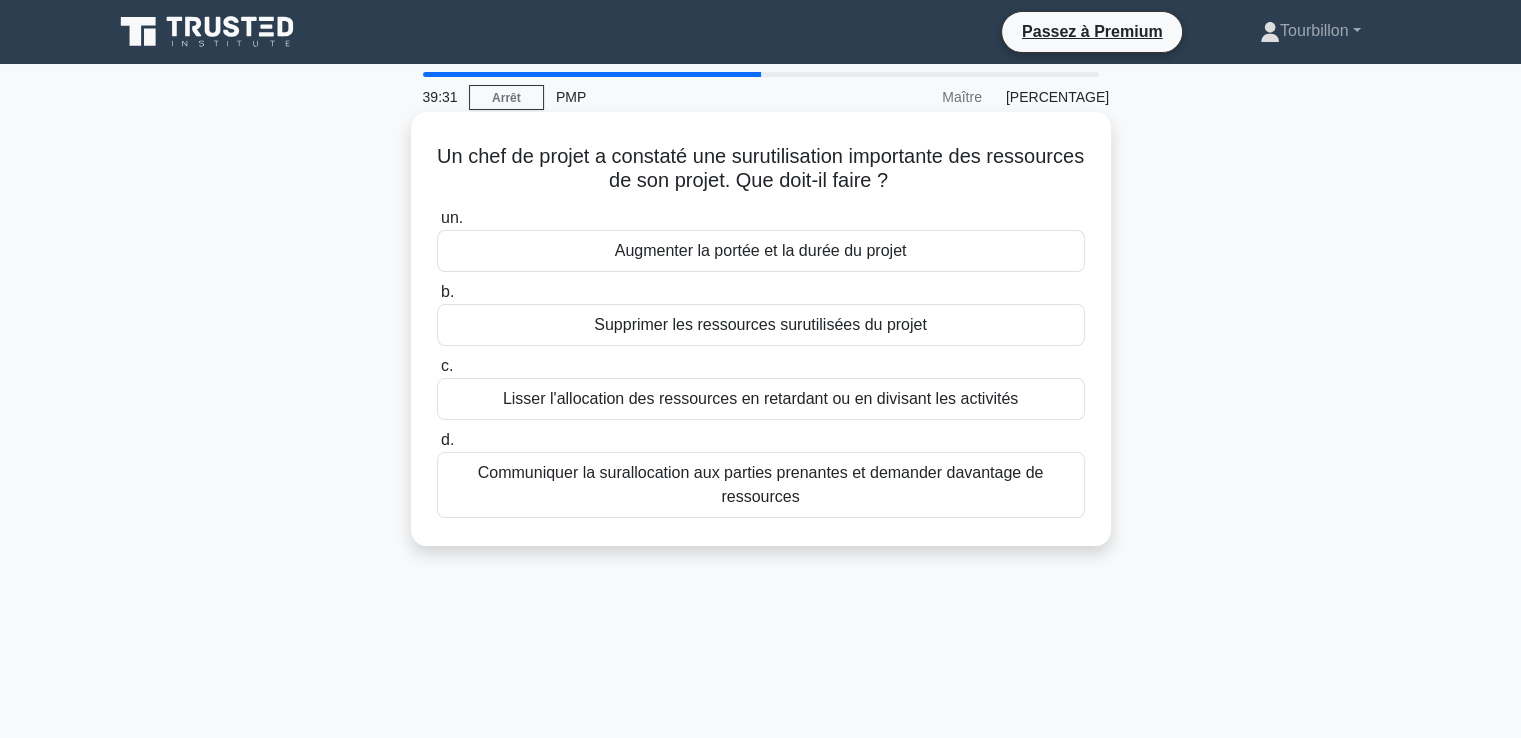 click on "Lisser l'allocation des ressources en retardant ou en divisant les activités" at bounding box center [760, 398] 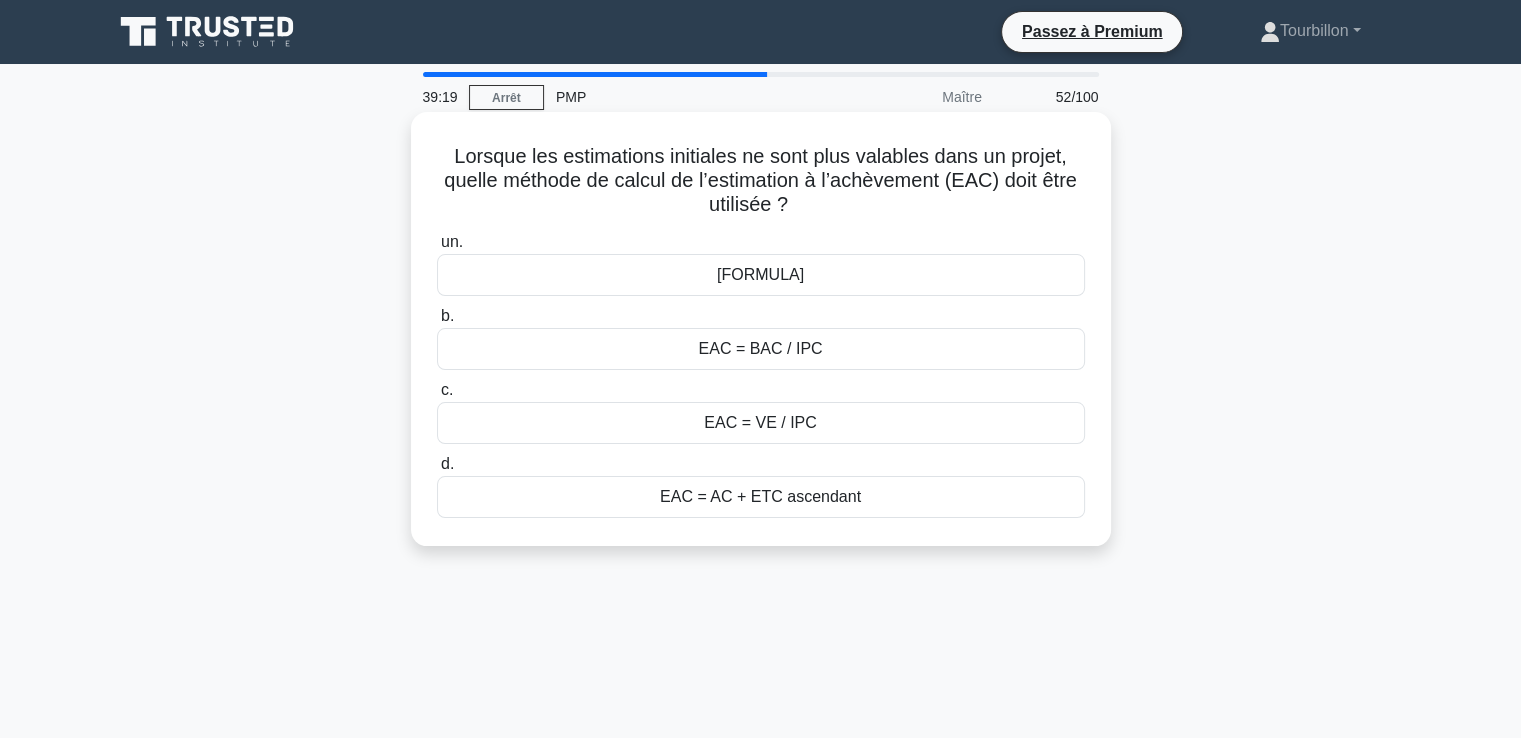click on "EAC = BAC / IPC" at bounding box center (760, 348) 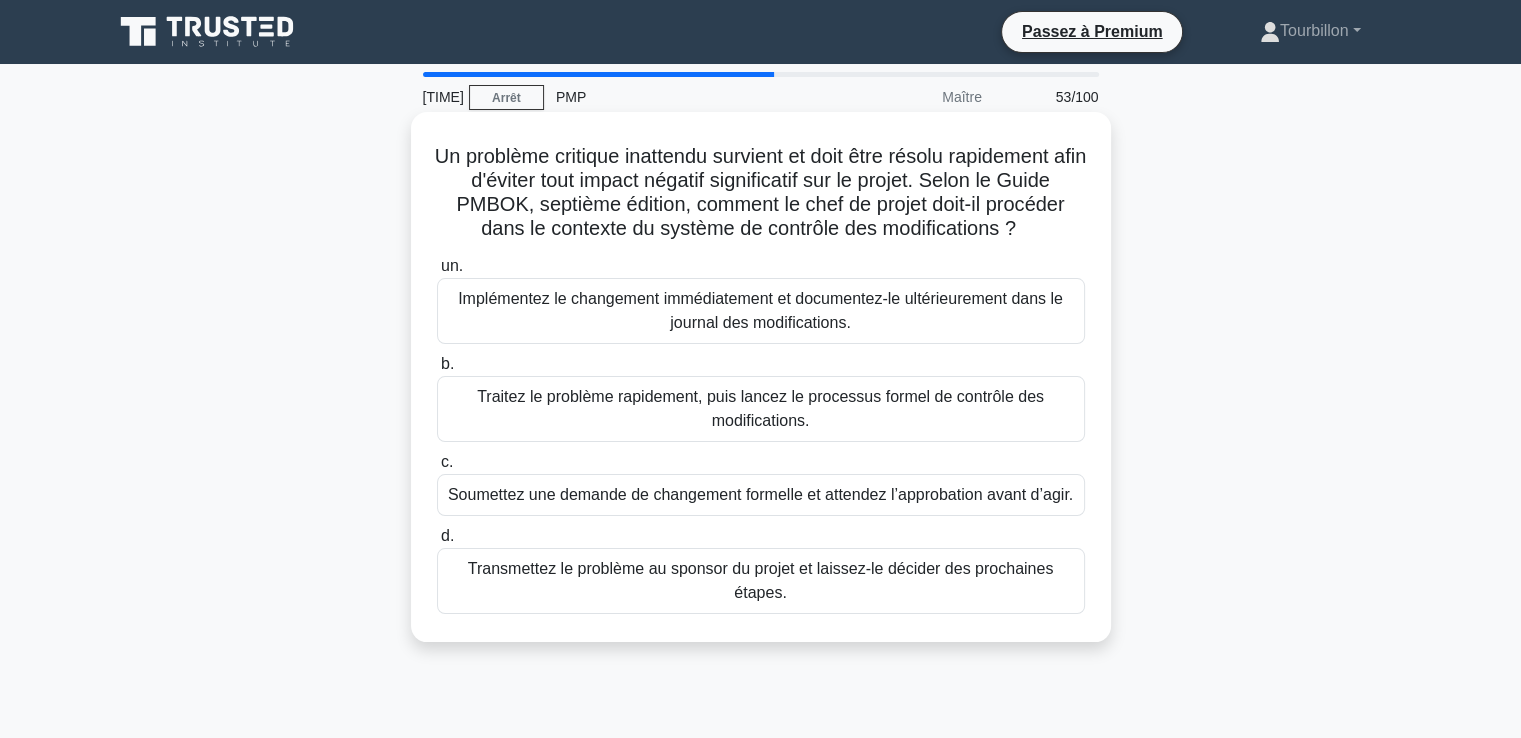 click on "Soumettez une demande de changement formelle et attendez l’approbation avant d’agir." at bounding box center (760, 494) 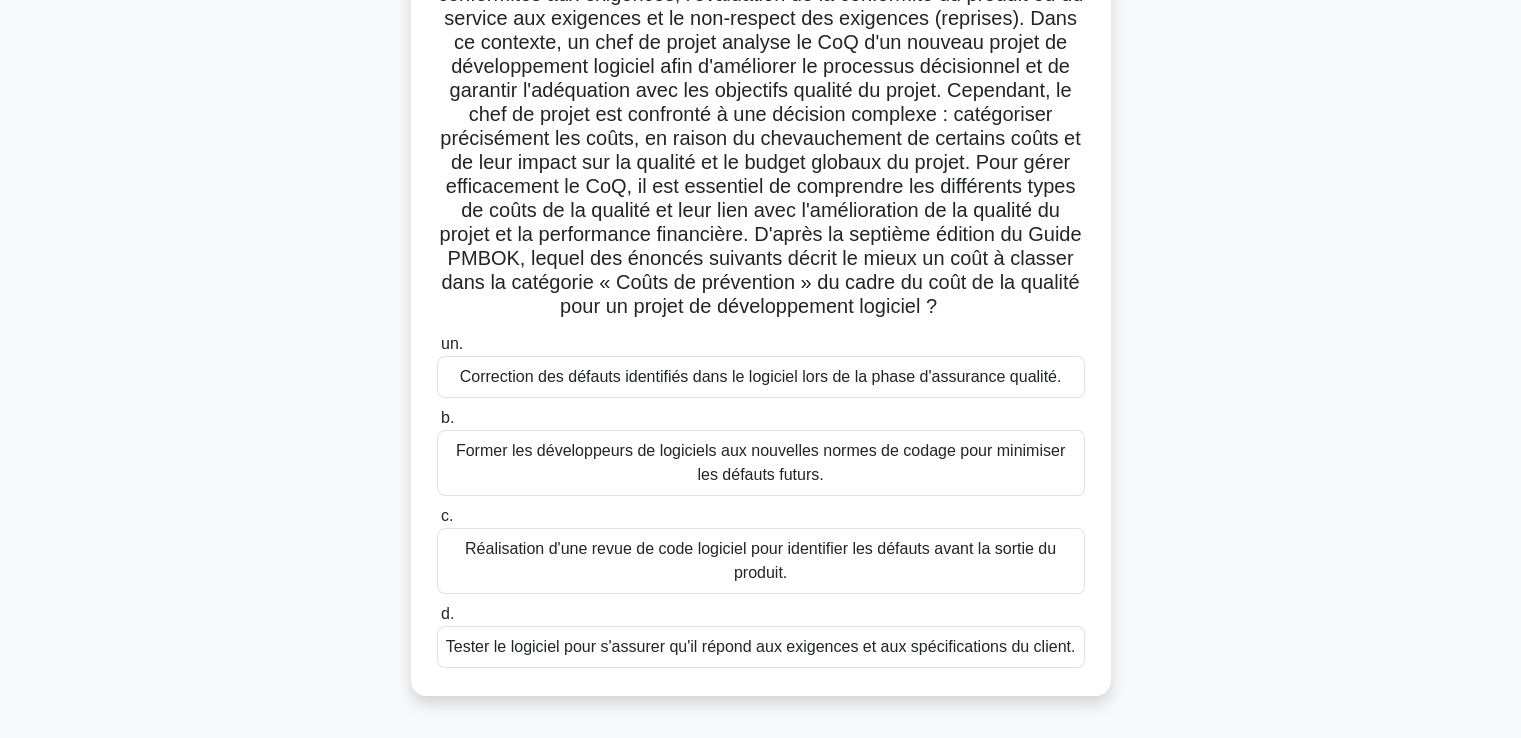 scroll, scrollTop: 200, scrollLeft: 0, axis: vertical 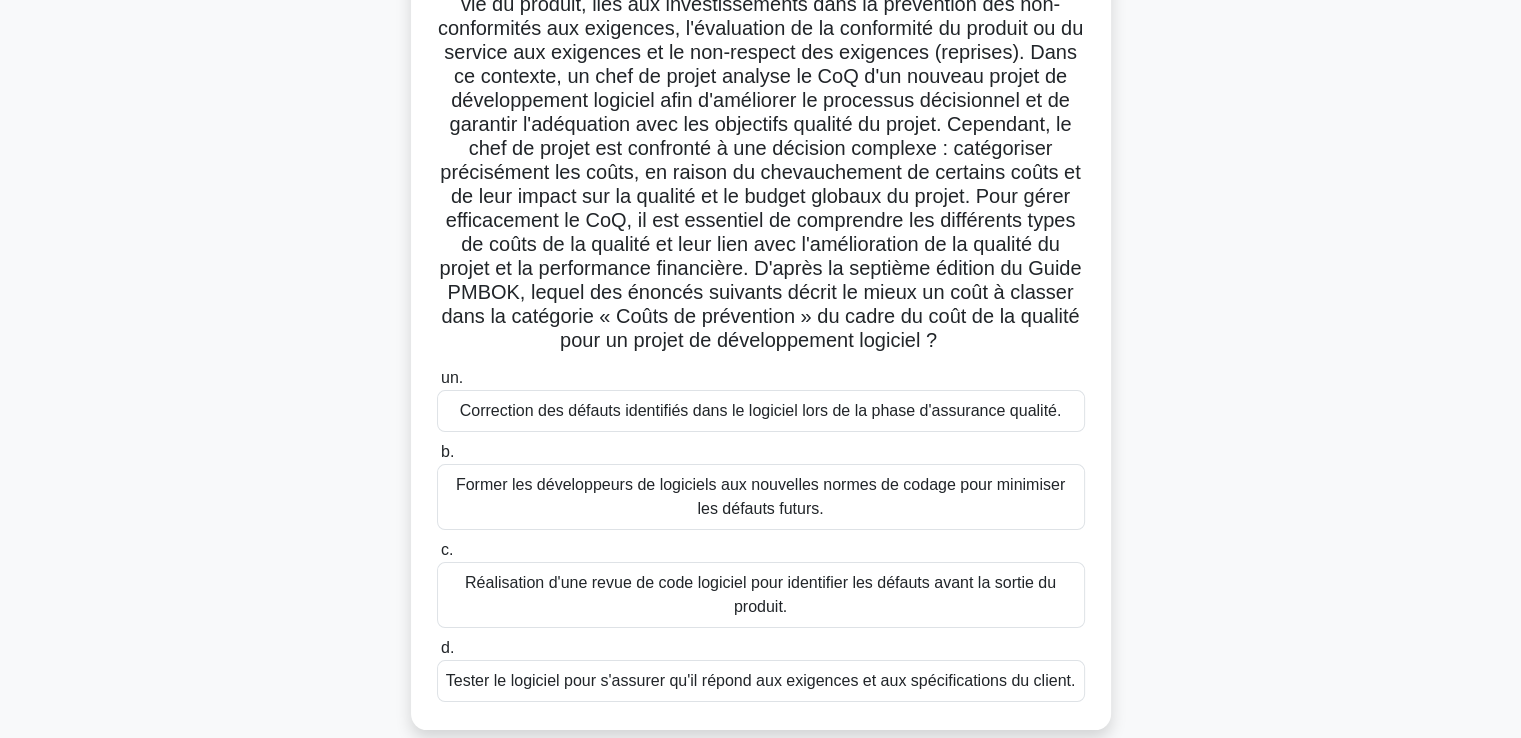 click on "Former les développeurs de logiciels aux nouvelles normes de codage pour minimiser les défauts futurs." at bounding box center [761, 497] 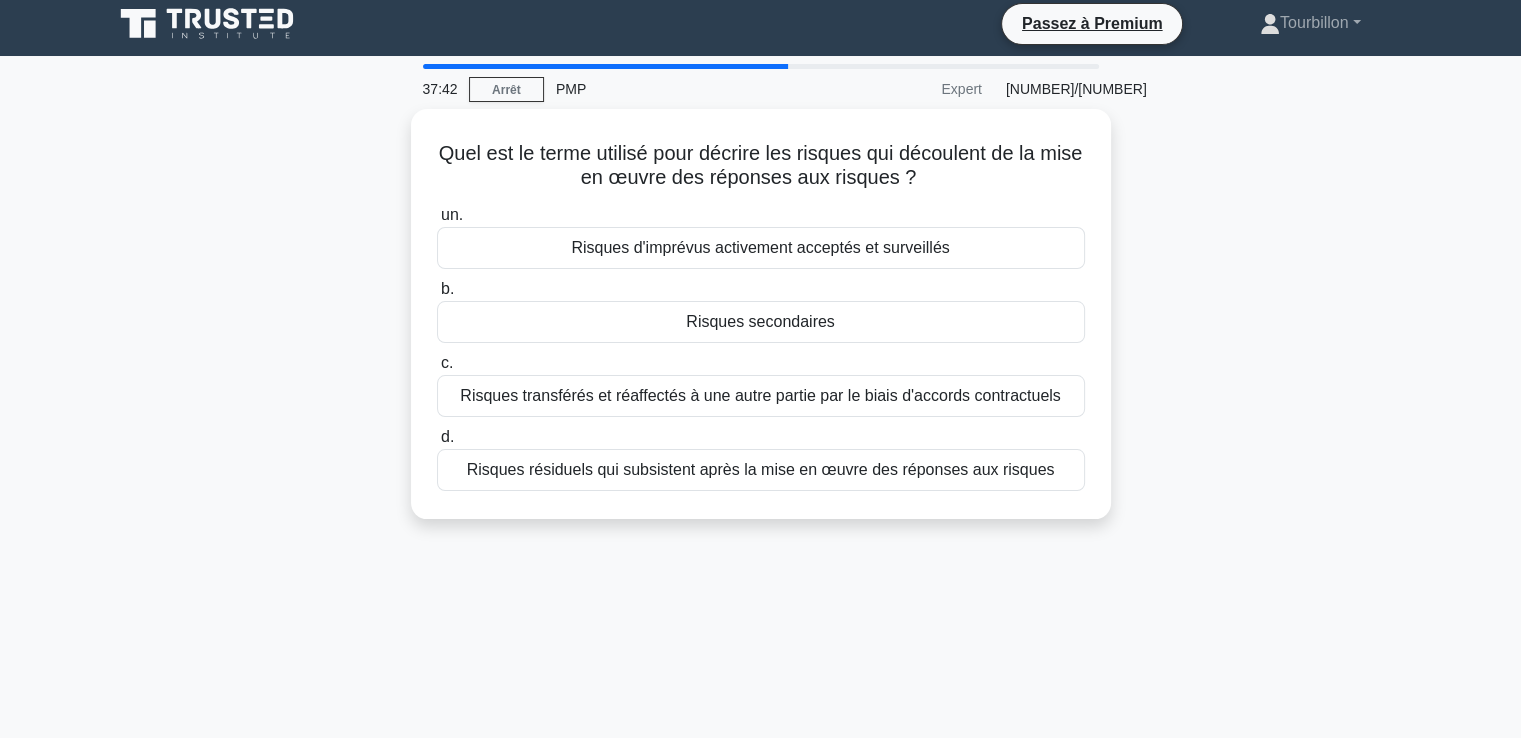 scroll, scrollTop: 0, scrollLeft: 0, axis: both 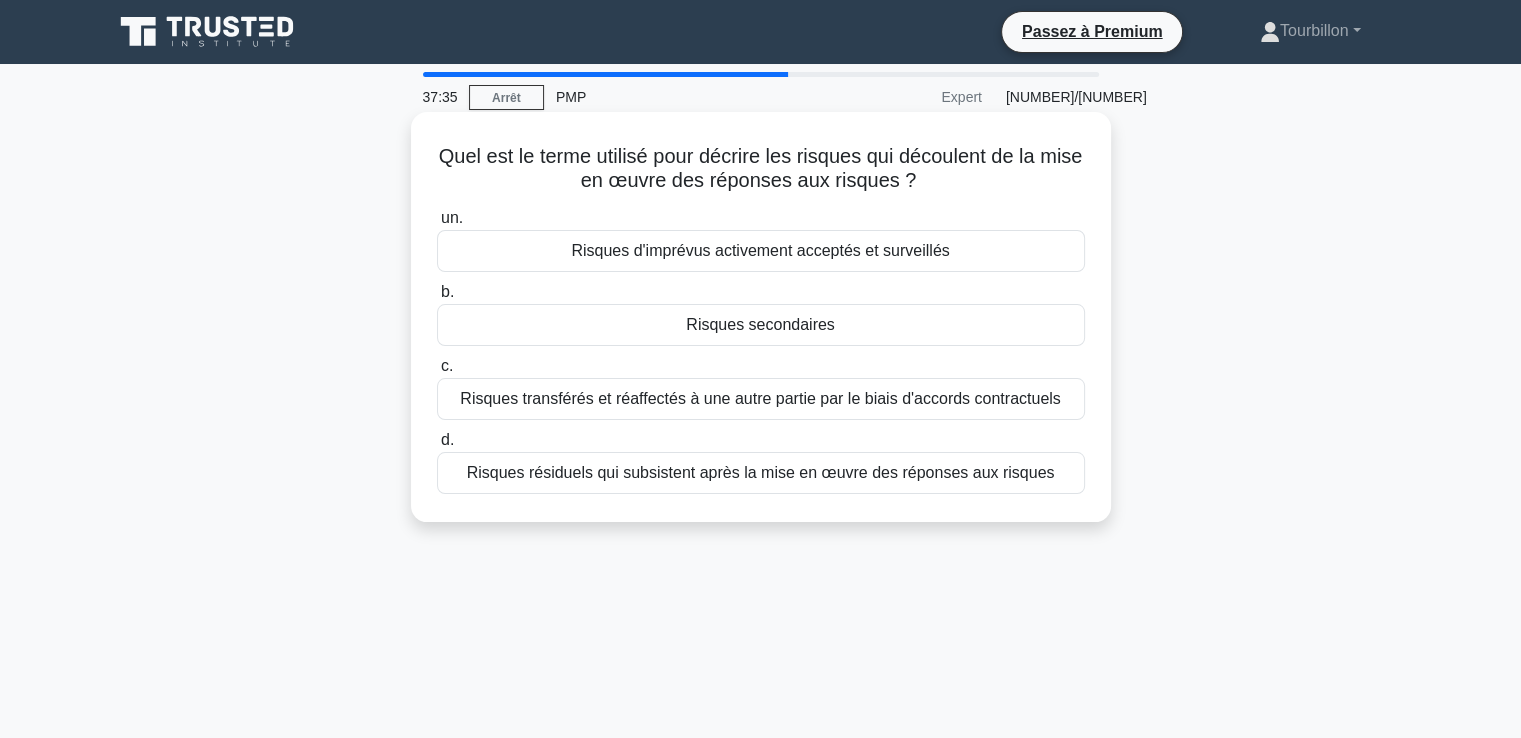 click on "Risques secondaires" at bounding box center (760, 324) 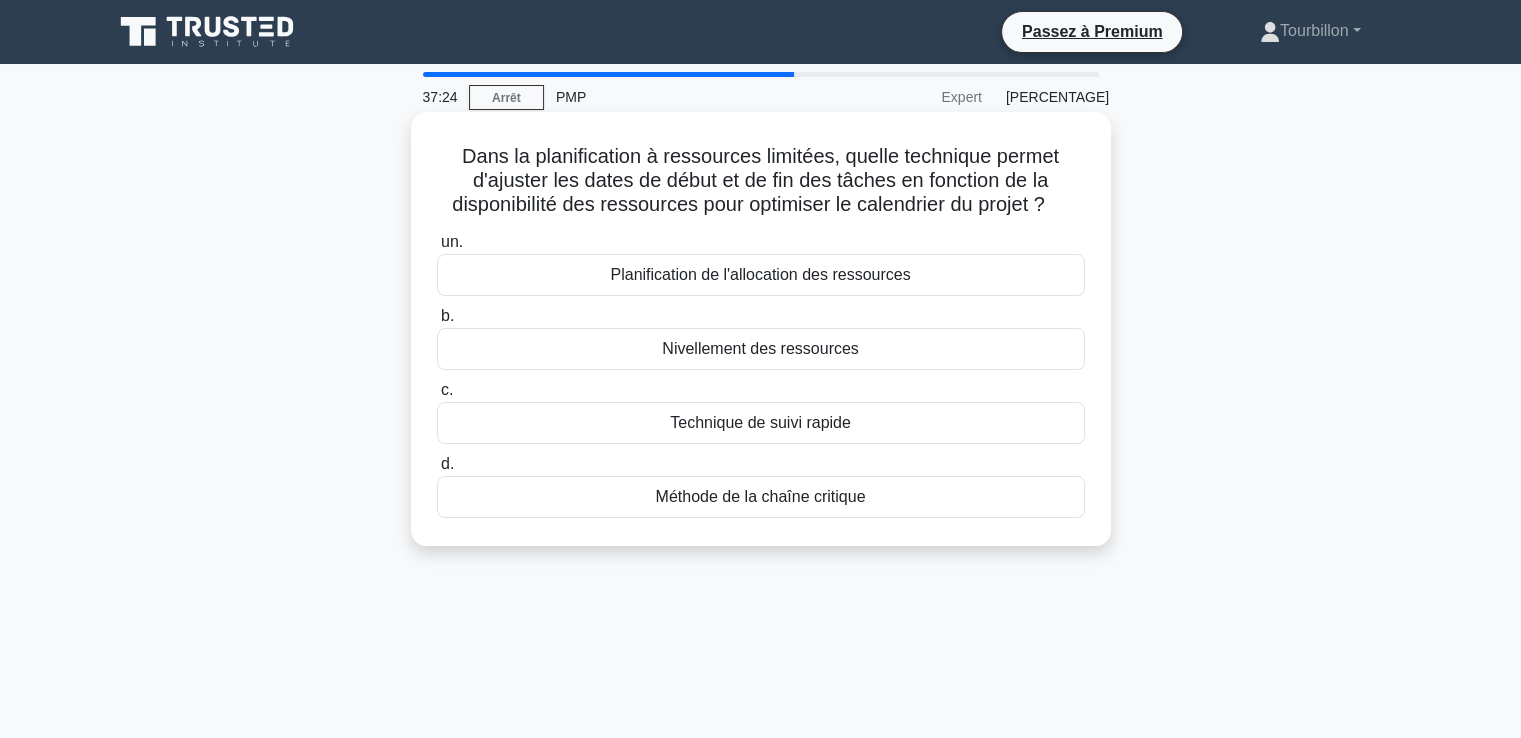 click on "Nivellement des ressources" at bounding box center [760, 348] 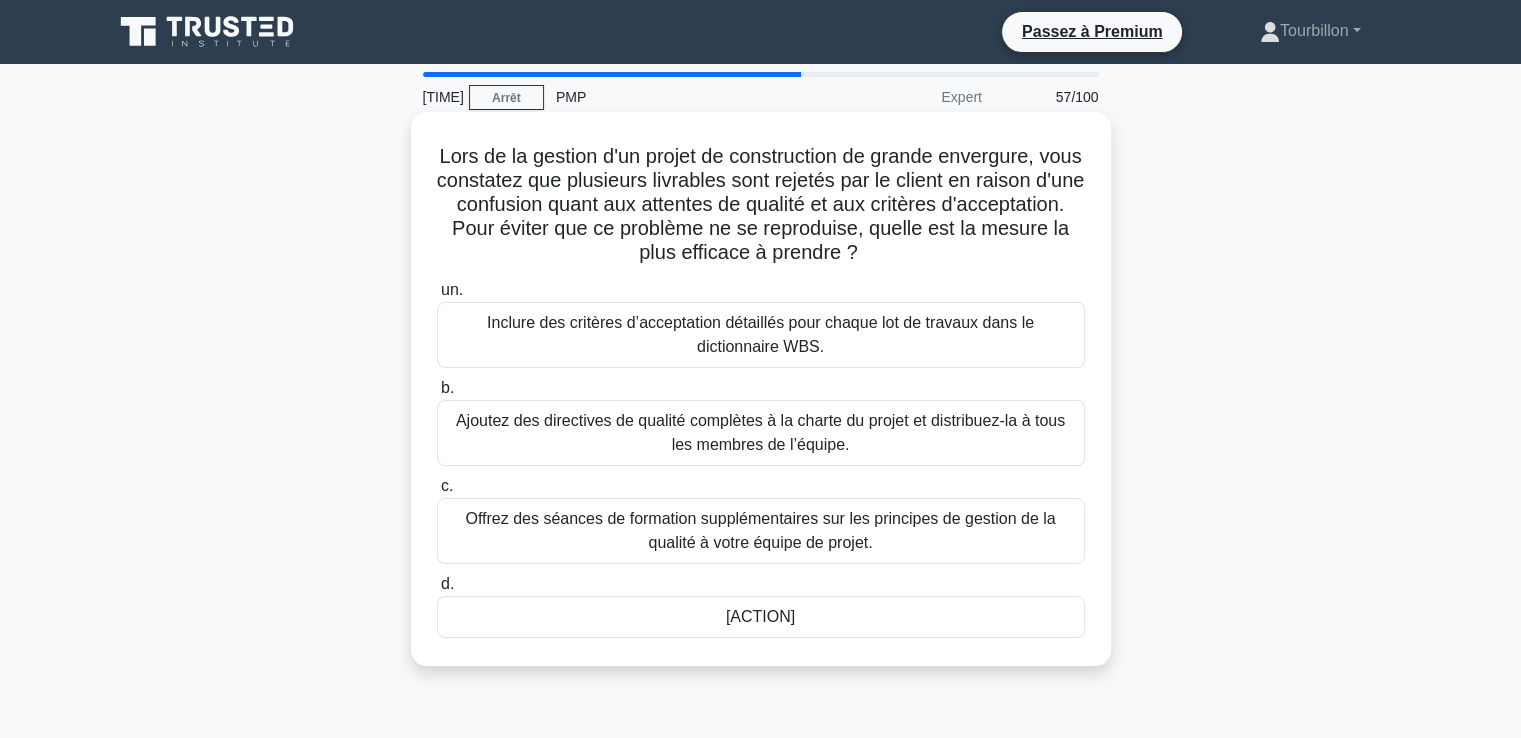click on "Inclure des critères d’acceptation détaillés pour chaque lot de travaux dans le dictionnaire WBS." at bounding box center [761, 335] 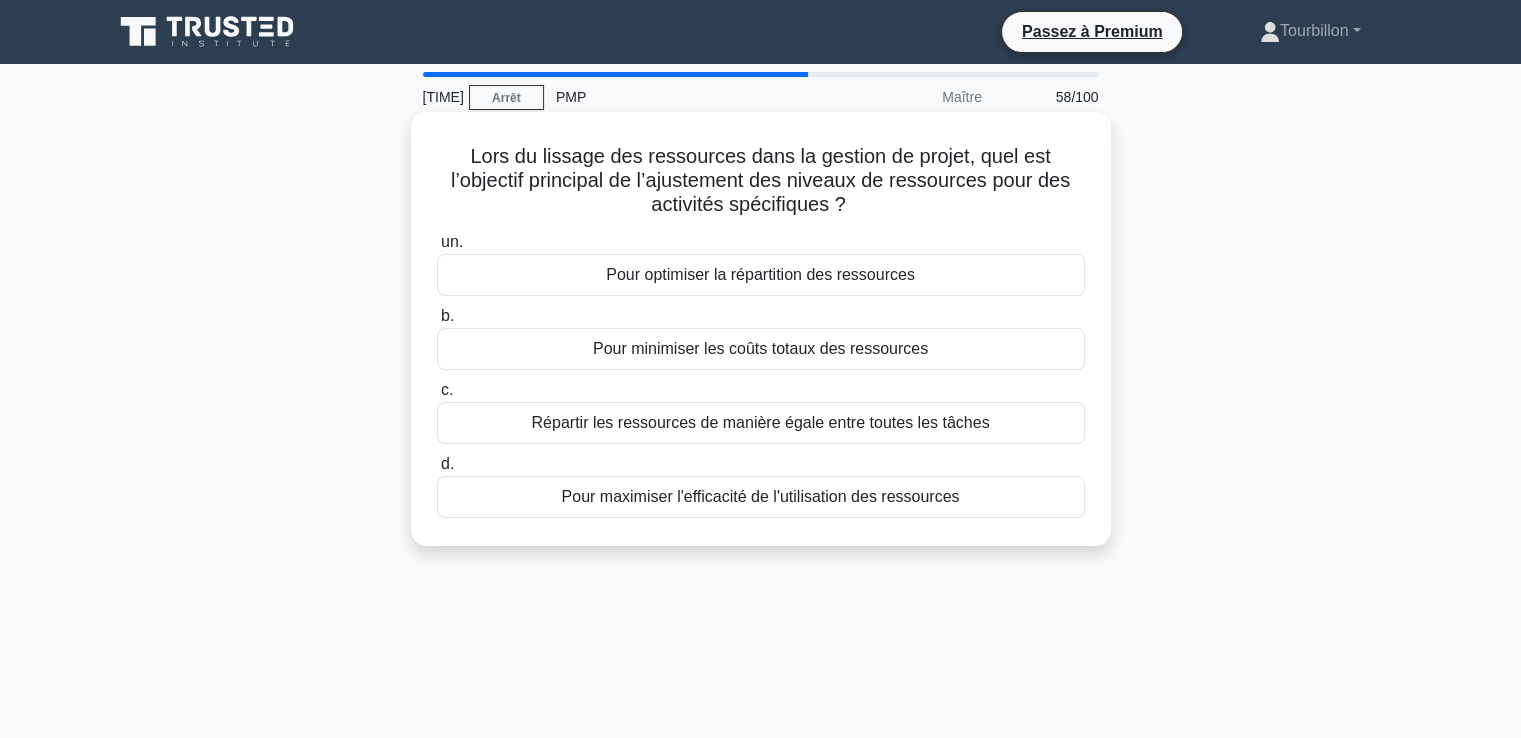 click on "Pour optimiser la répartition des ressources" at bounding box center [760, 274] 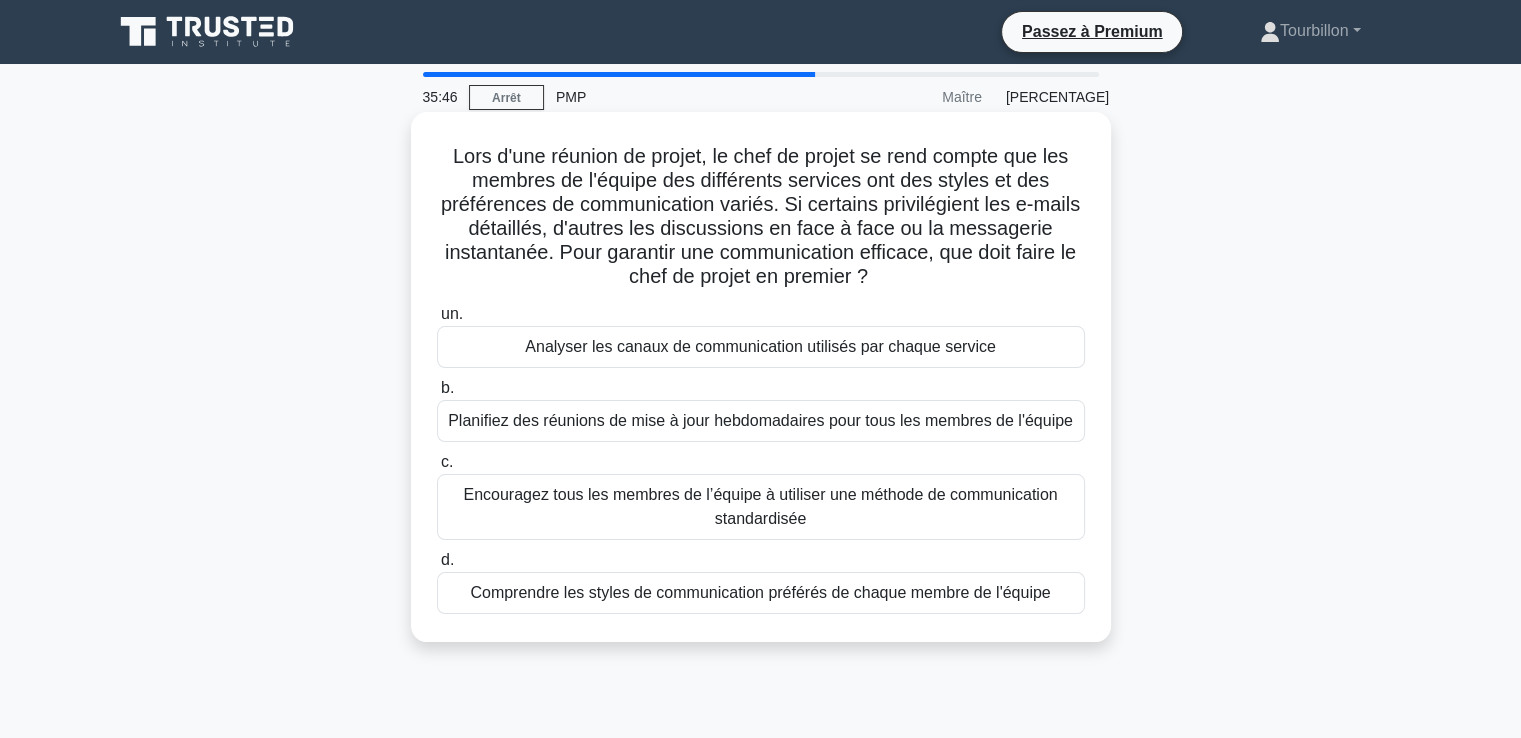 click on "Analyser les canaux de communication utilisés par chaque service" at bounding box center [760, 346] 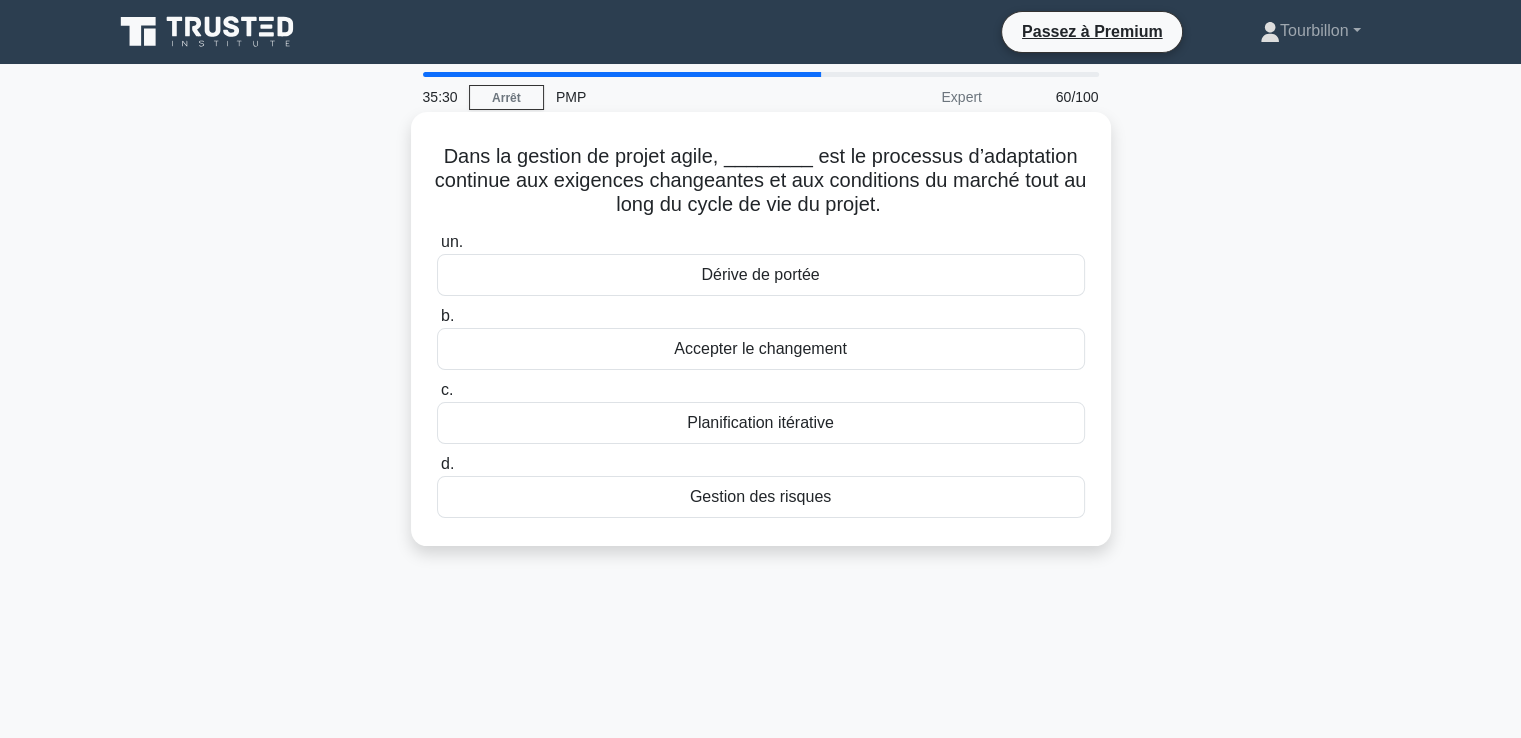 click on "Planification itérative" at bounding box center [760, 422] 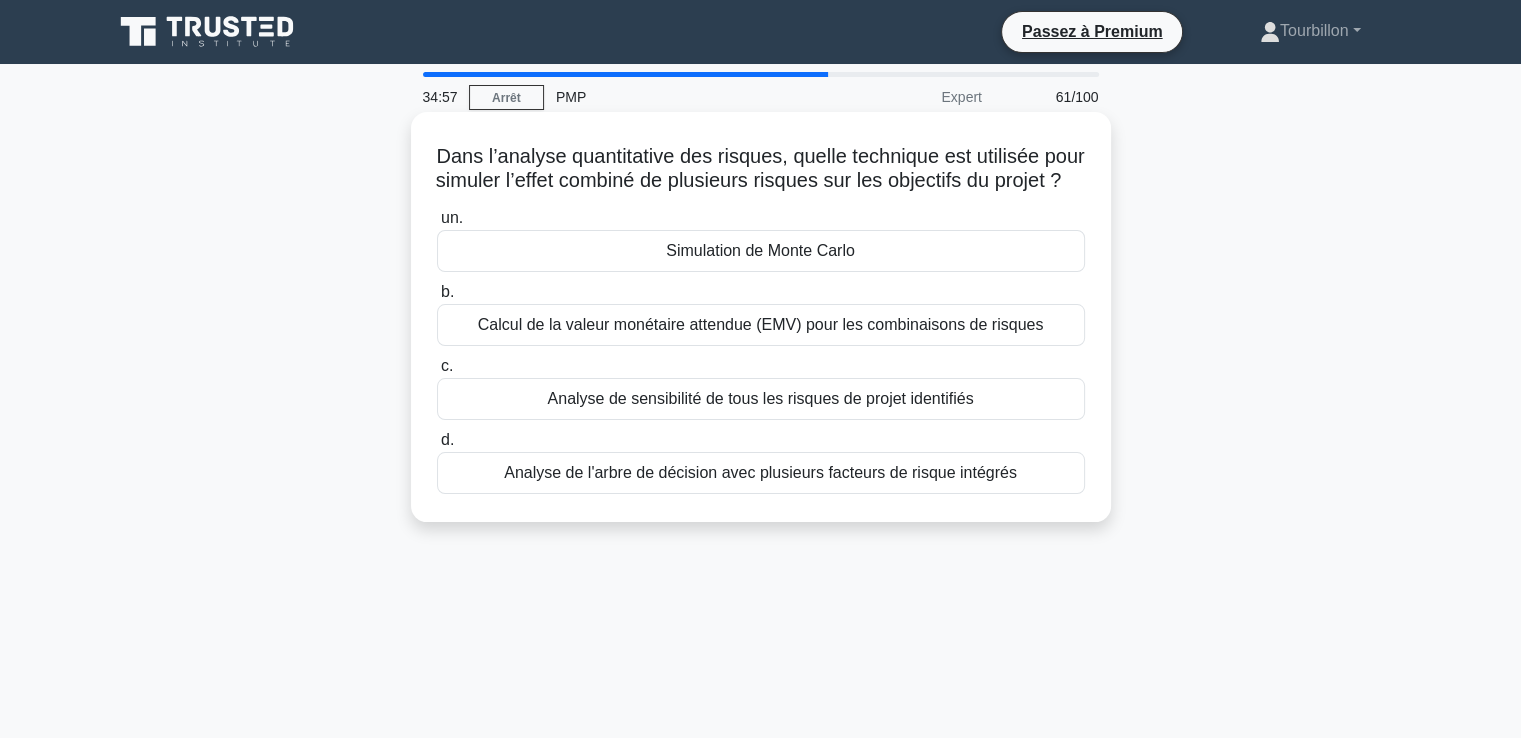 click on "Simulation de Monte Carlo" at bounding box center (760, 250) 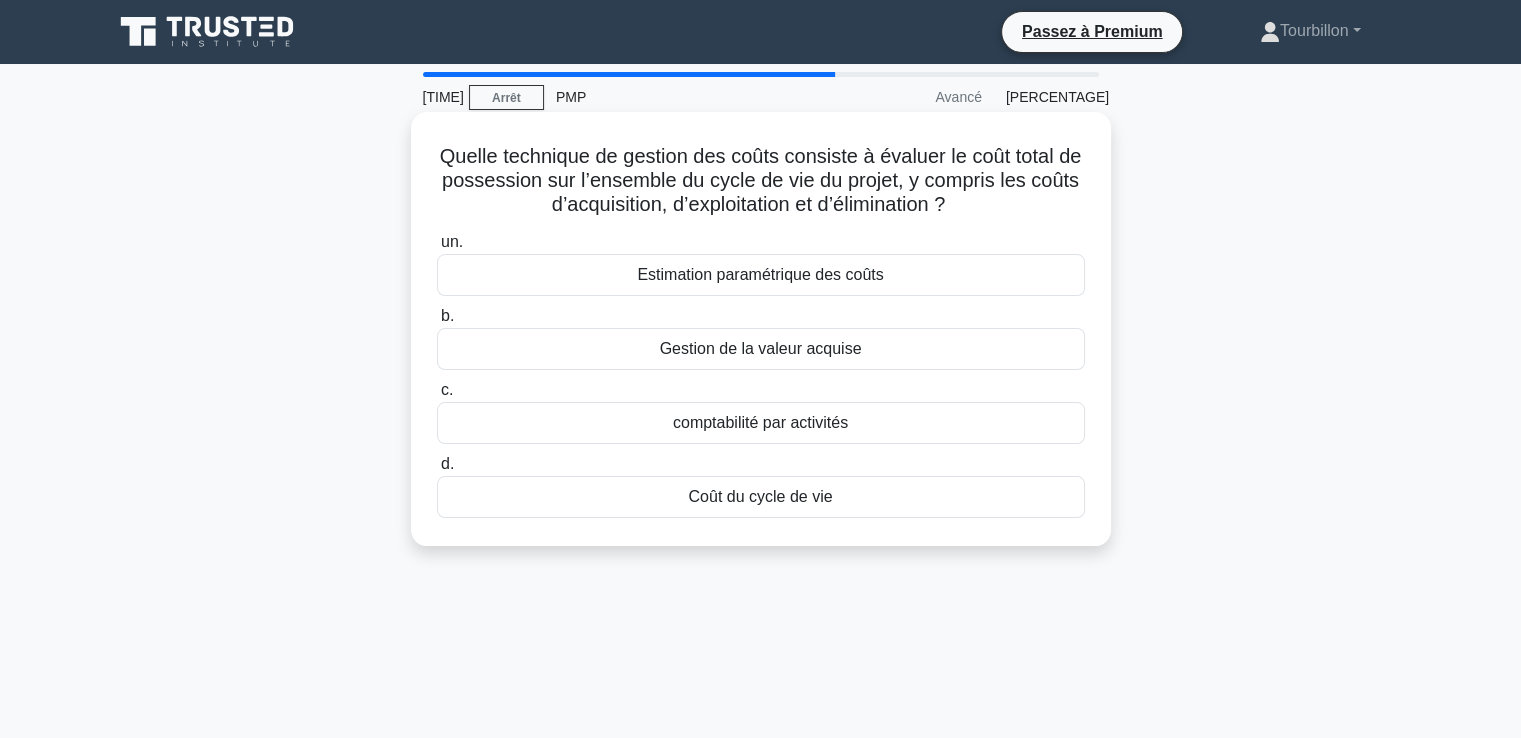 click on "Coût du cycle de vie" at bounding box center (760, 496) 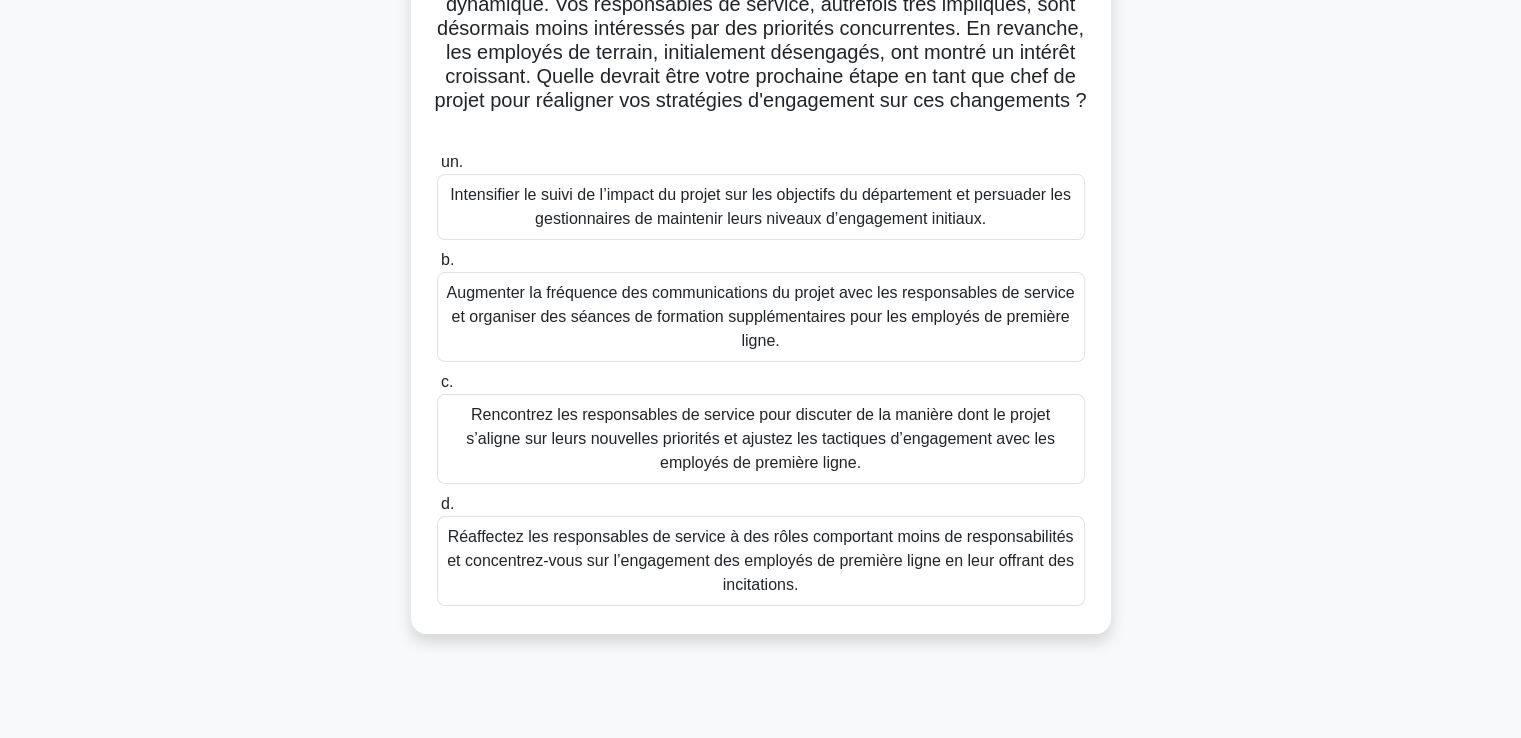 scroll, scrollTop: 100, scrollLeft: 0, axis: vertical 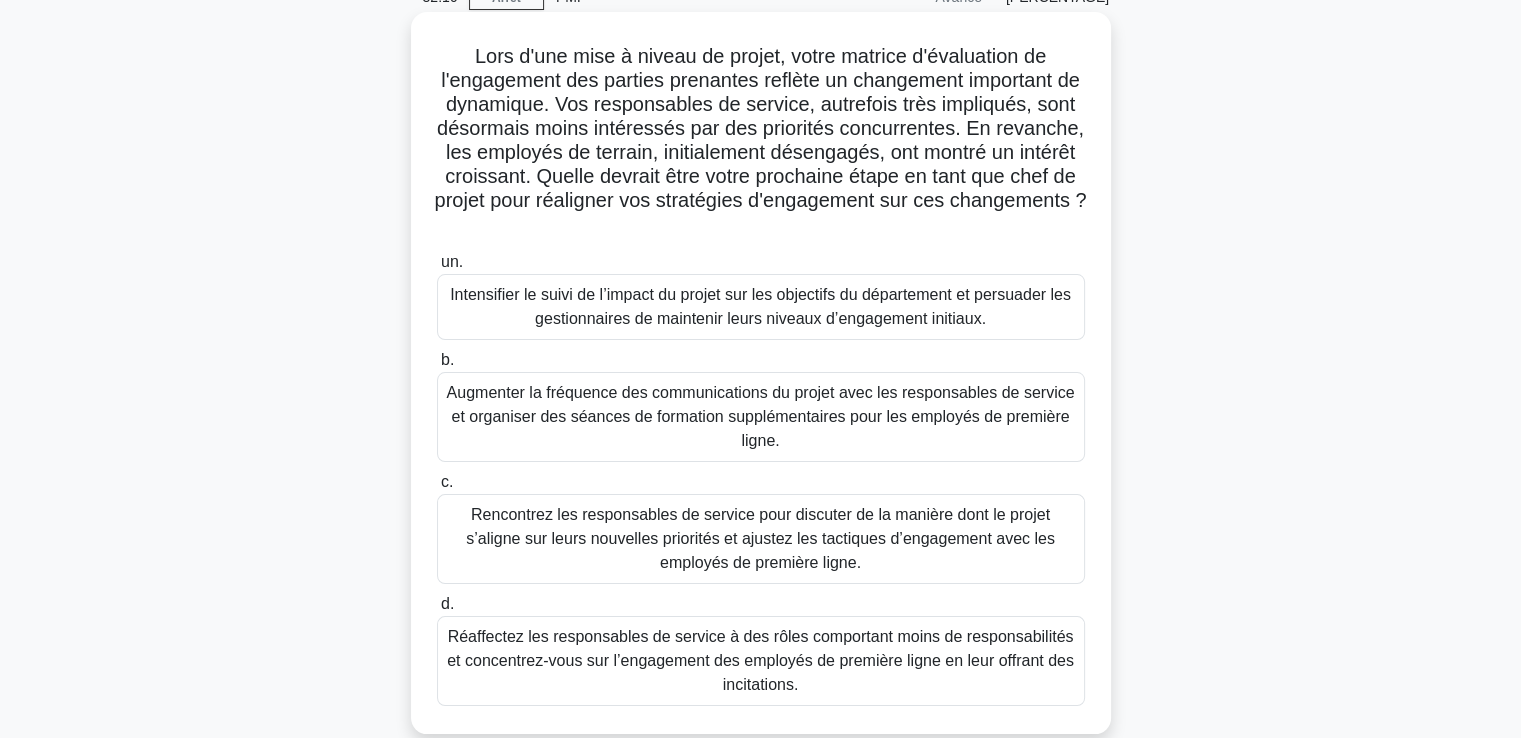 click on "Rencontrez les responsables de service pour discuter de la manière dont le projet s’aligne sur leurs nouvelles priorités et ajustez les tactiques d’engagement avec les employés de première ligne." at bounding box center (760, 538) 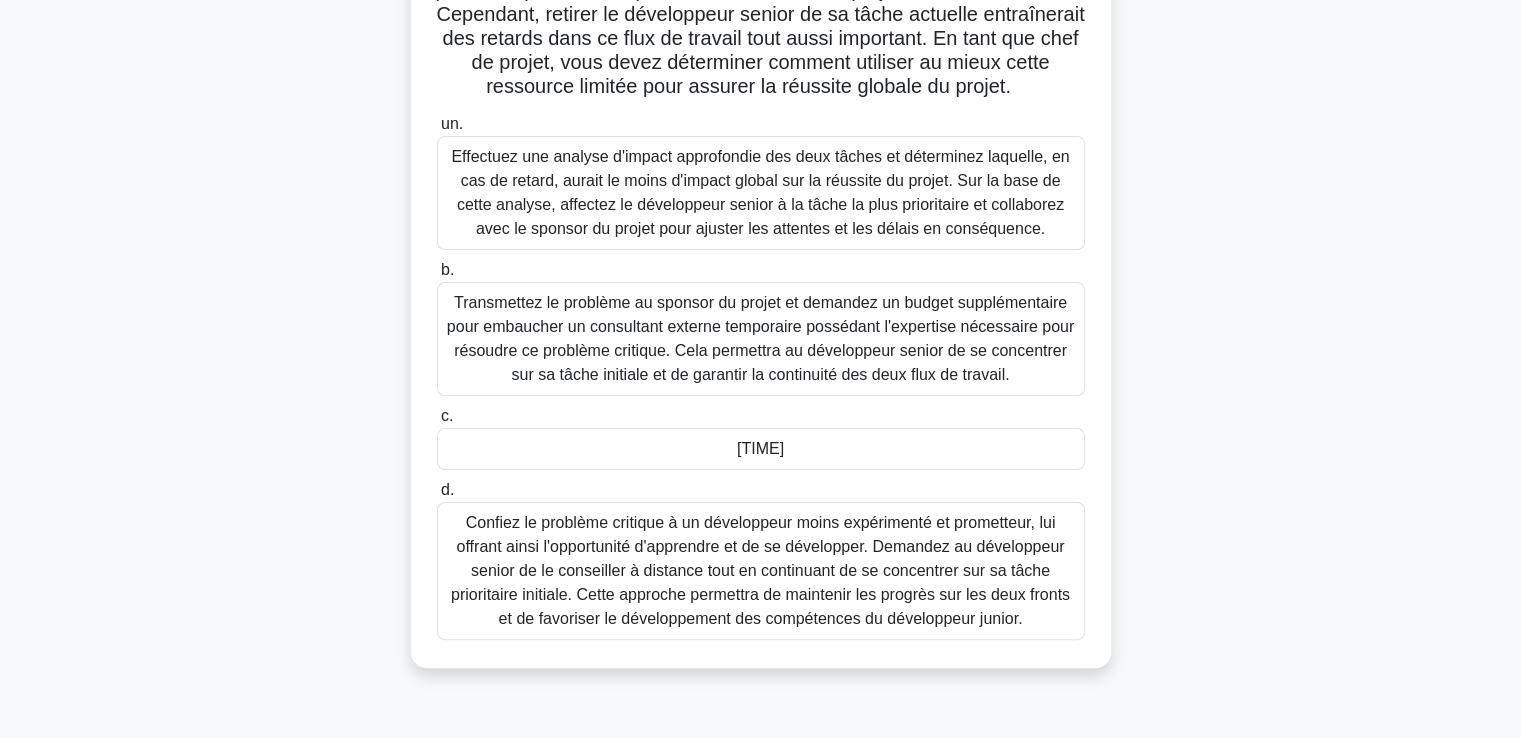 scroll, scrollTop: 300, scrollLeft: 0, axis: vertical 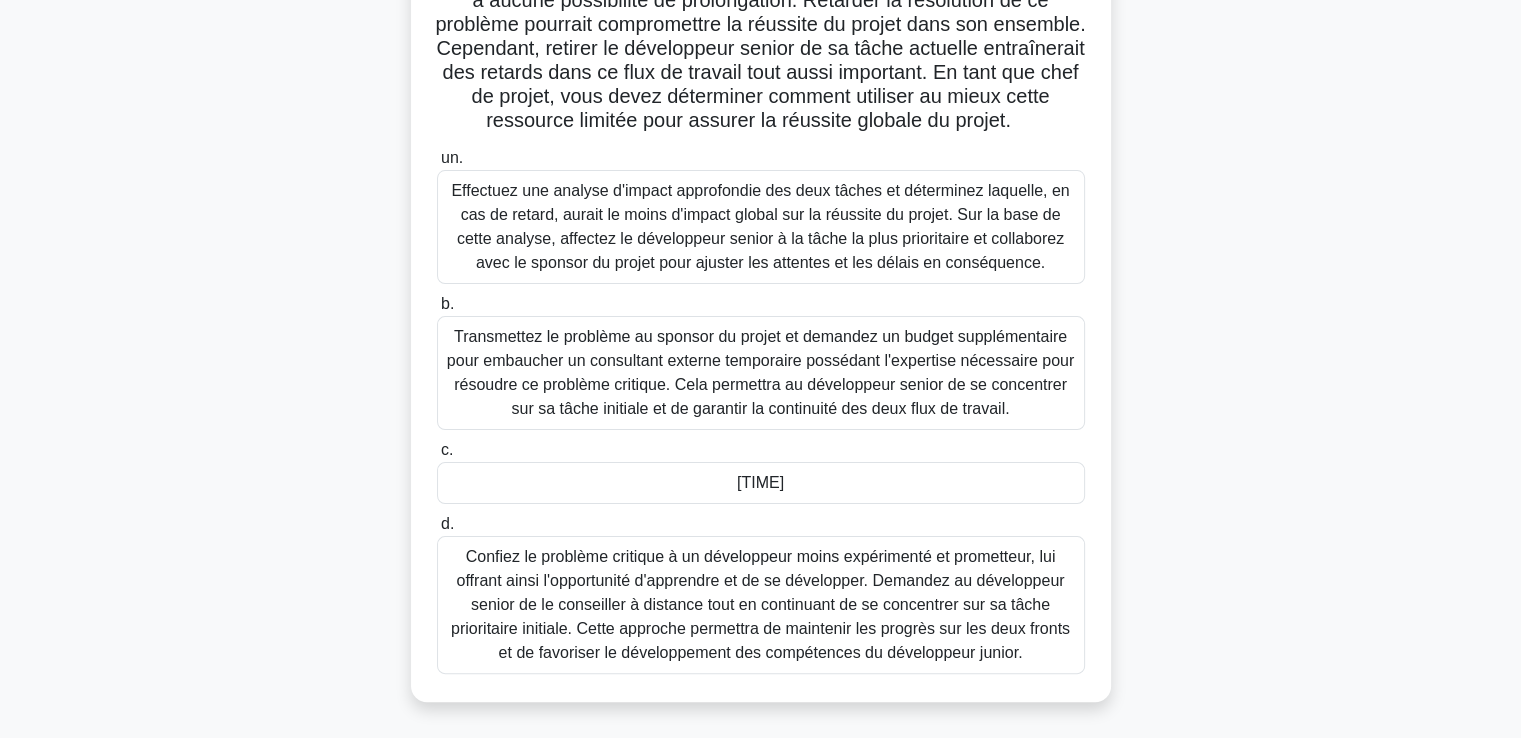 click on "Effectuez une analyse d'impact approfondie des deux tâches et déterminez laquelle, en cas de retard, aurait le moins d'impact global sur la réussite du projet. Sur la base de cette analyse, affectez le développeur senior à la tâche la plus prioritaire et collaborez avec le sponsor du projet pour ajuster les attentes et les délais en conséquence." at bounding box center (760, 226) 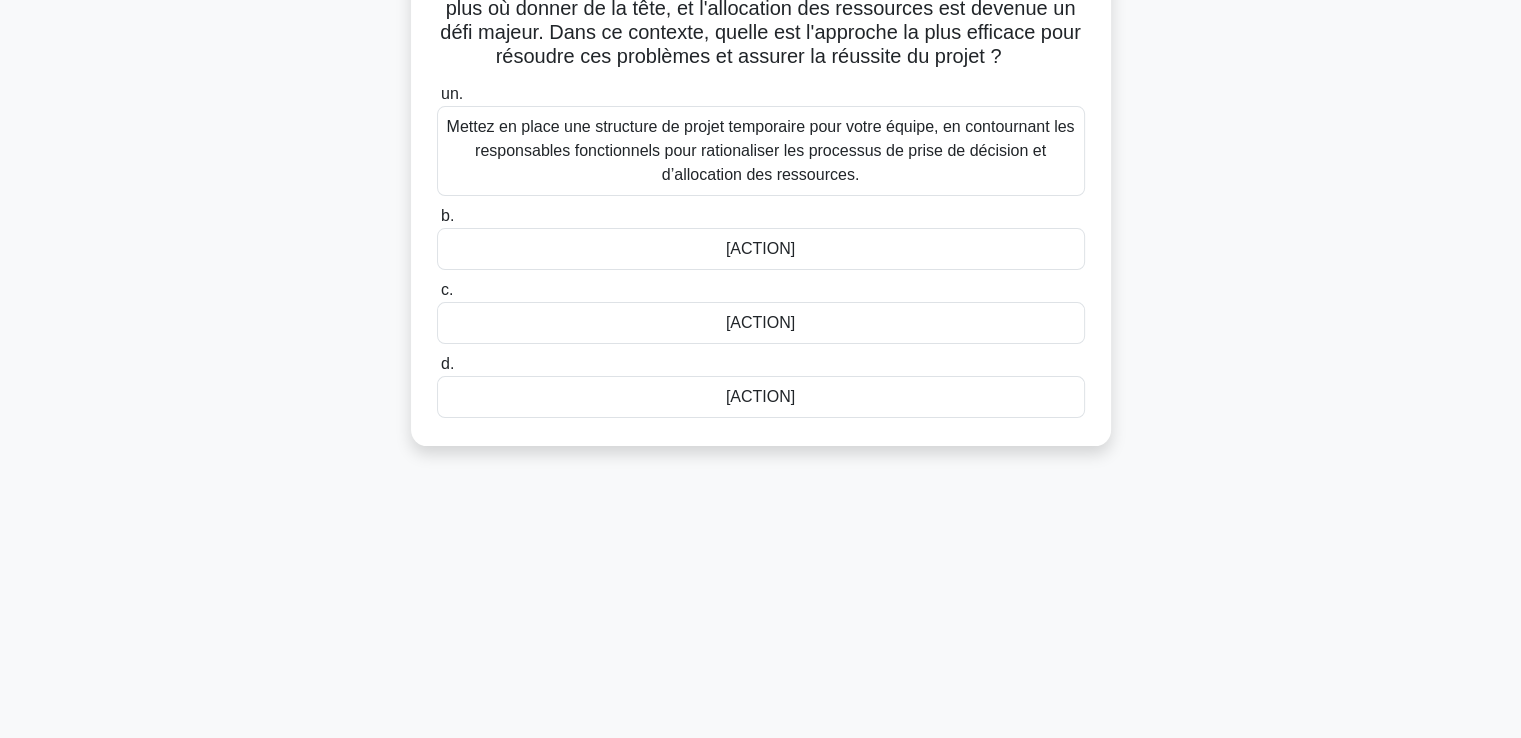 scroll, scrollTop: 300, scrollLeft: 0, axis: vertical 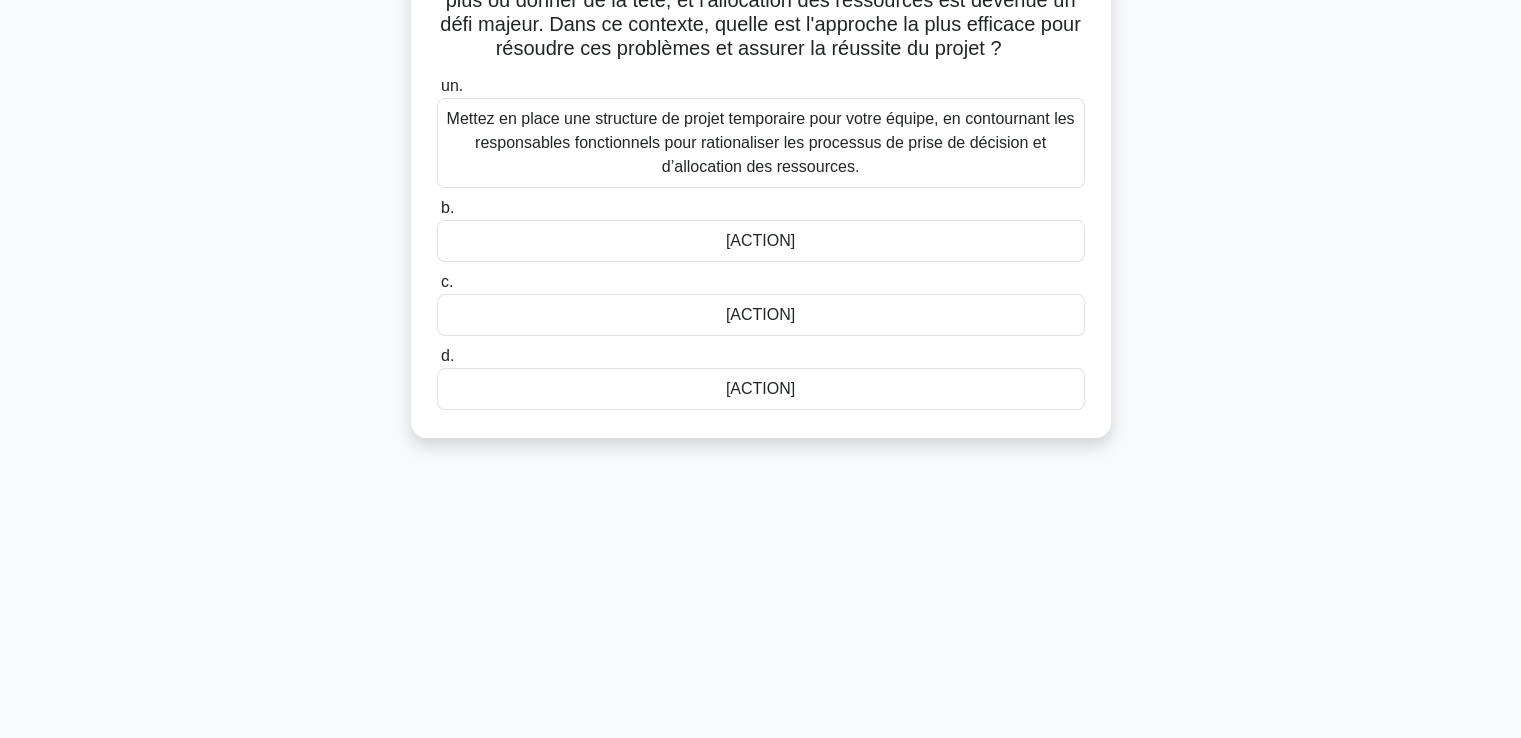 click on "[ACTION]" at bounding box center [760, 388] 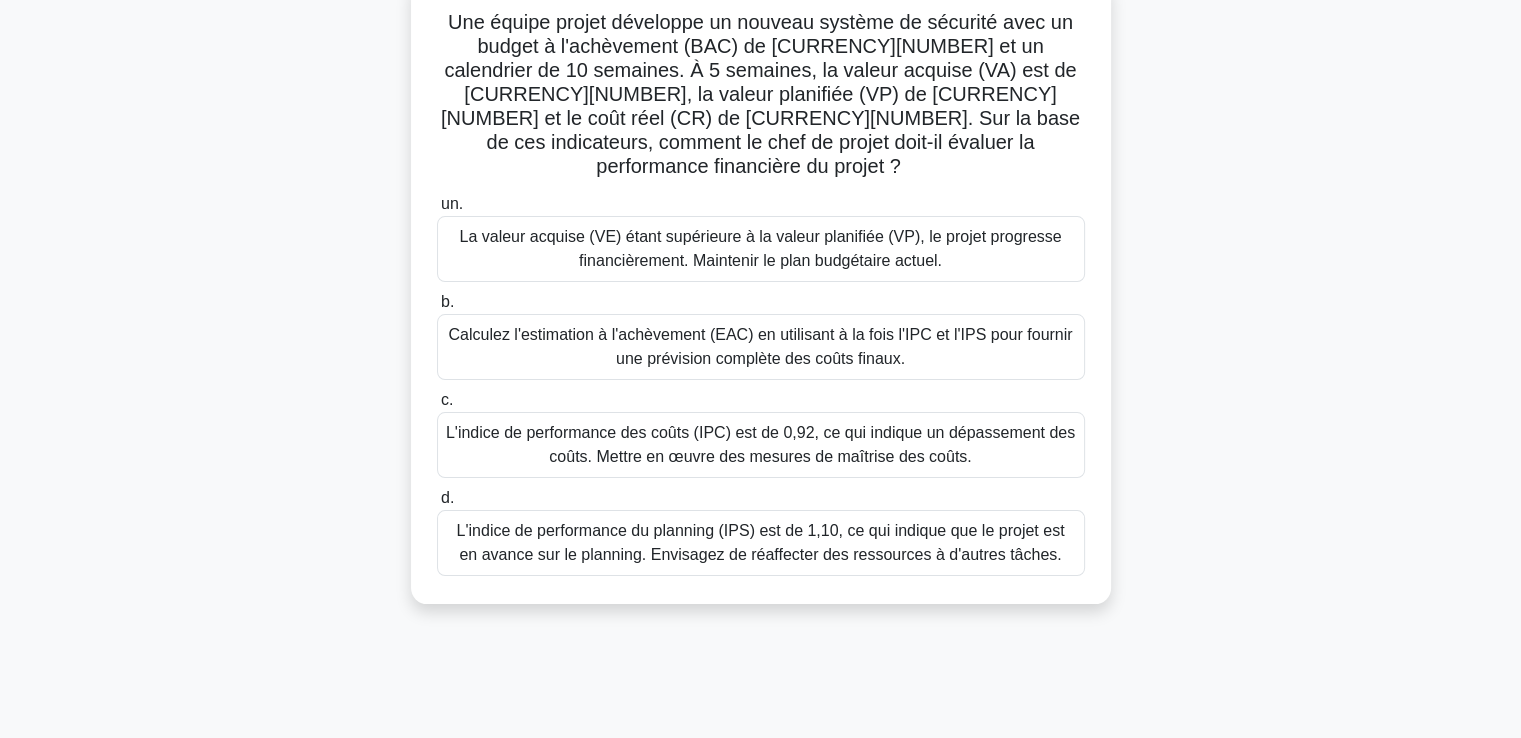 scroll, scrollTop: 0, scrollLeft: 0, axis: both 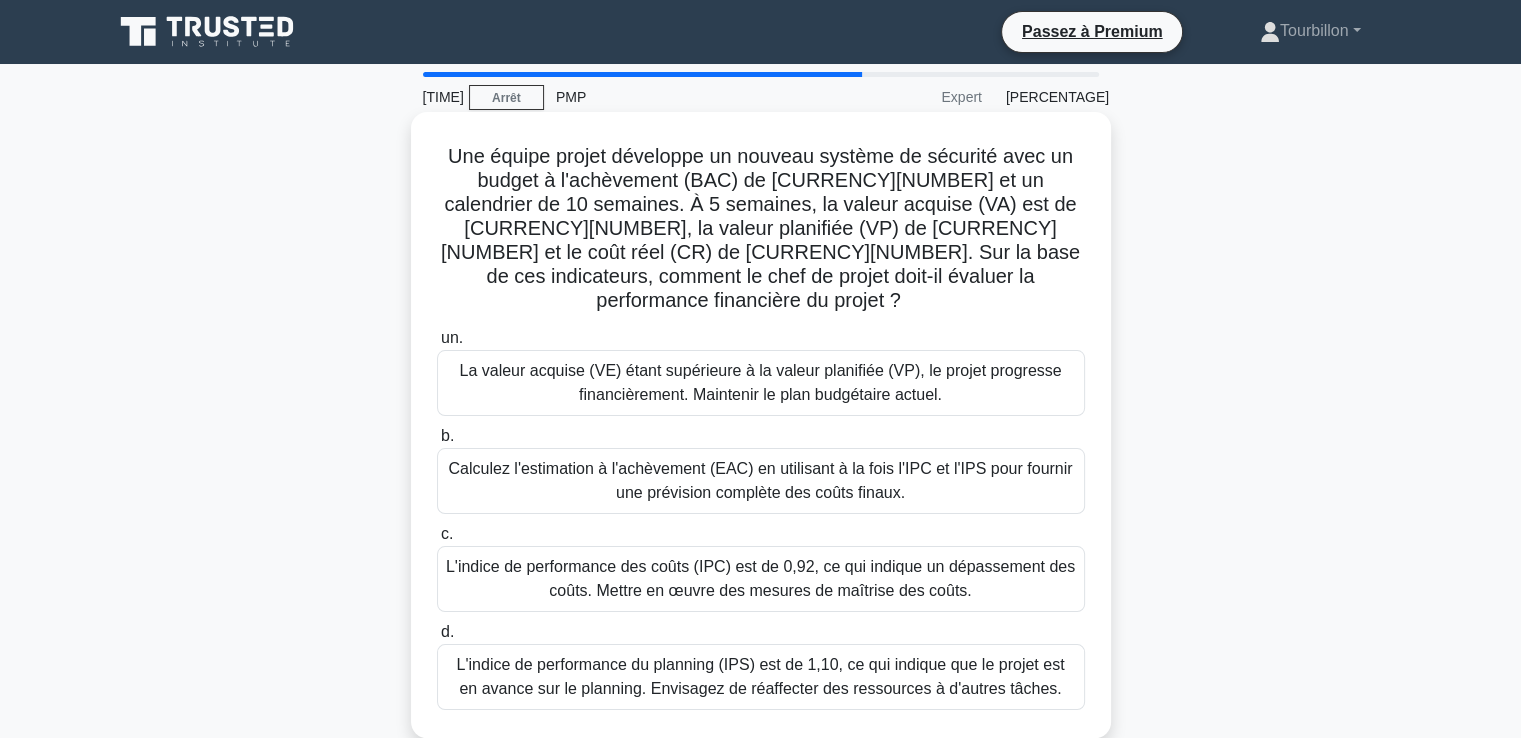 click on "L'indice de performance des coûts (IPC) est de 0,92, ce qui indique un dépassement des coûts. Mettre en œuvre des mesures de maîtrise des coûts." at bounding box center (760, 578) 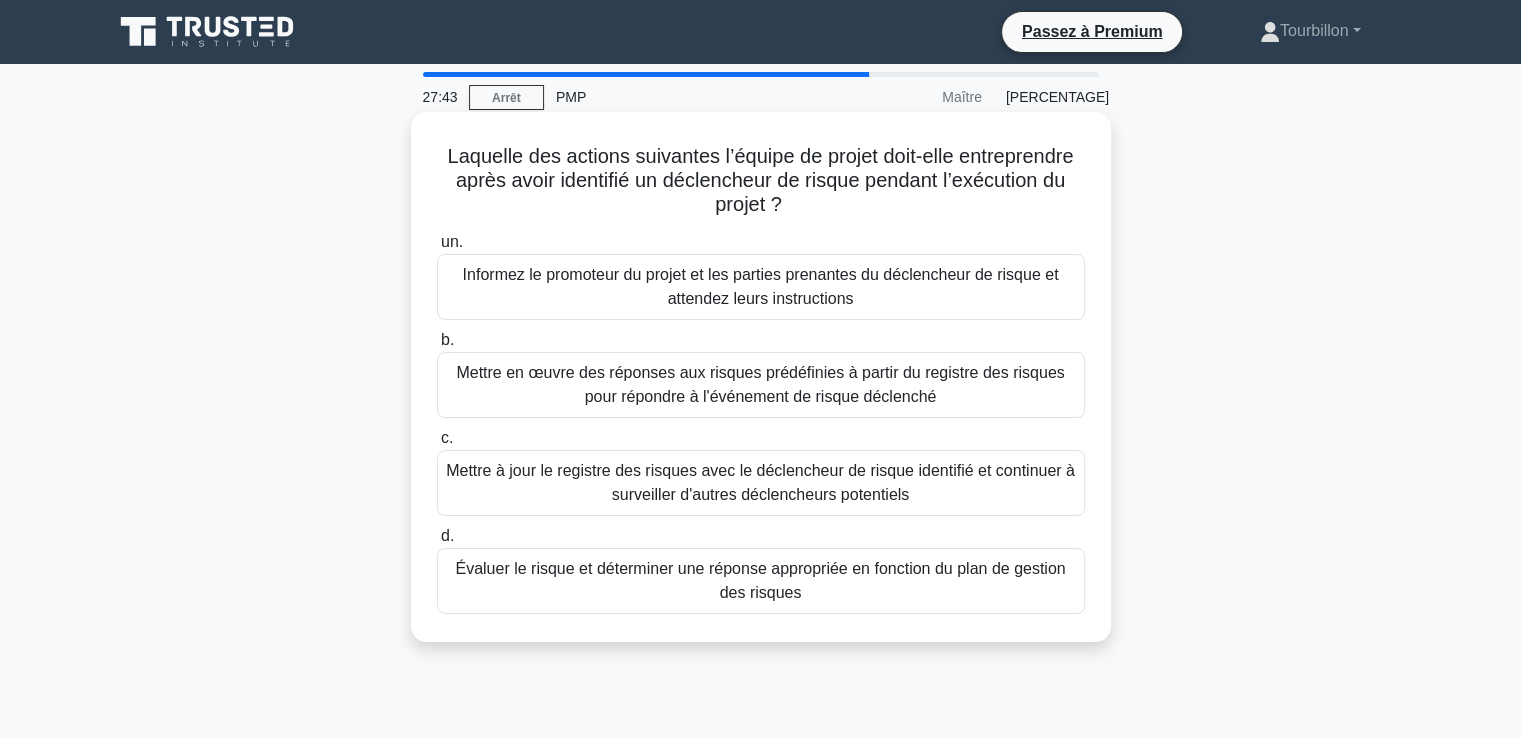 click on "Évaluer le risque et déterminer une réponse appropriée en fonction du plan de gestion des risques" at bounding box center [761, 581] 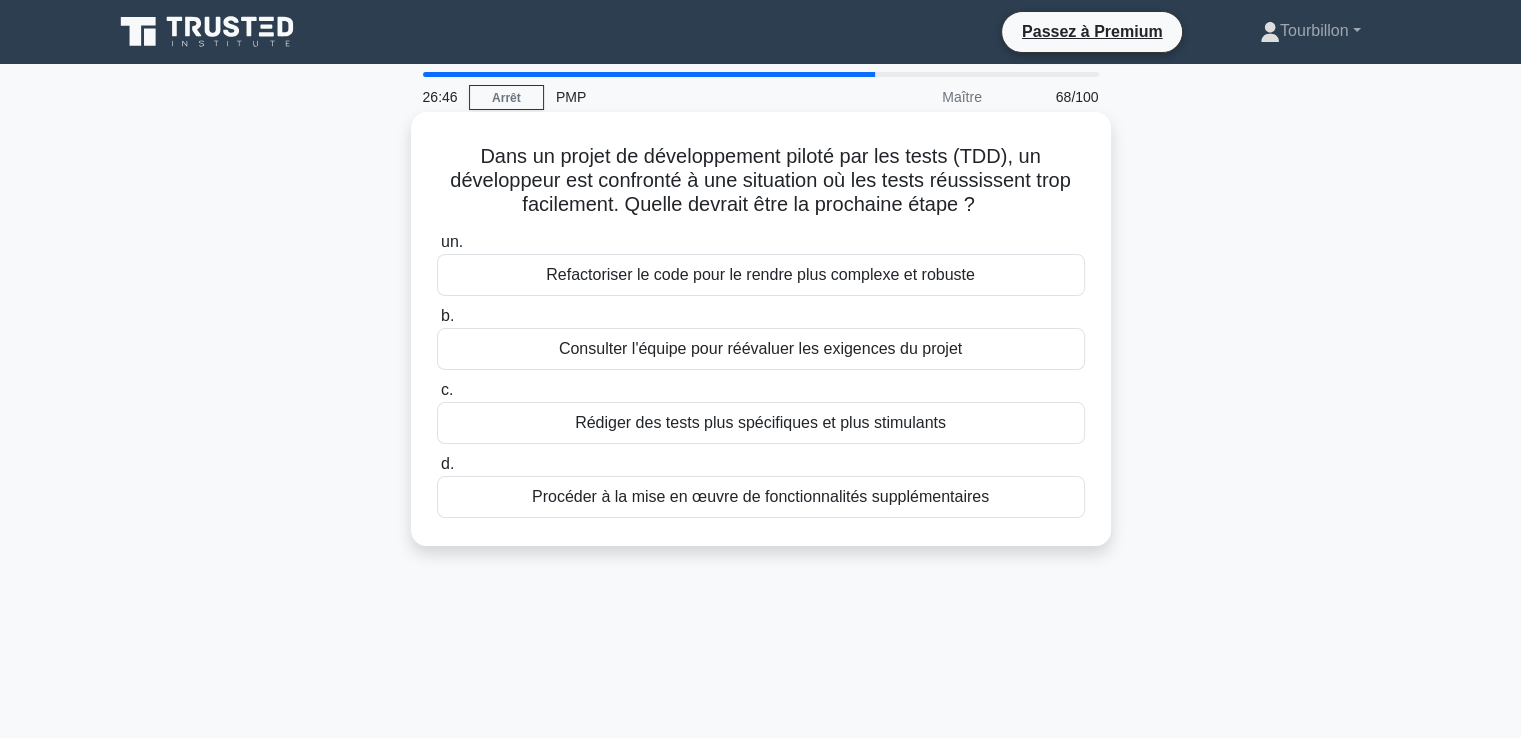 click on "Refactoriser le code pour le rendre plus complexe et robuste" at bounding box center (760, 274) 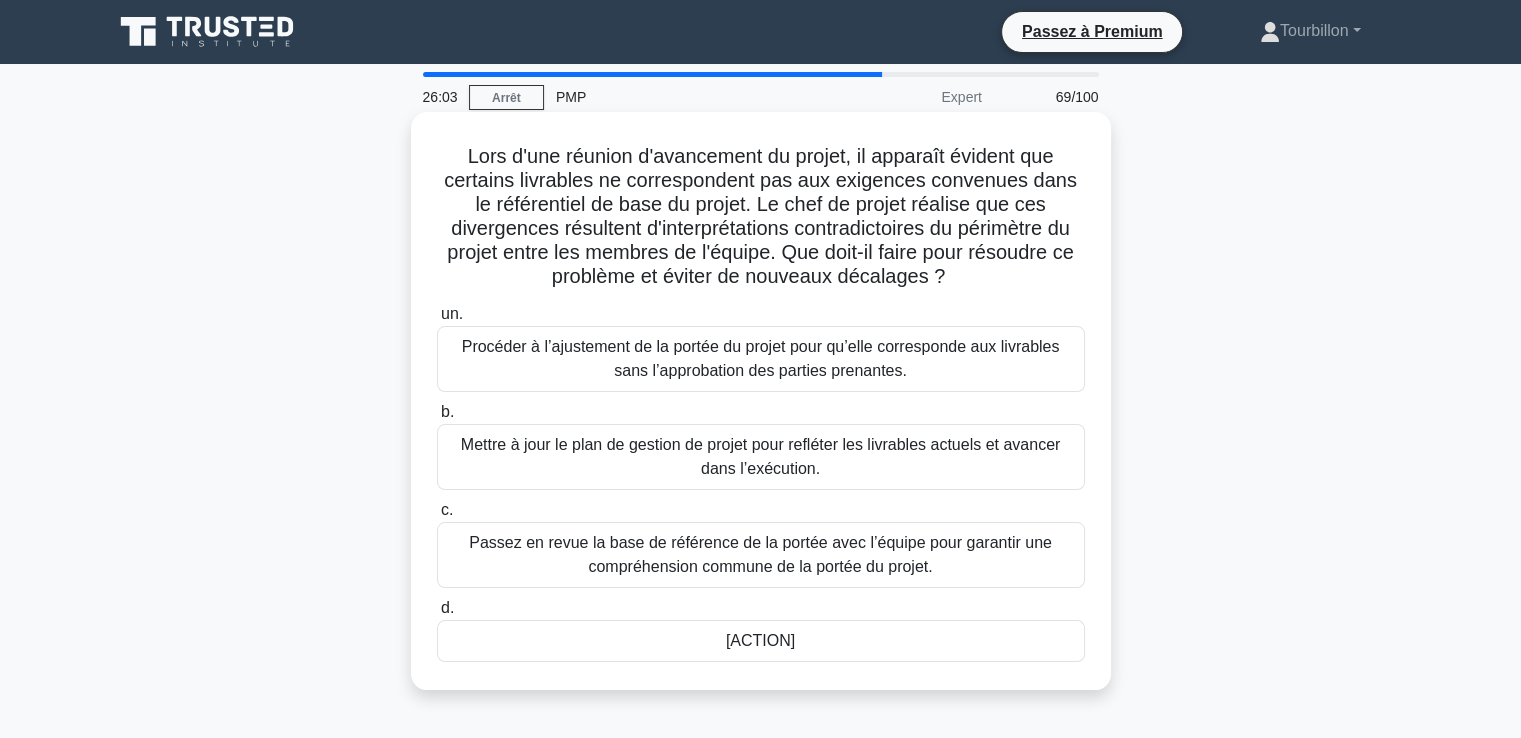click on "[ACTION]" at bounding box center (760, 641) 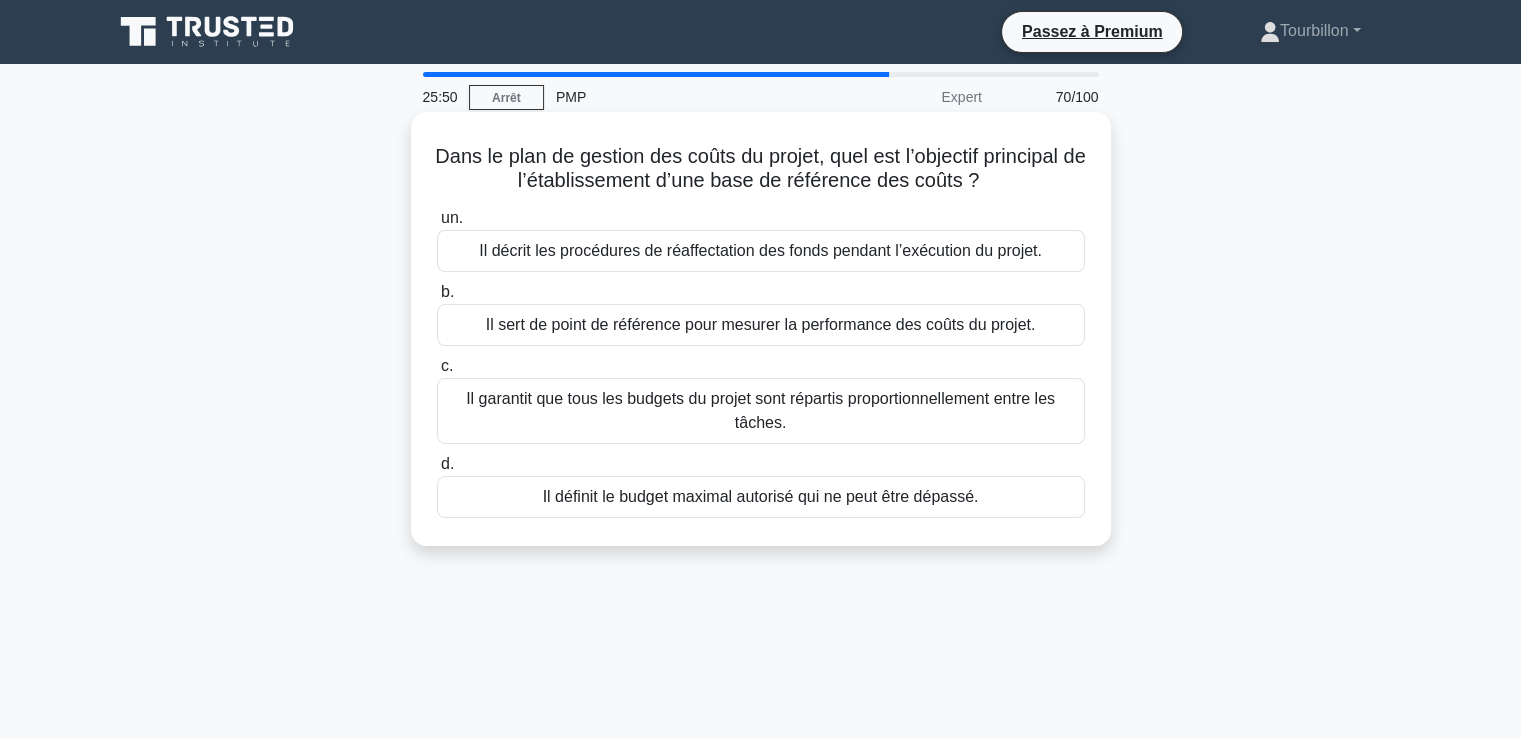click on "Il sert de point de référence pour mesurer la performance des coûts du projet." at bounding box center (761, 324) 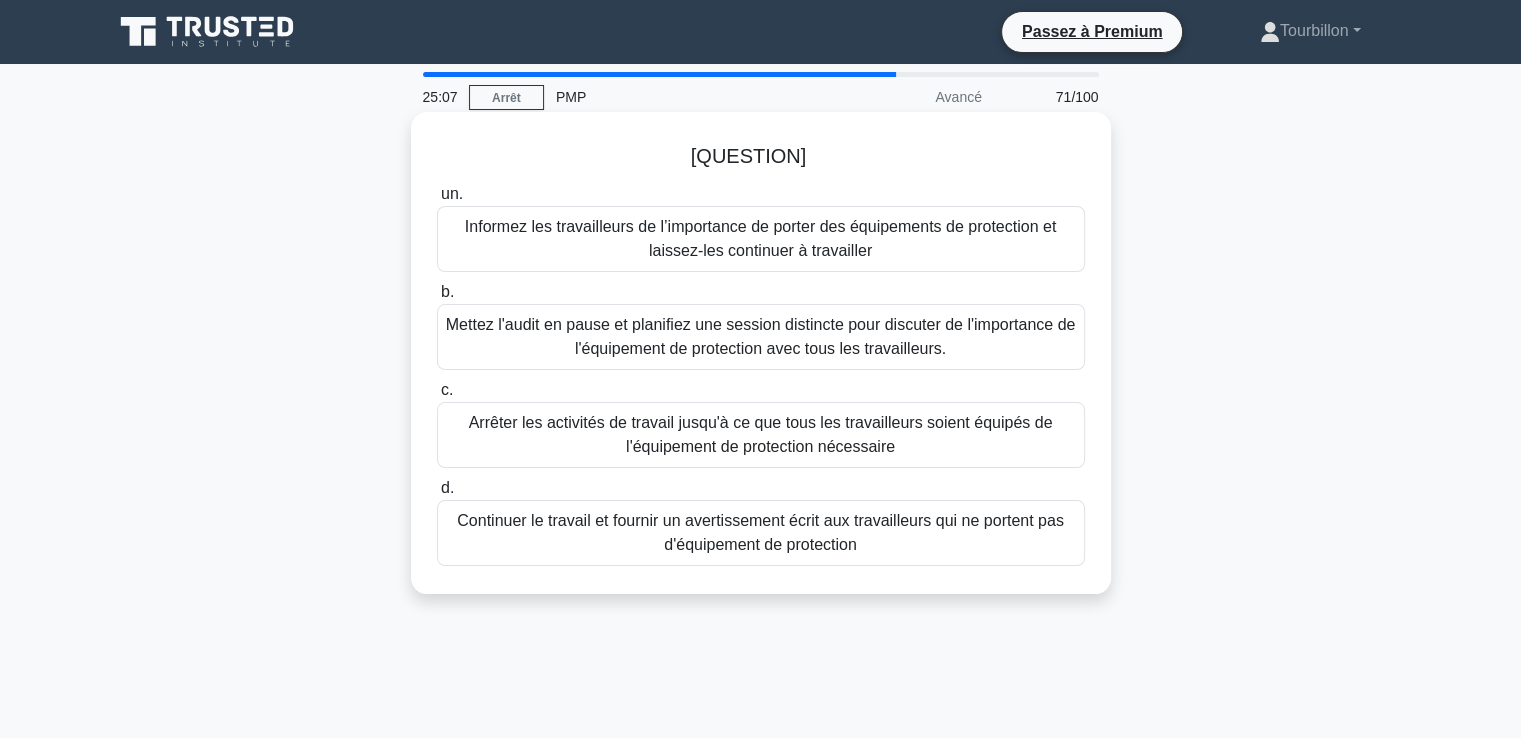 click on "Mettez l'audit en pause et planifiez une session distincte pour discuter de l'importance de l'équipement de protection avec tous les travailleurs." at bounding box center [761, 336] 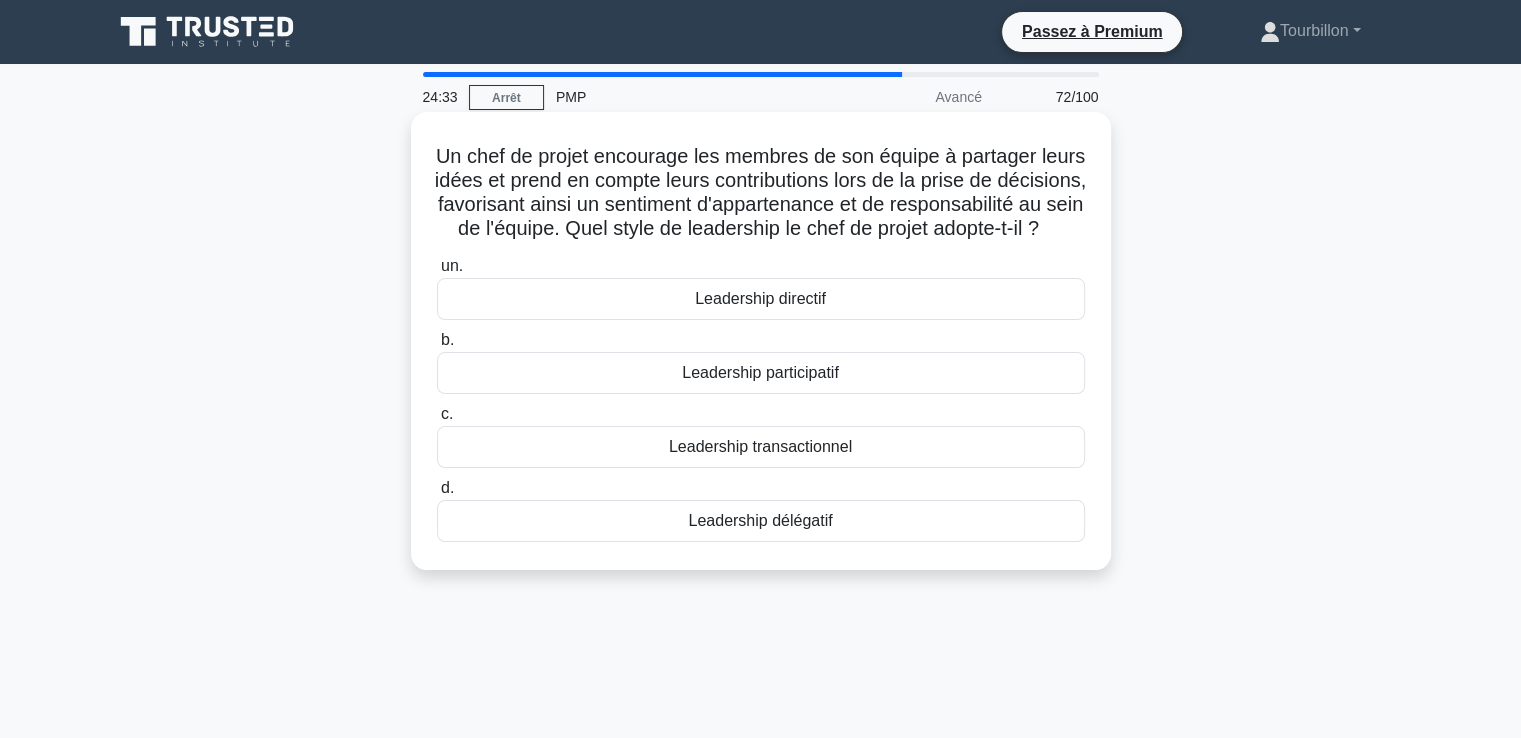 click on "Leadership participatif" at bounding box center (760, 372) 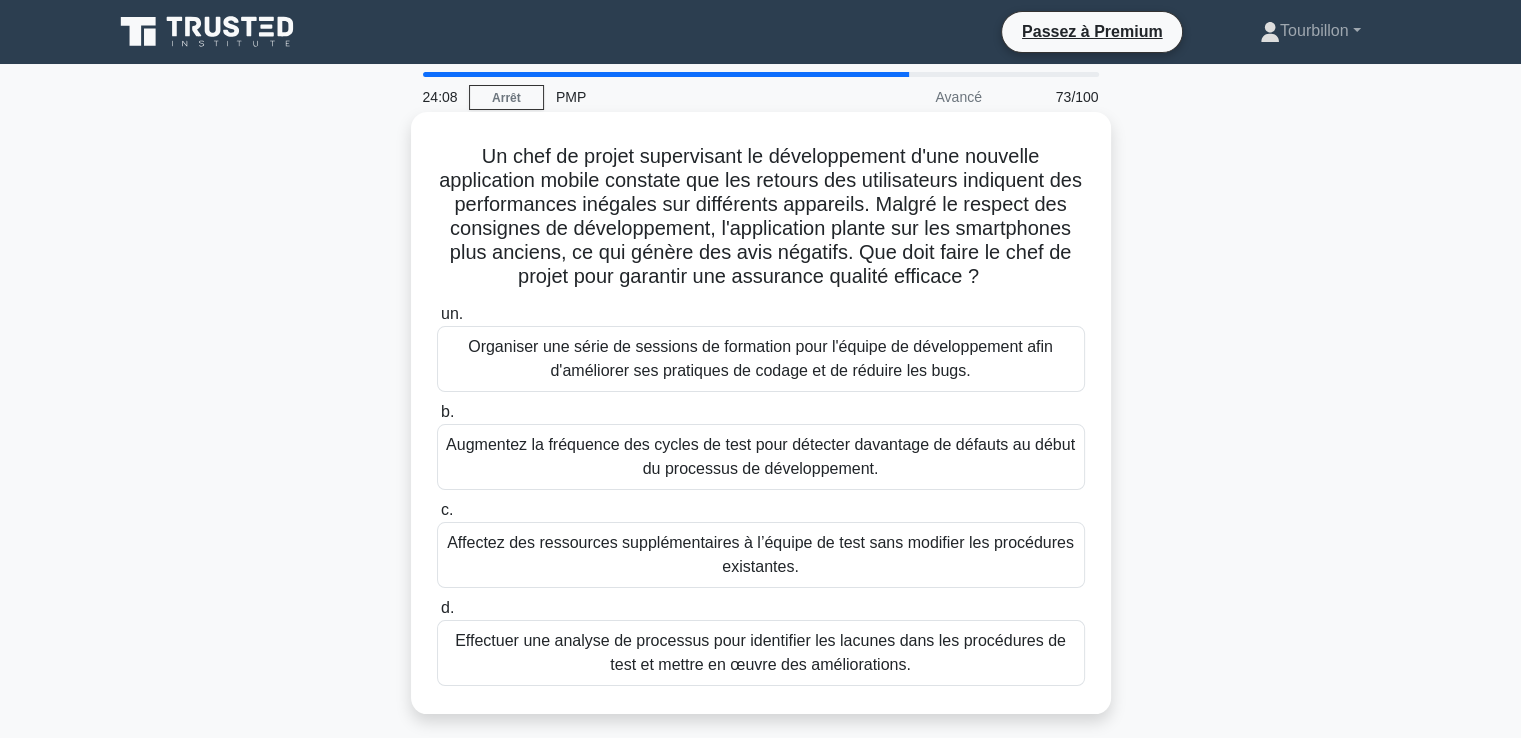 click on "Effectuer une analyse de processus pour identifier les lacunes dans les procédures de test et mettre en œuvre des améliorations." at bounding box center [760, 652] 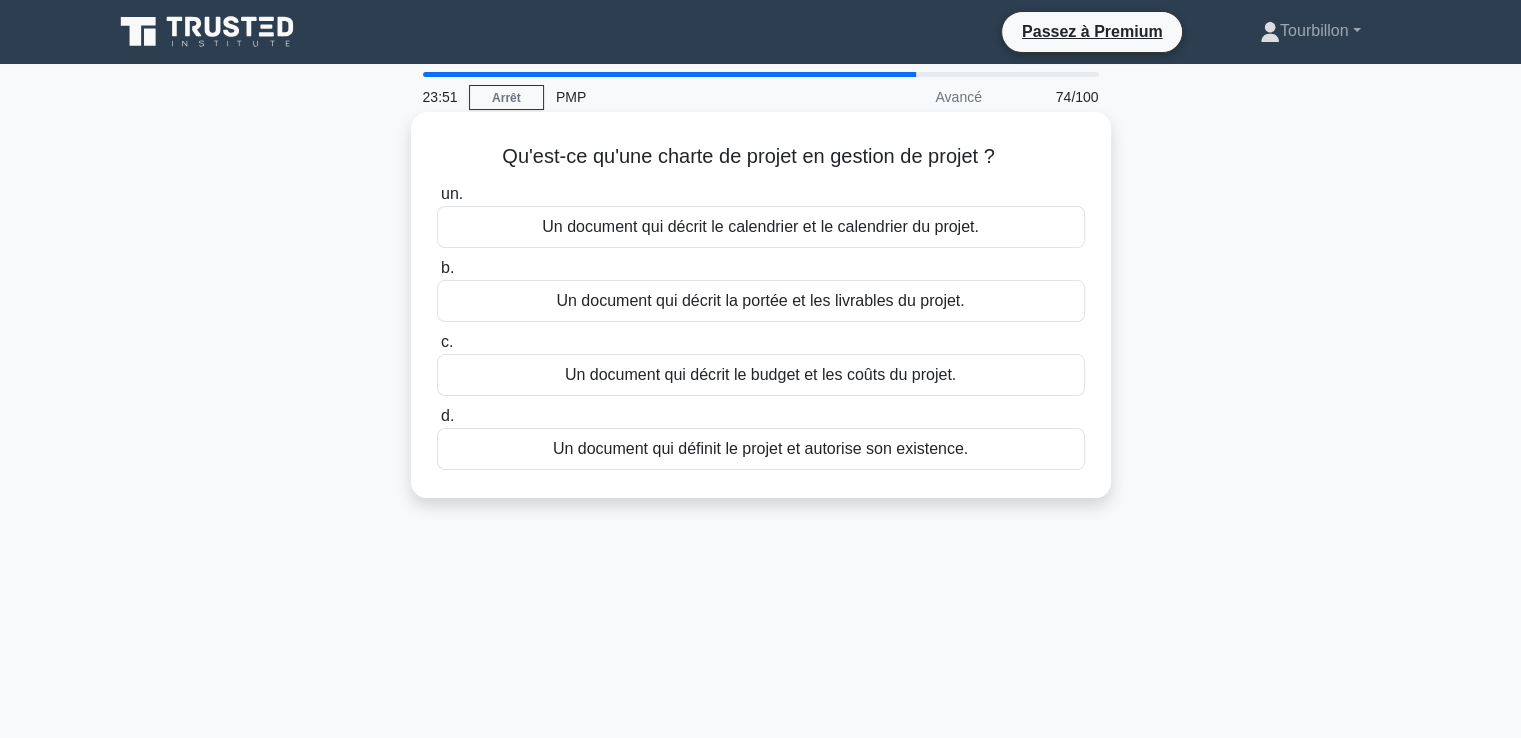 click on "Un document qui définit le projet et autorise son existence." at bounding box center [760, 448] 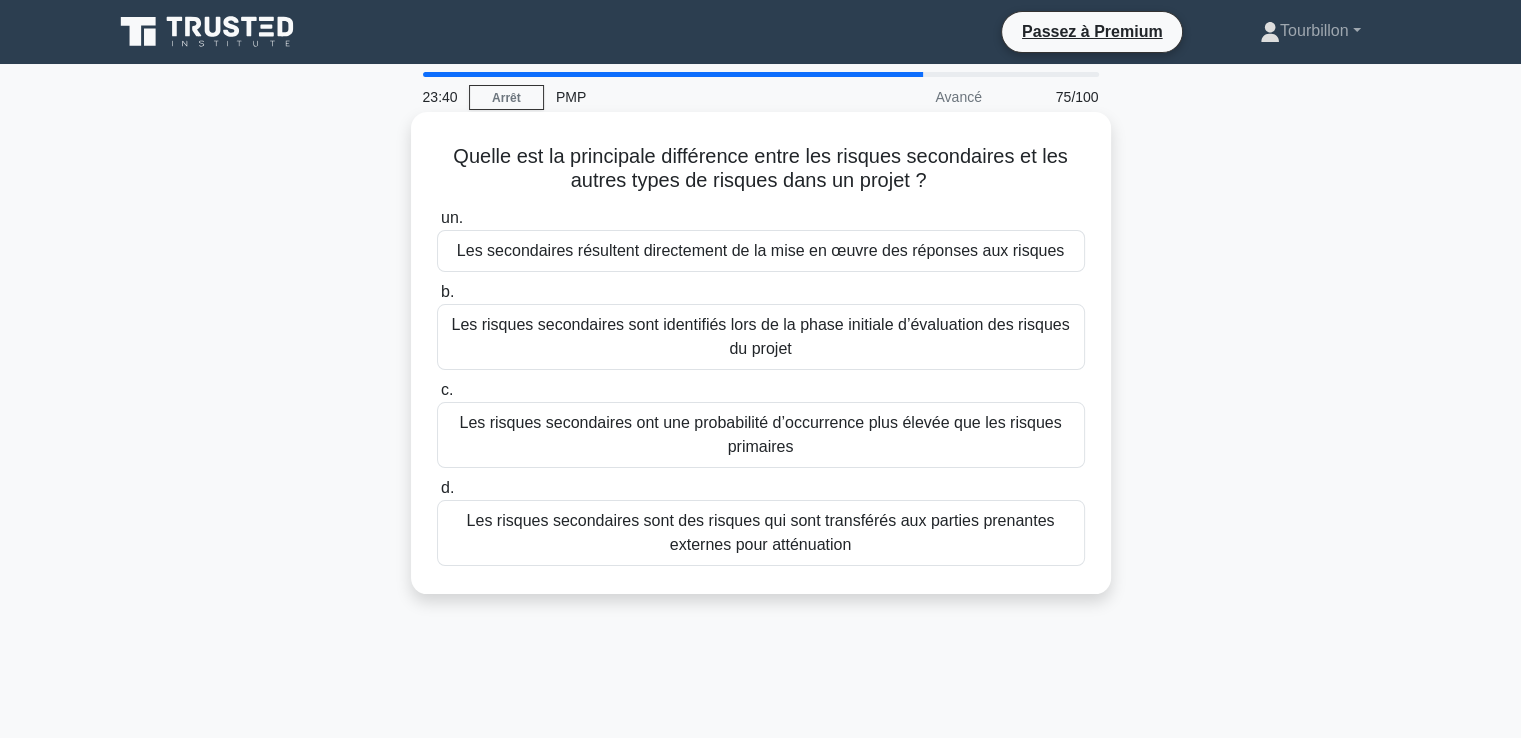 click on "Les secondaires résultent directement de la mise en œuvre des réponses aux risques" at bounding box center [760, 251] 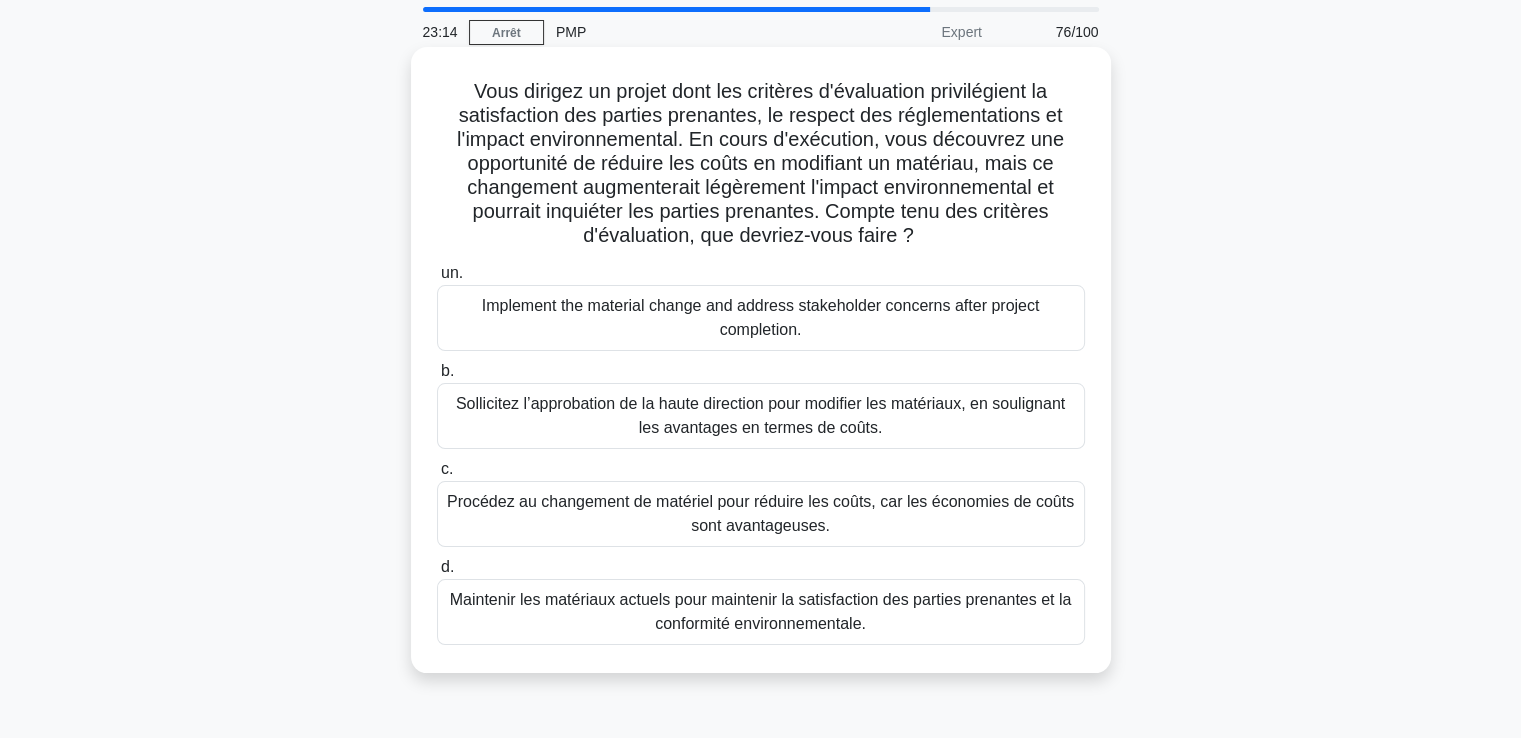 scroll, scrollTop: 100, scrollLeft: 0, axis: vertical 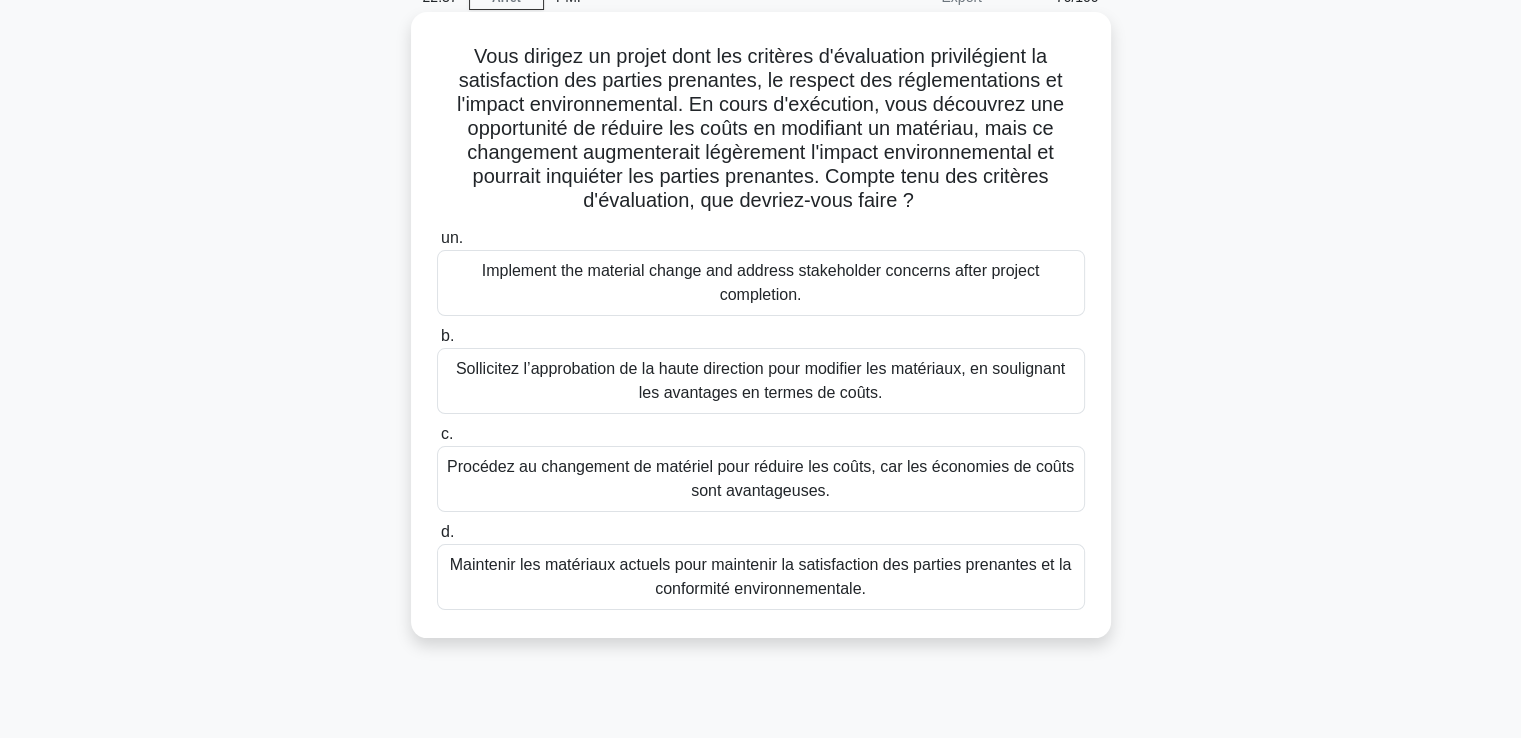 click on "Maintenir les matériaux actuels pour maintenir la satisfaction des parties prenantes et la conformité environnementale." at bounding box center [761, 576] 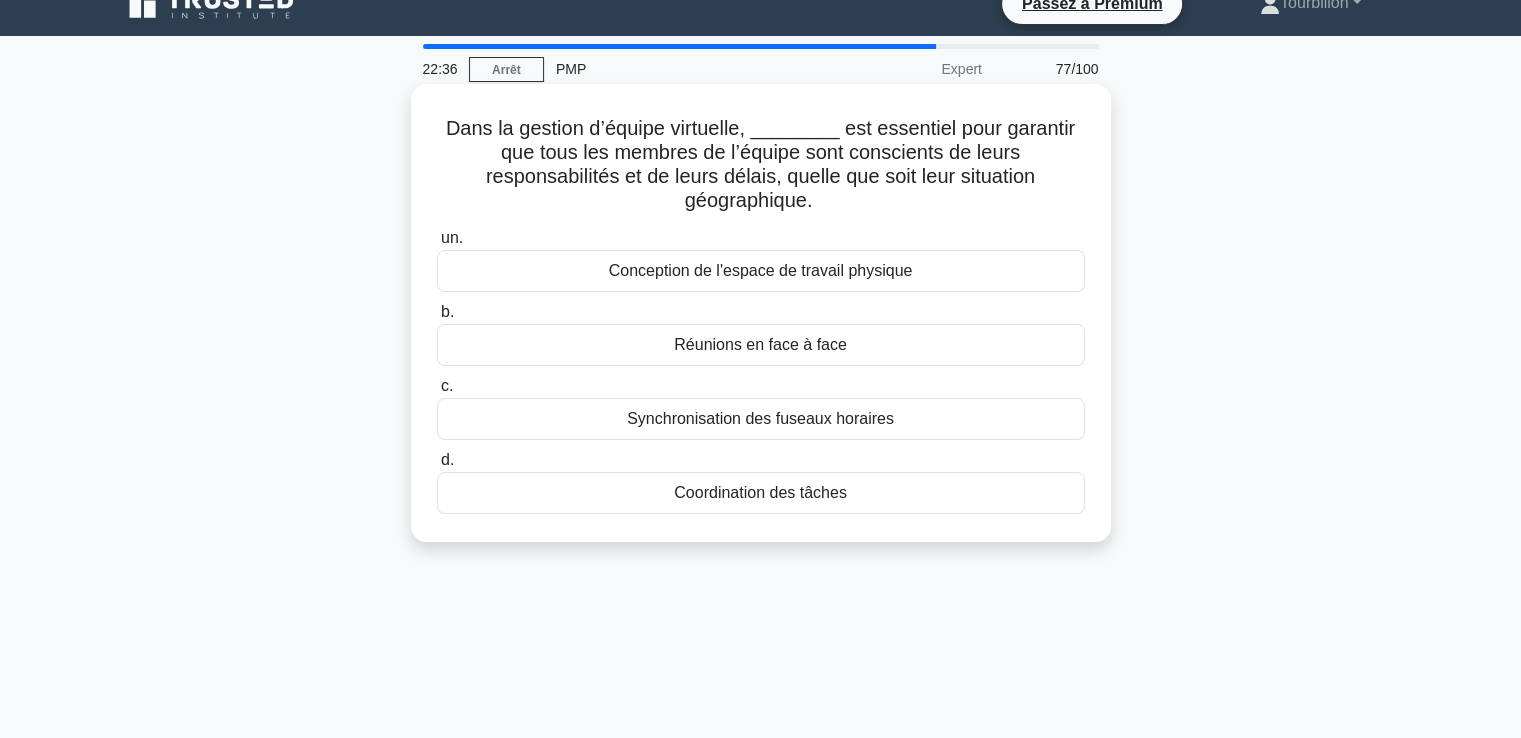 scroll, scrollTop: 0, scrollLeft: 0, axis: both 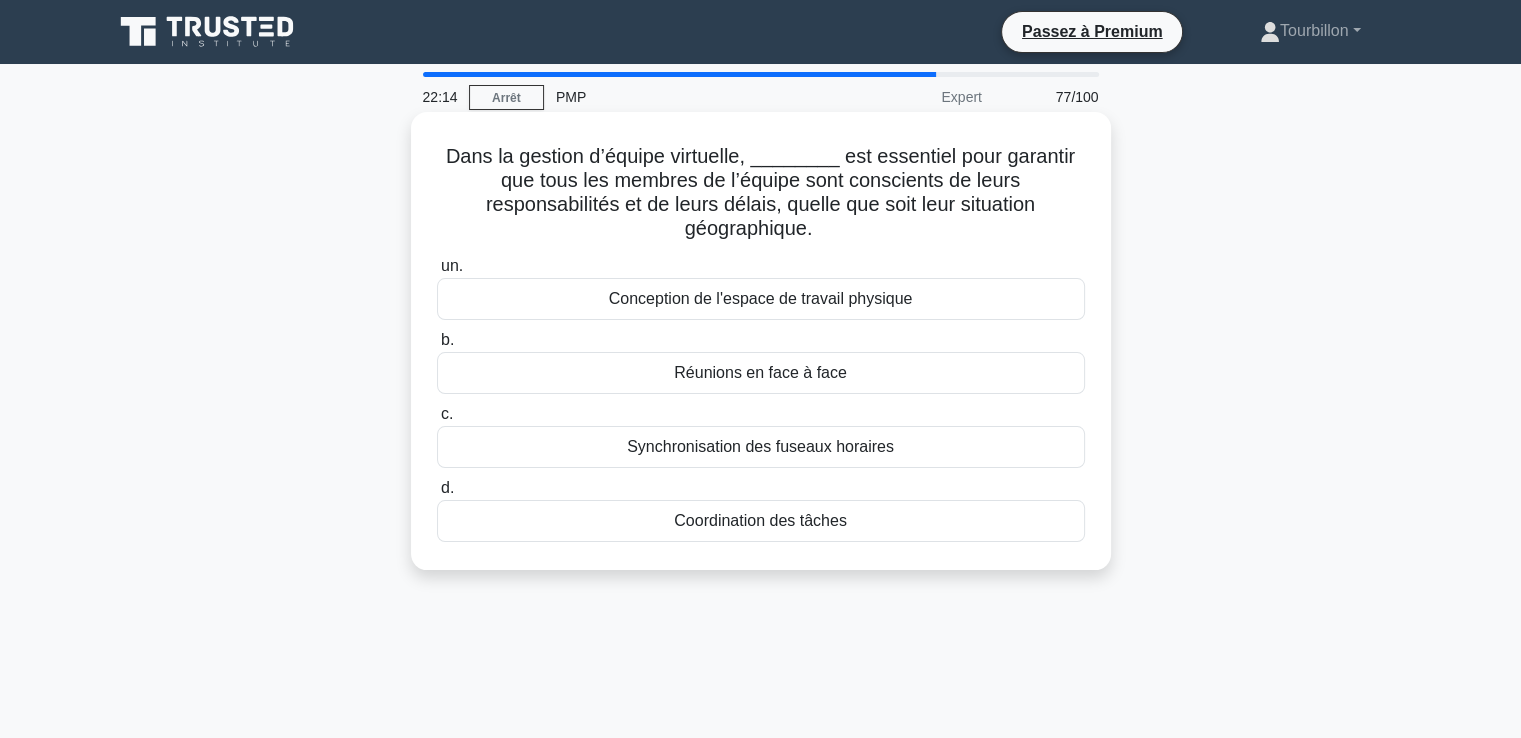 click on "Synchronisation des fuseaux horaires" at bounding box center (760, 446) 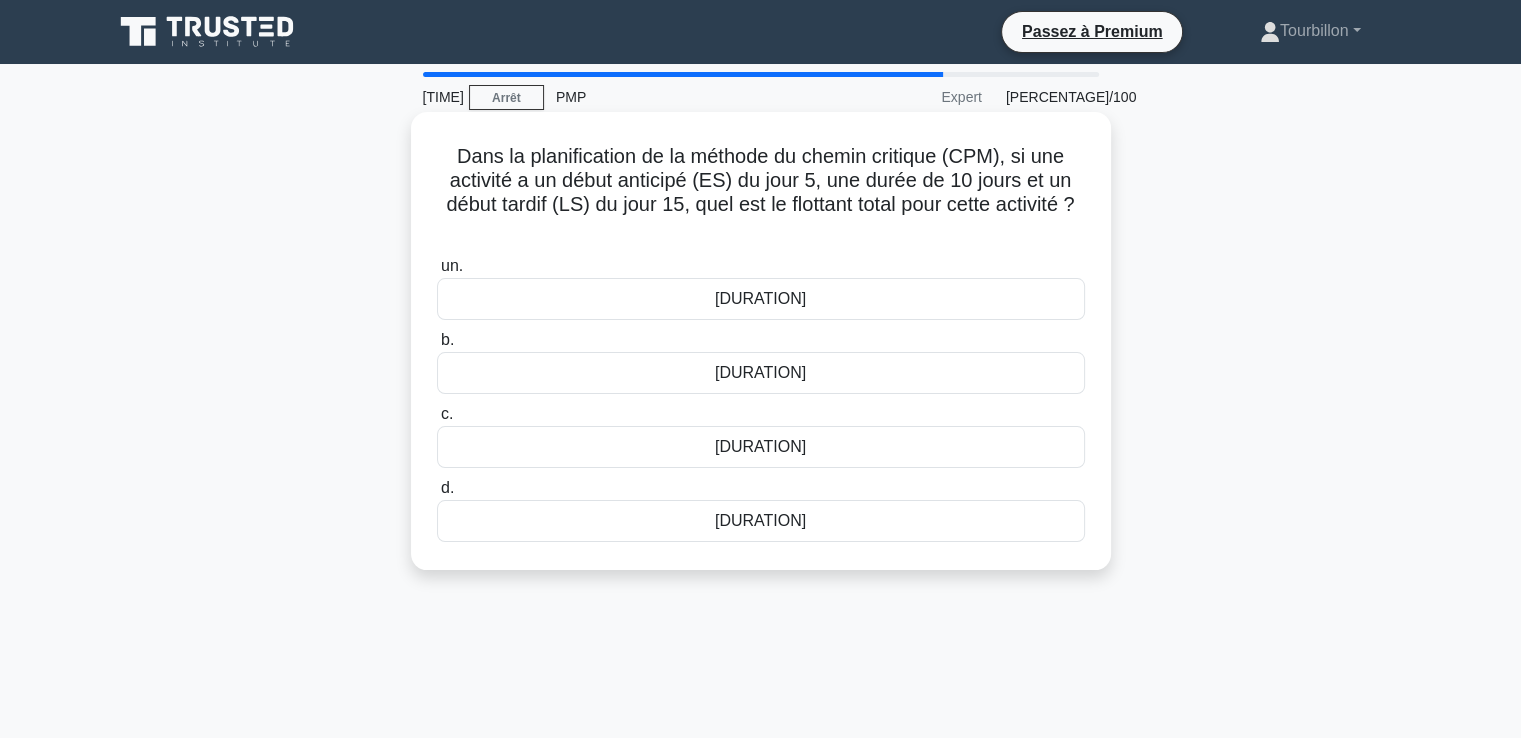 click on "[DURATION]" at bounding box center (760, 372) 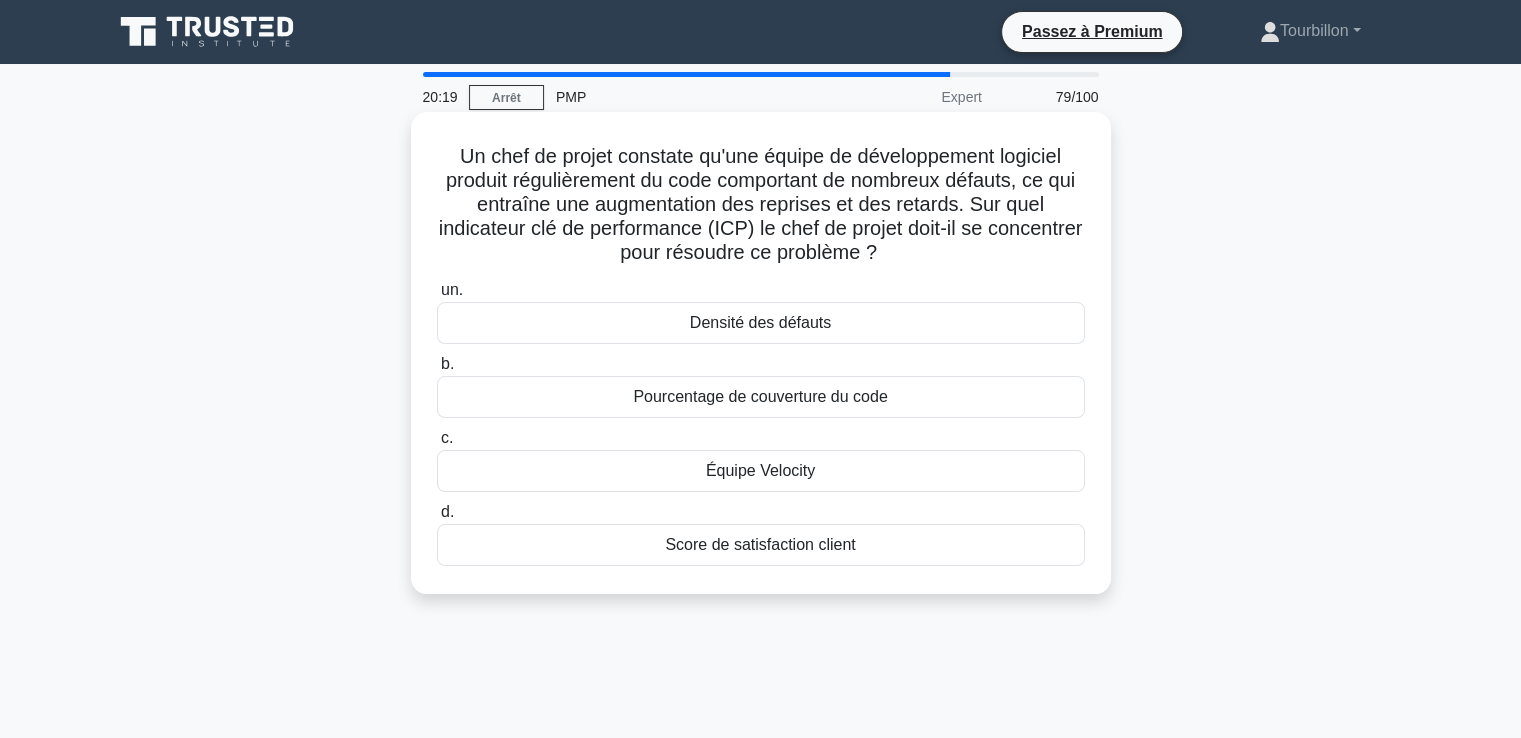click on "Densité des défauts" at bounding box center (760, 322) 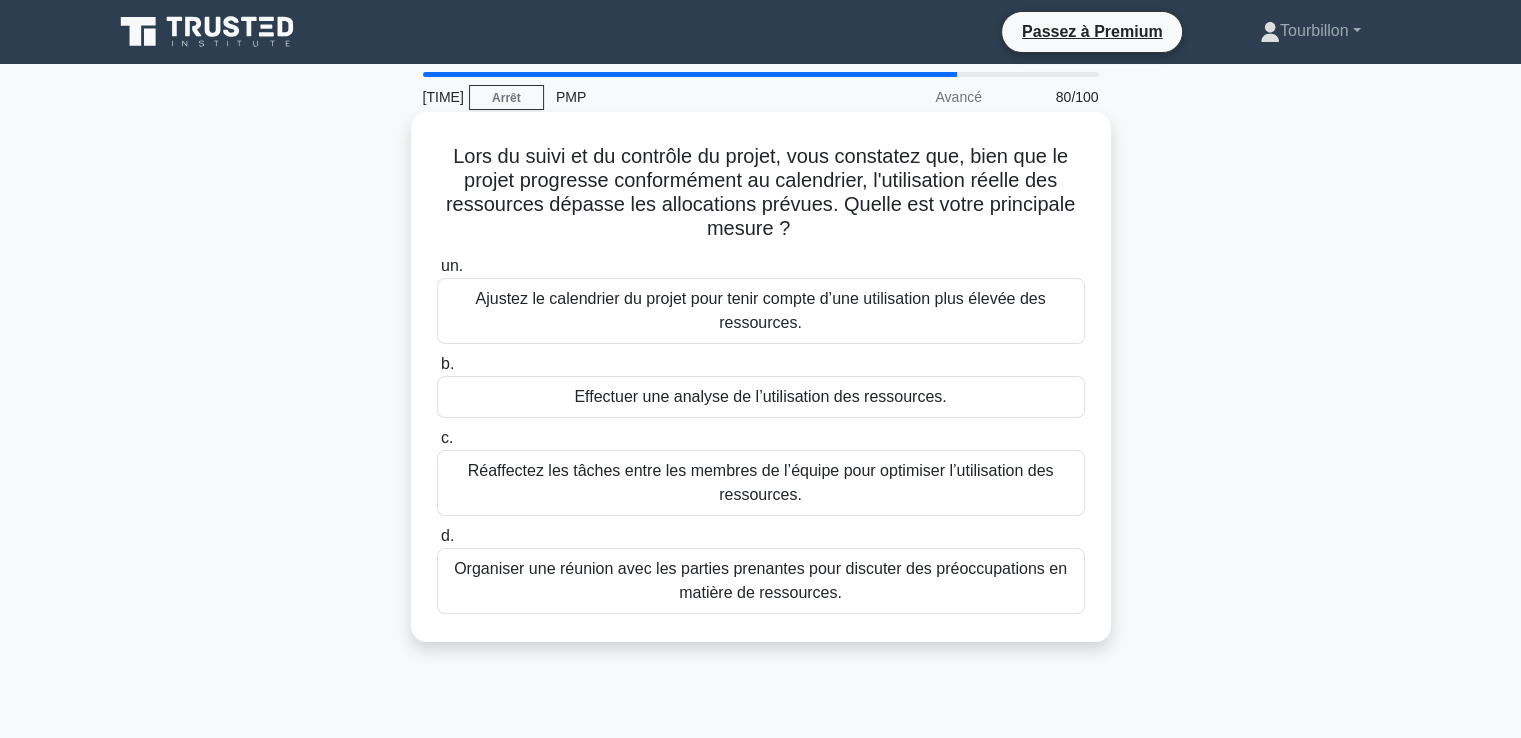 click on "Effectuer une analyse de l’utilisation des ressources." at bounding box center (760, 396) 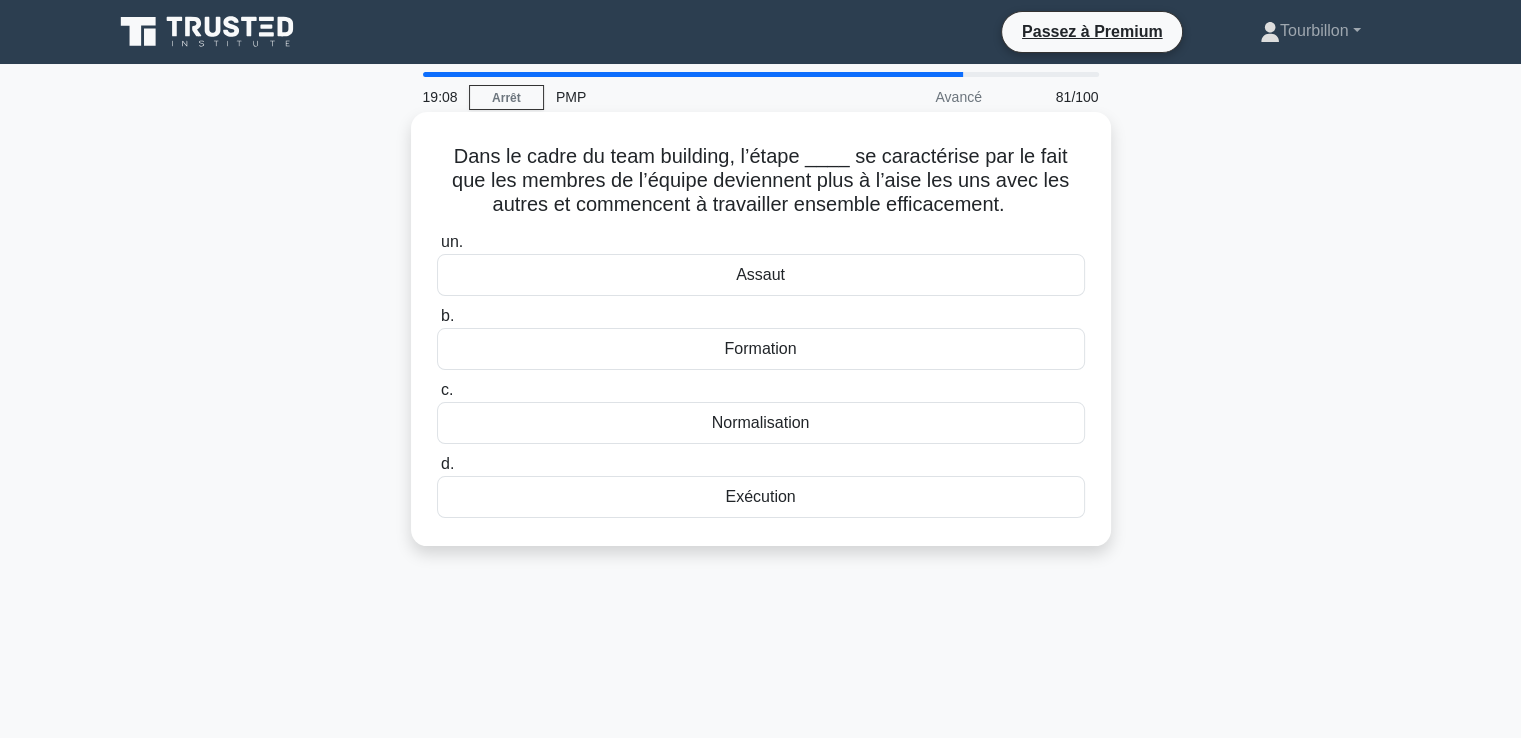click on "Normalisation" at bounding box center [761, 422] 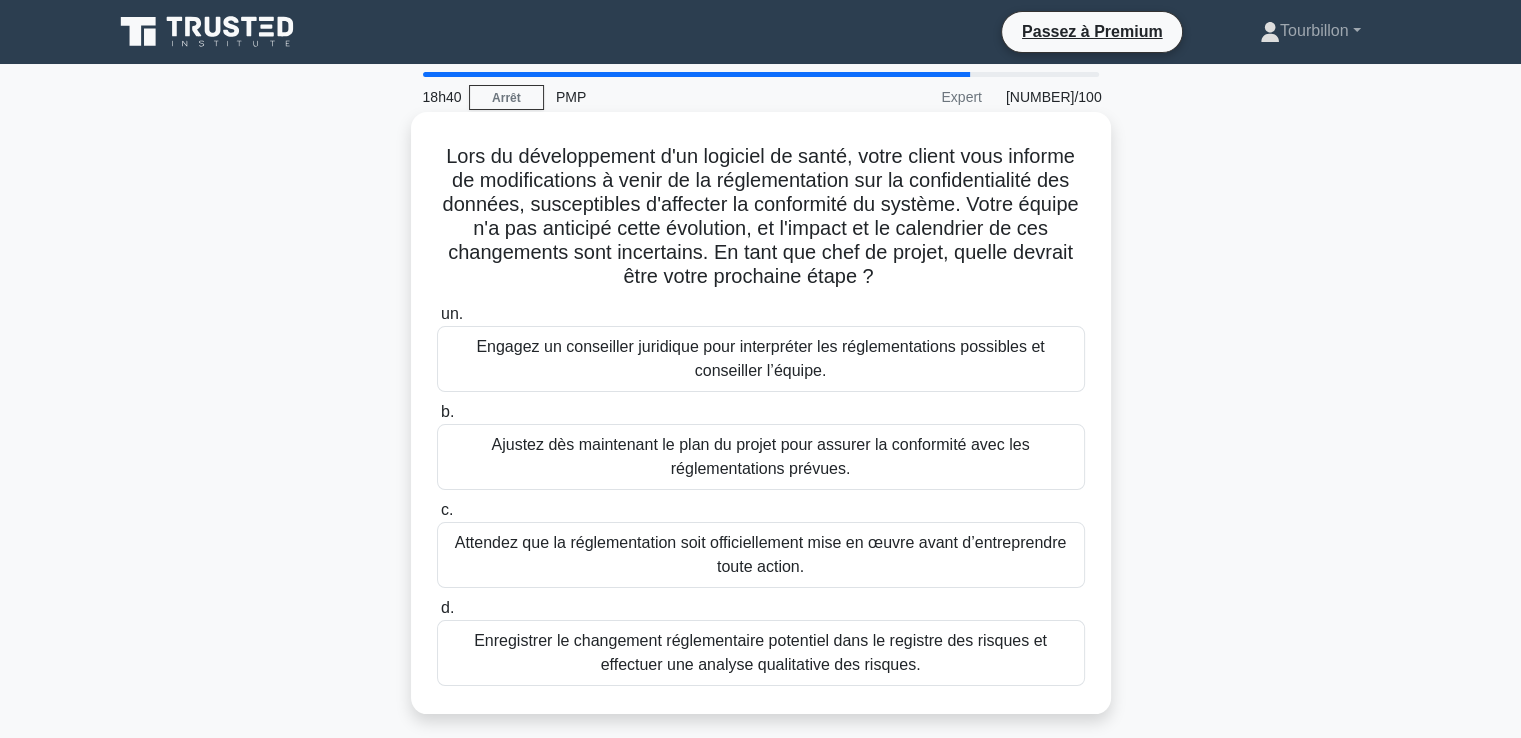 click on "Enregistrer le changement réglementaire potentiel dans le registre des risques et effectuer une analyse qualitative des risques." at bounding box center (760, 652) 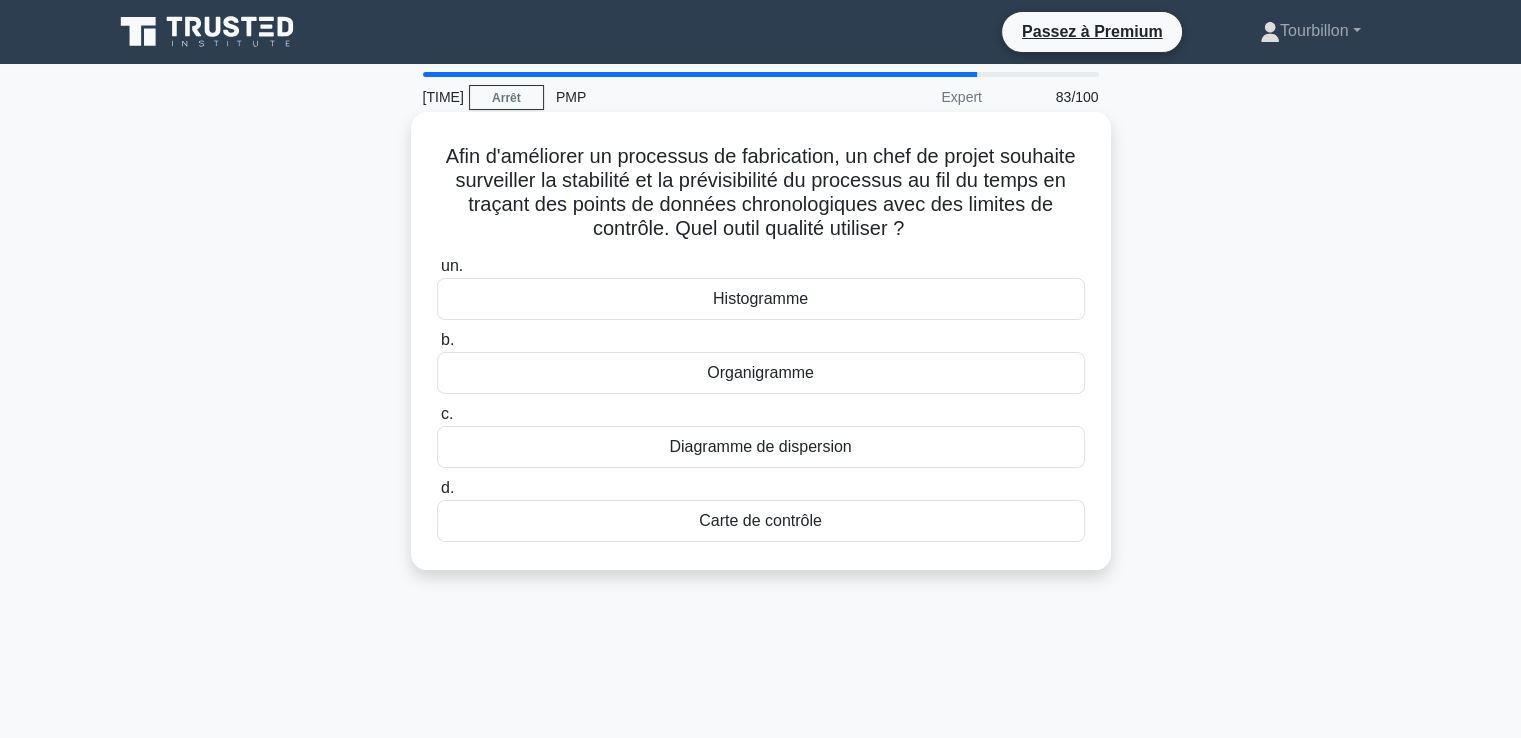 click on "Carte de contrôle" at bounding box center (760, 520) 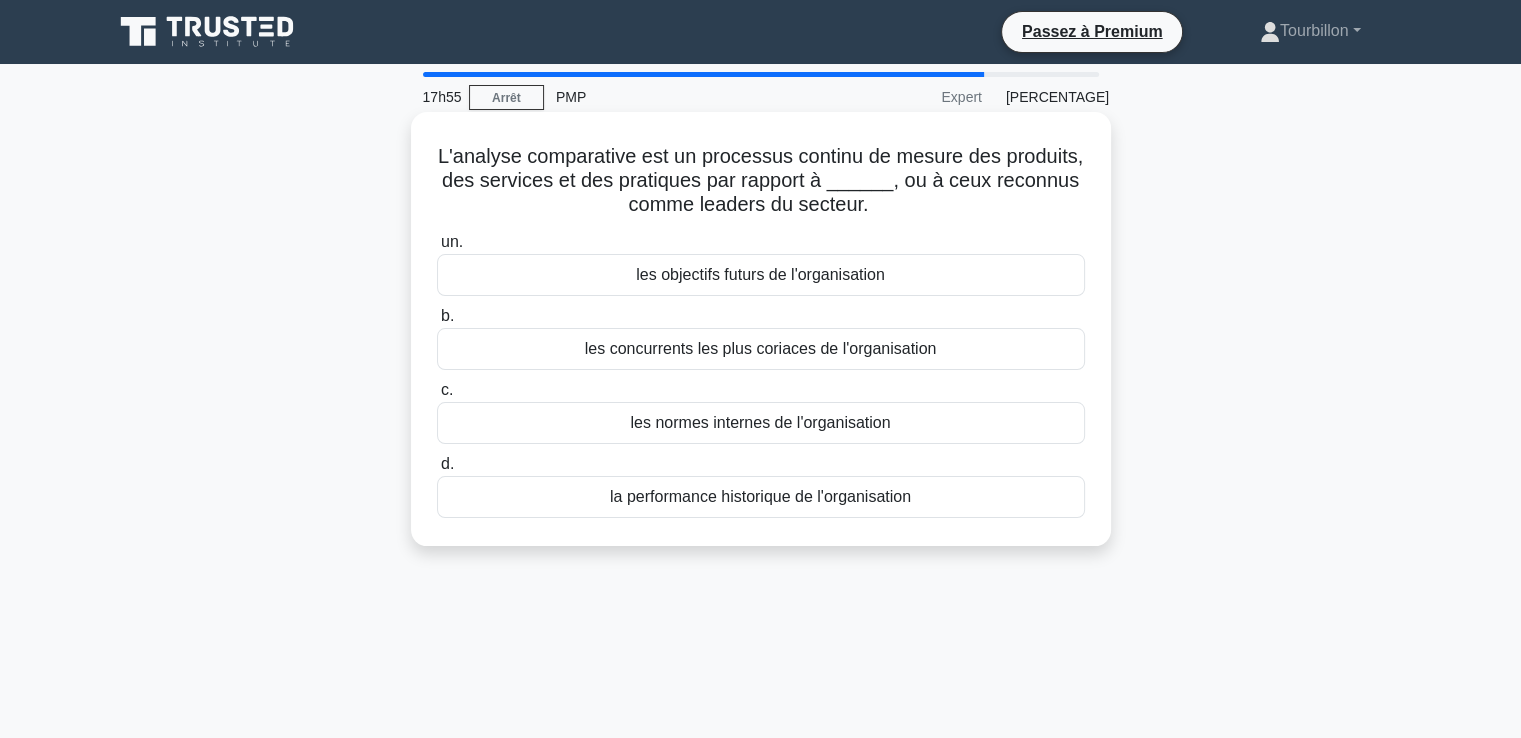 click on "les concurrents les plus coriaces de l'organisation" at bounding box center [761, 348] 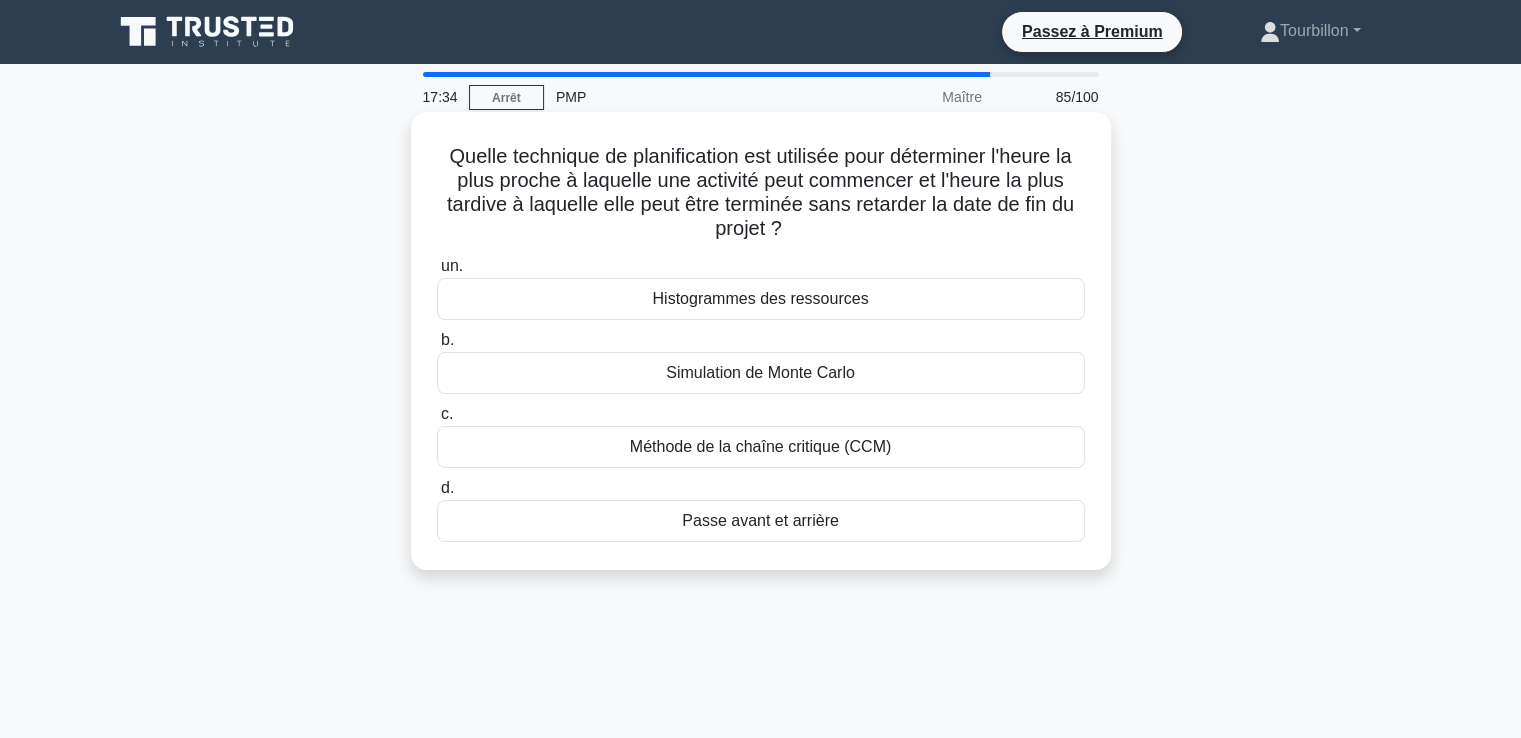 click on "Méthode de la chaîne critique (CCM)" at bounding box center (760, 446) 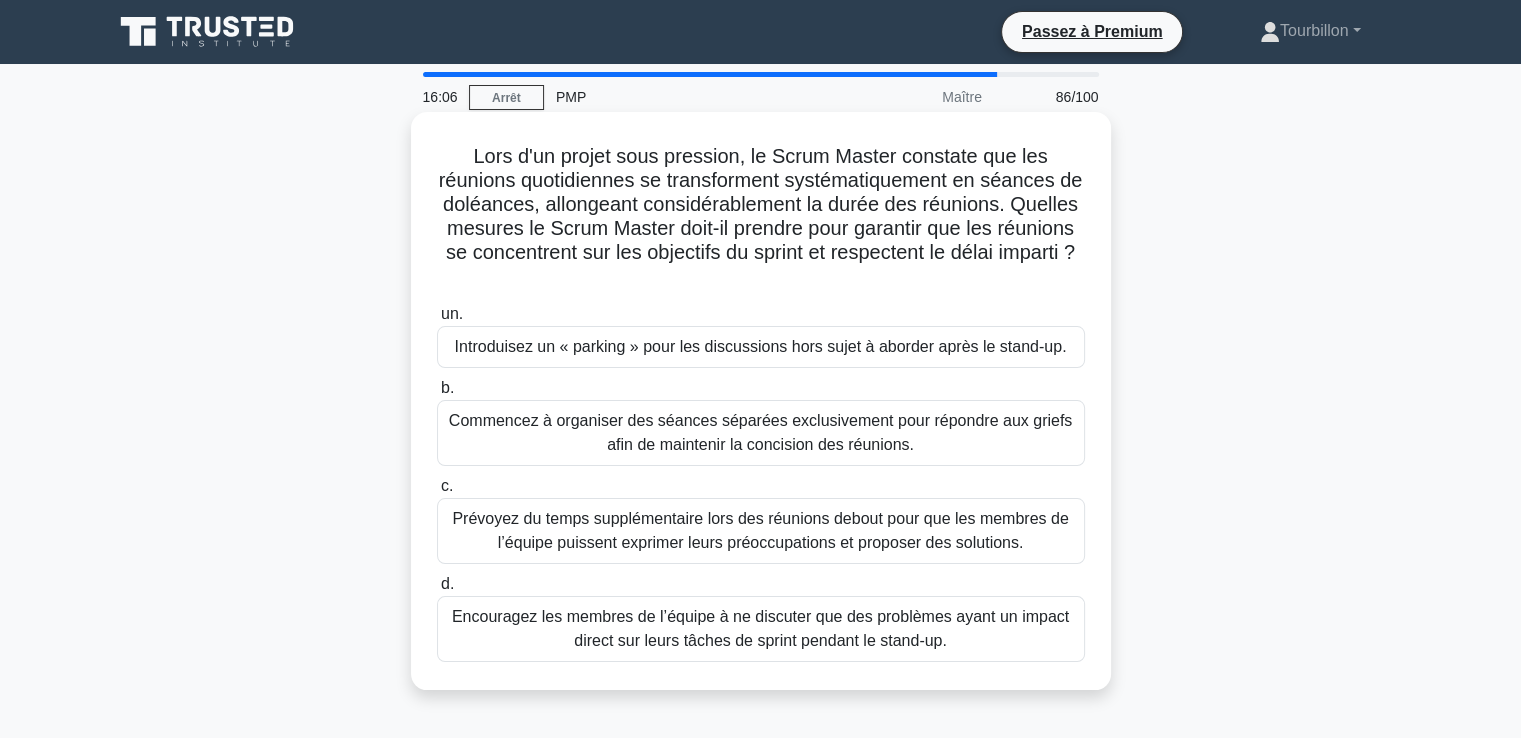 click on "Commencez à organiser des séances séparées exclusivement pour répondre aux griefs afin de maintenir la concision des réunions." at bounding box center (760, 432) 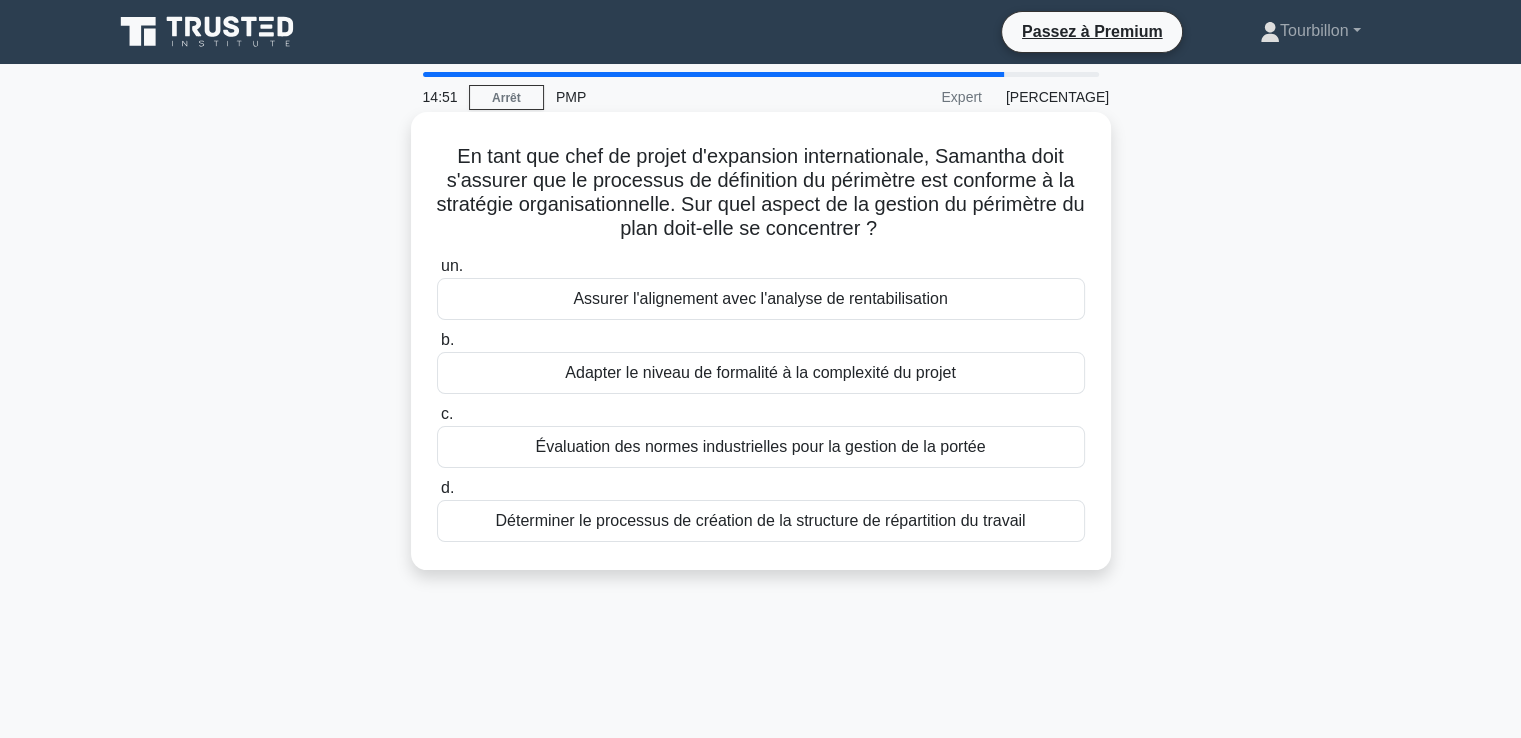 click on "Assurer l'alignement avec l'analyse de rentabilisation" at bounding box center (760, 298) 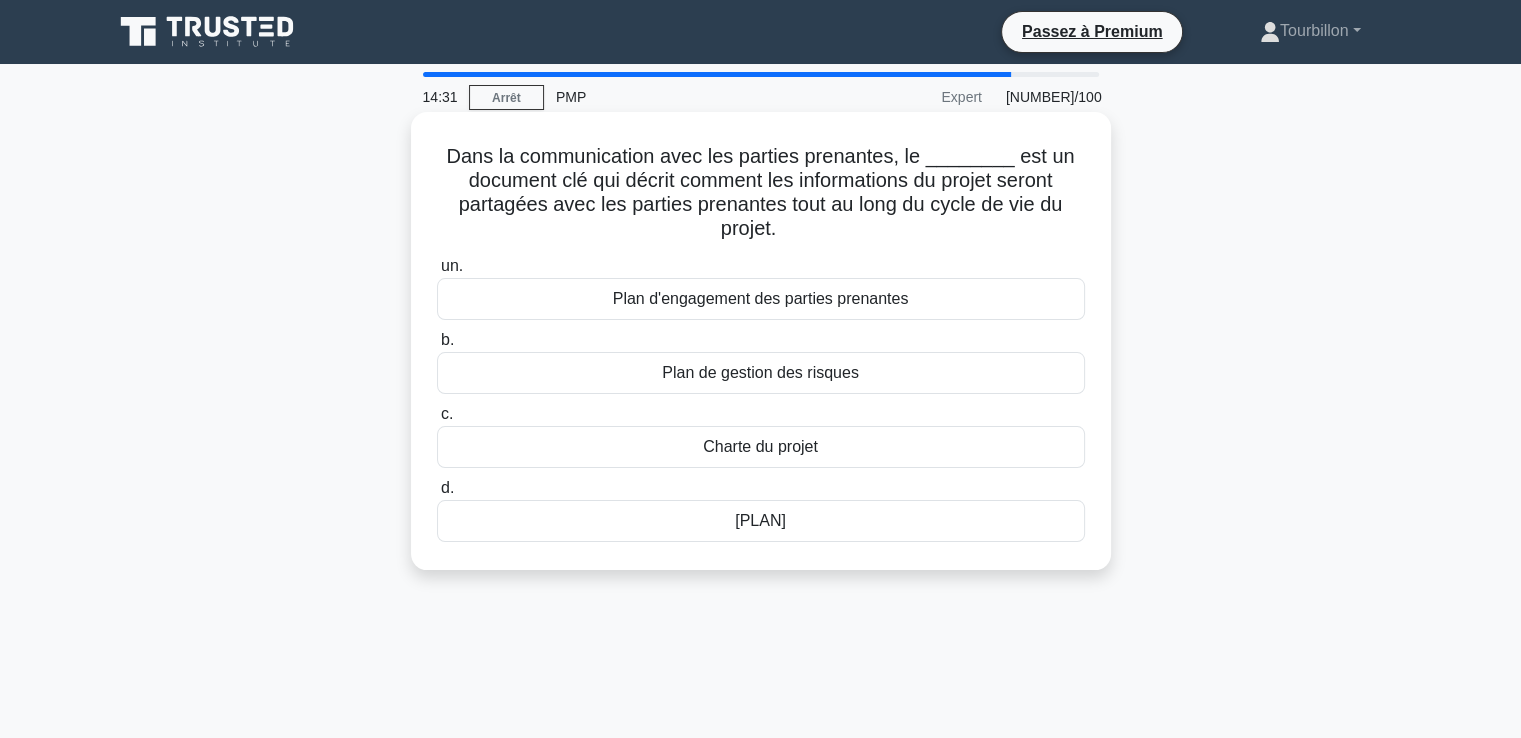 click on "[PLAN]" at bounding box center (760, 520) 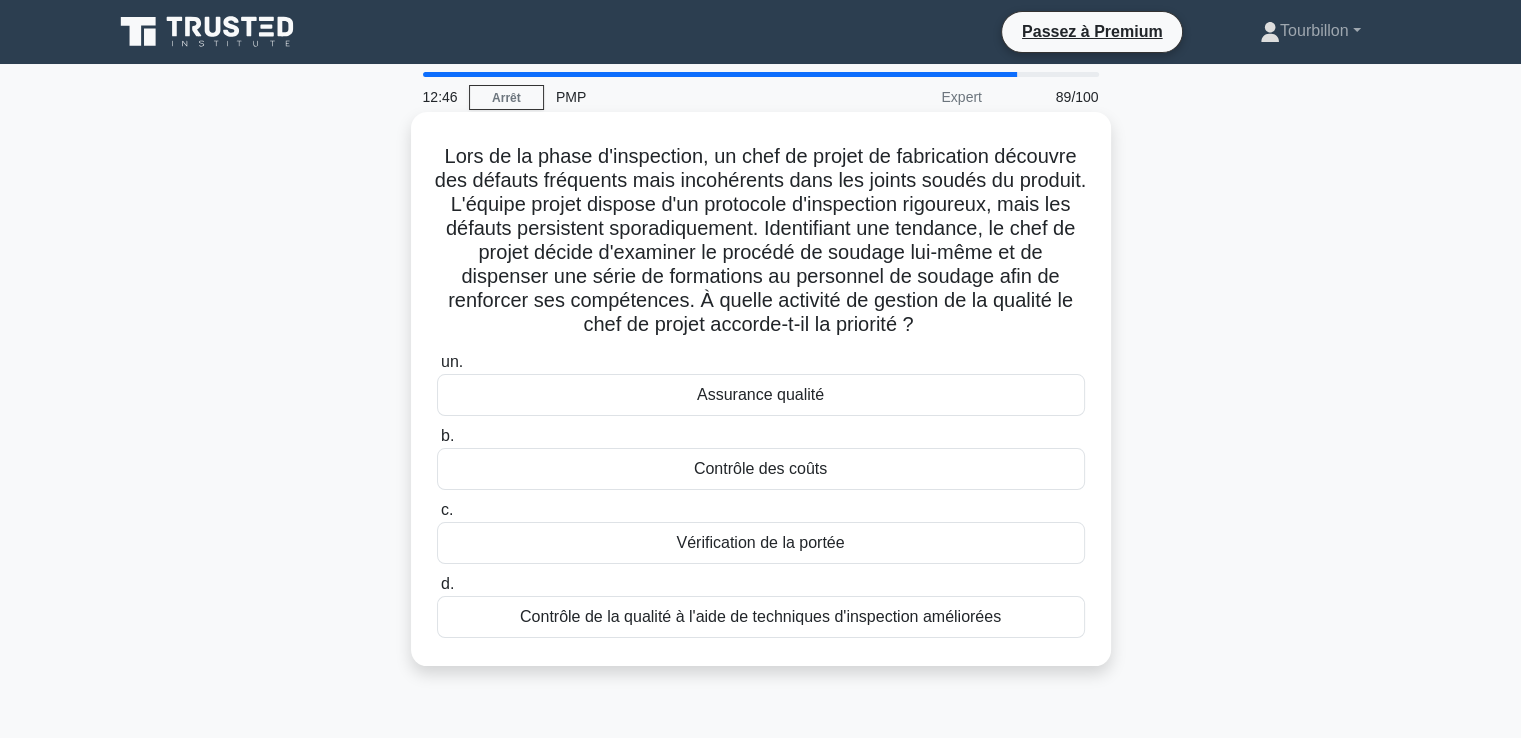 click on "Contrôle de la qualité à l'aide de techniques d'inspection améliorées" at bounding box center [760, 616] 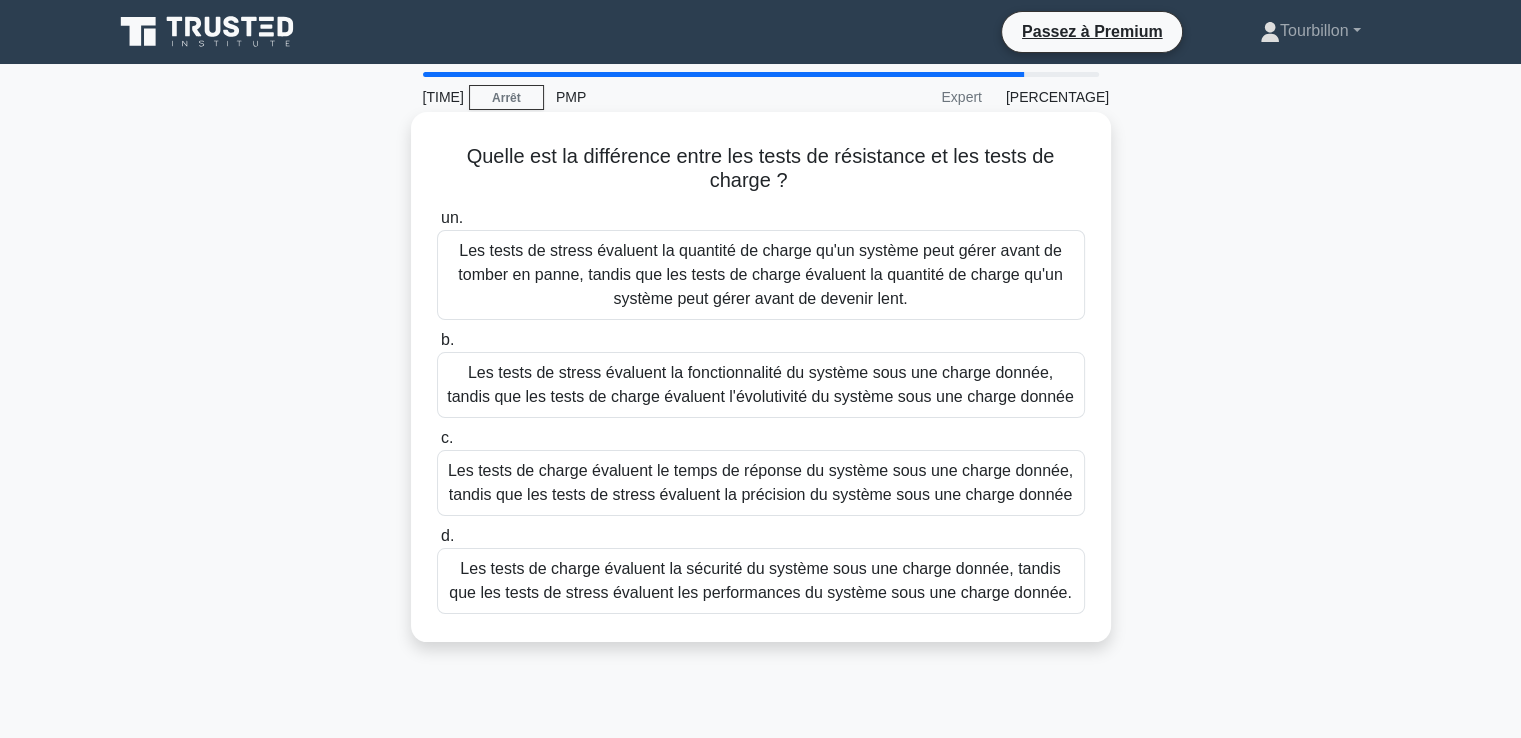 click on "Les tests de stress évaluent la quantité de charge qu'un système peut gérer avant de tomber en panne, tandis que les tests de charge évaluent la quantité de charge qu'un système peut gérer avant de devenir lent." at bounding box center [761, 275] 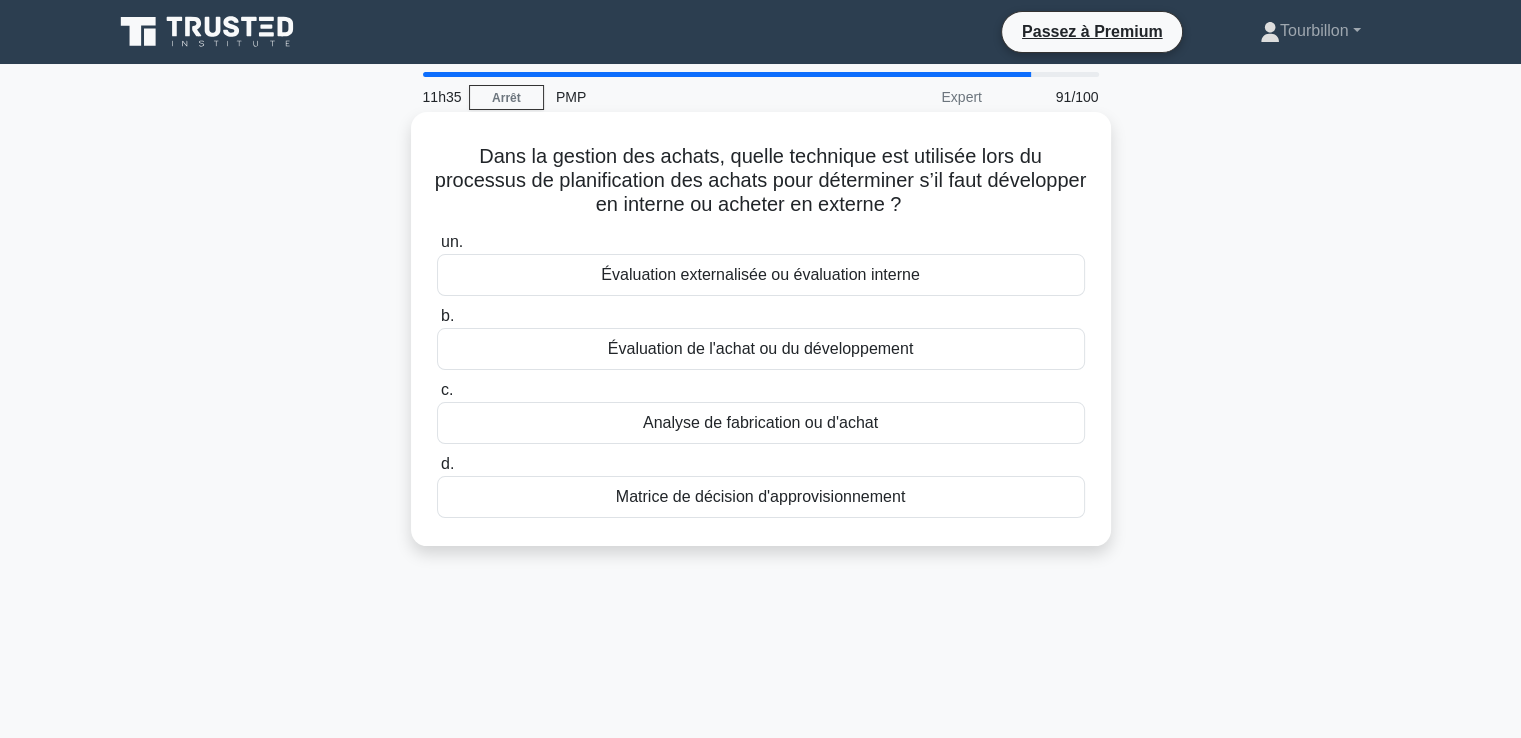 click on "Analyse de fabrication ou d'achat" at bounding box center (760, 422) 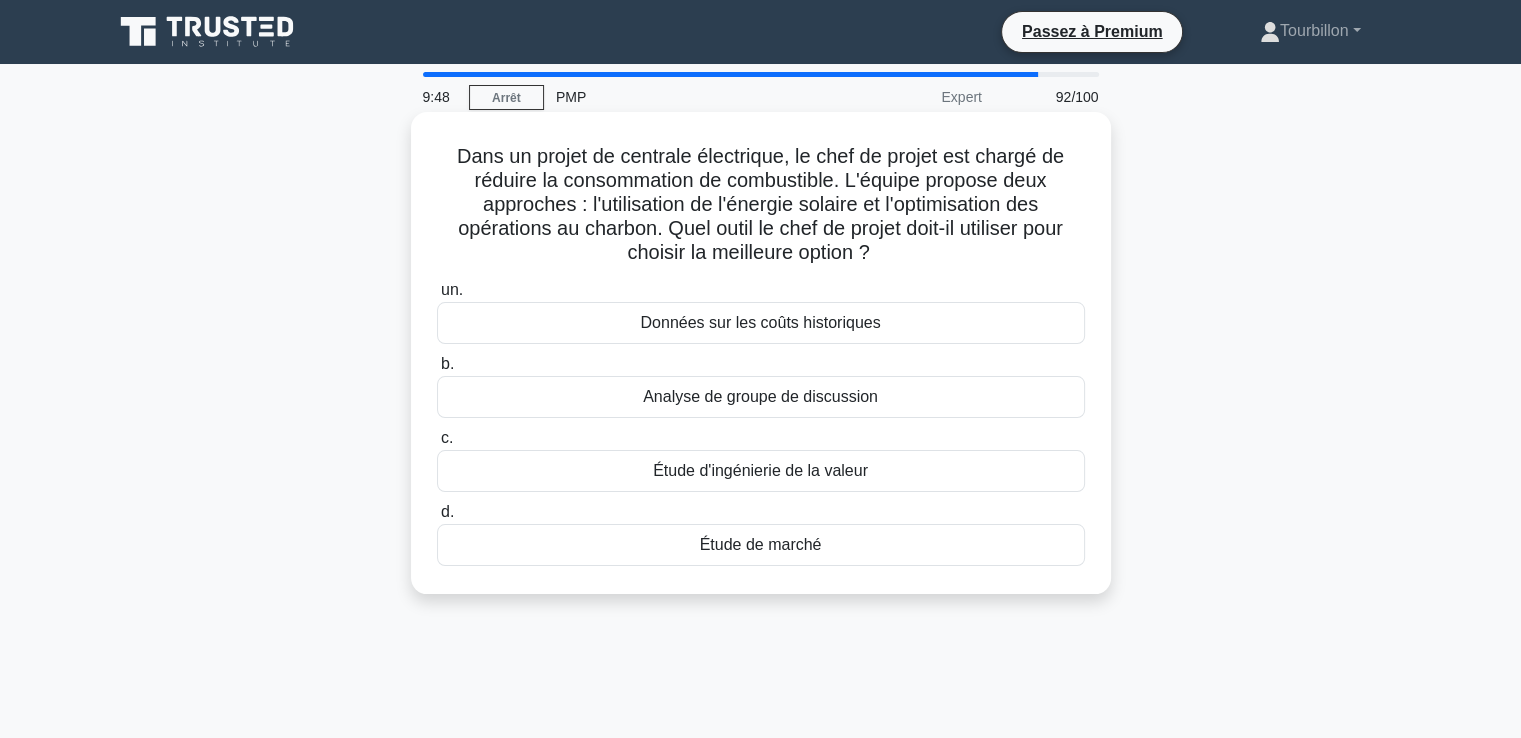 click on "Analyse de groupe de discussion" at bounding box center (760, 396) 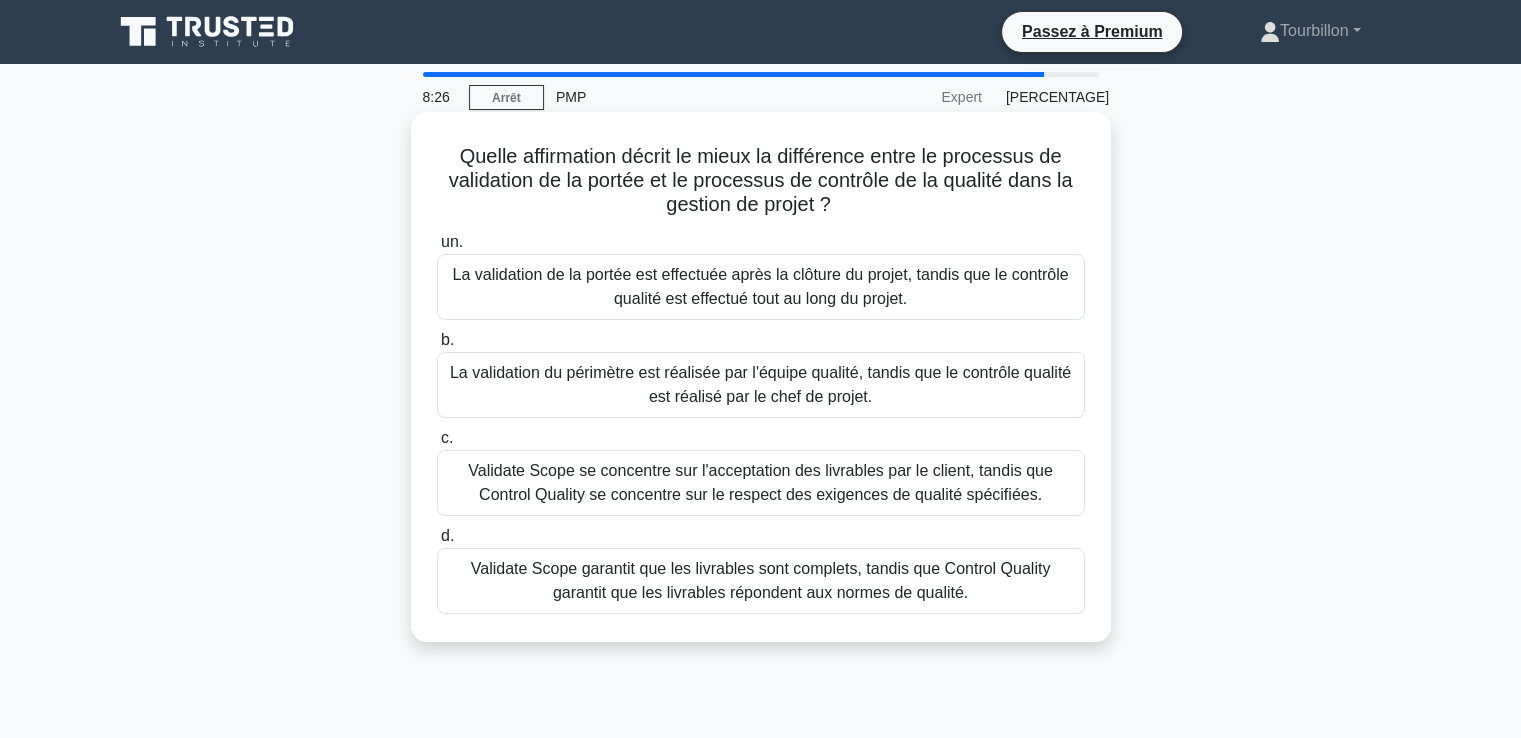 click on "Validate Scope se concentre sur l'acceptation des livrables par le client, tandis que Control Quality se concentre sur le respect des exigences de qualité spécifiées." at bounding box center [760, 482] 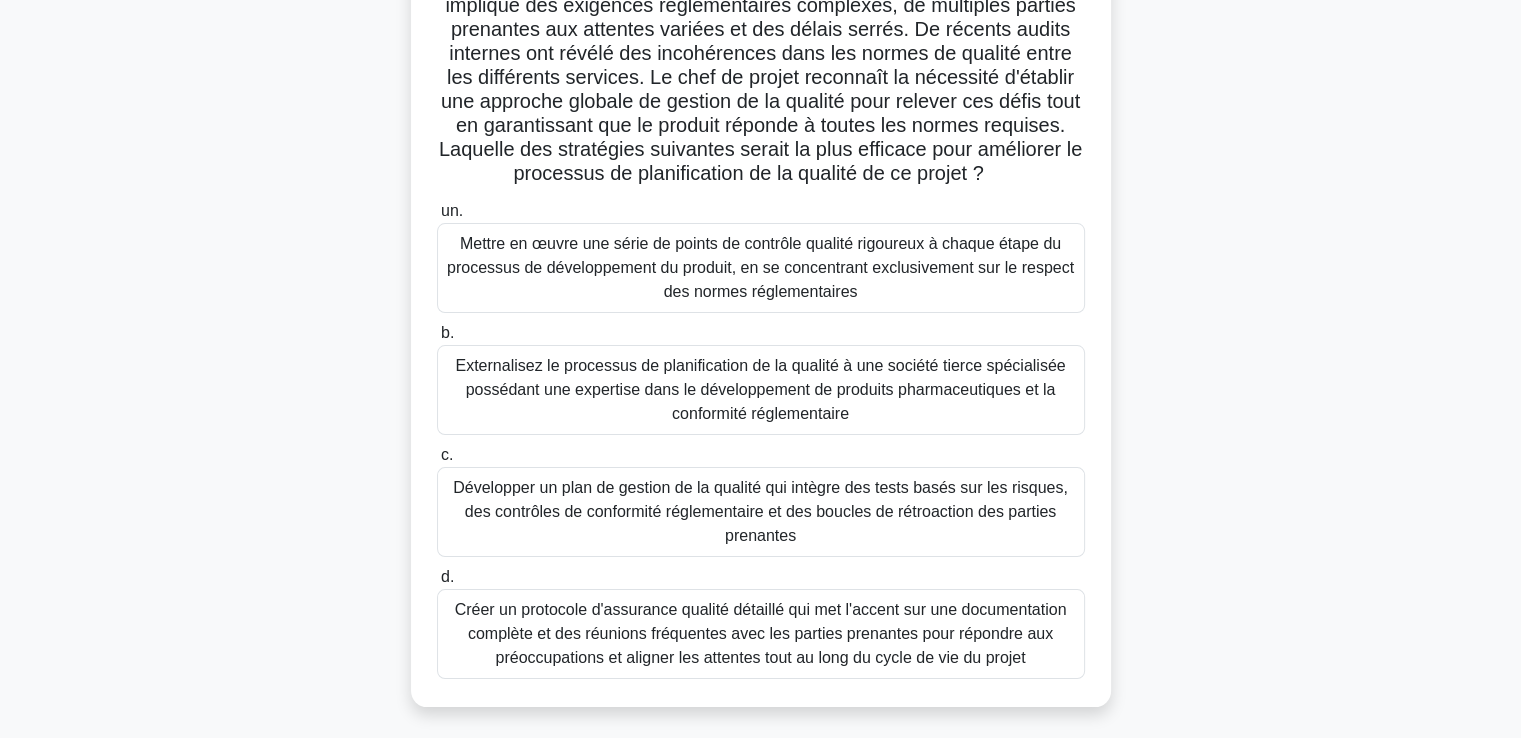 scroll, scrollTop: 200, scrollLeft: 0, axis: vertical 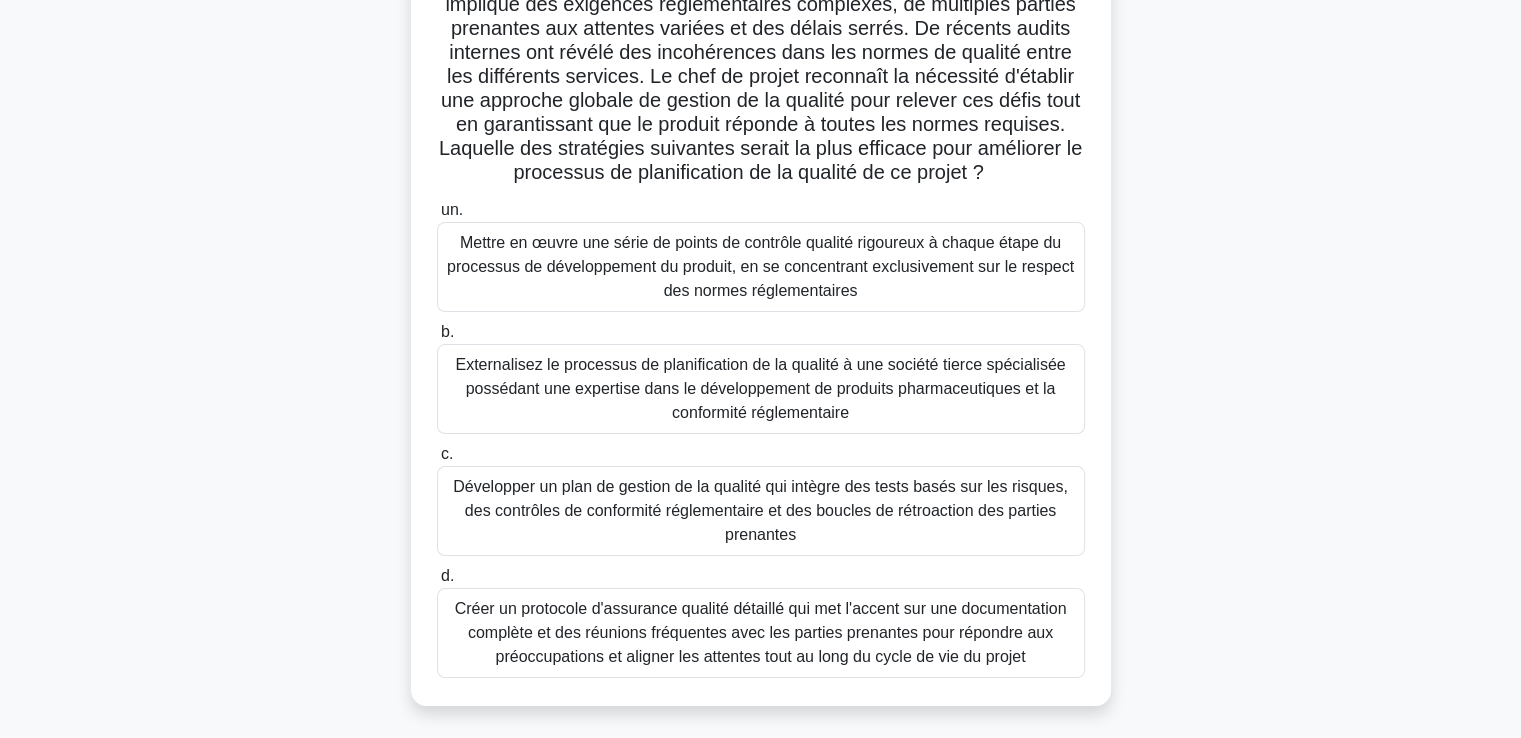 click on "Créer un protocole d'assurance qualité détaillé qui met l'accent sur une documentation complète et des réunions fréquentes avec les parties prenantes pour répondre aux préoccupations et aligner les attentes tout au long du cycle de vie du projet" at bounding box center (761, 632) 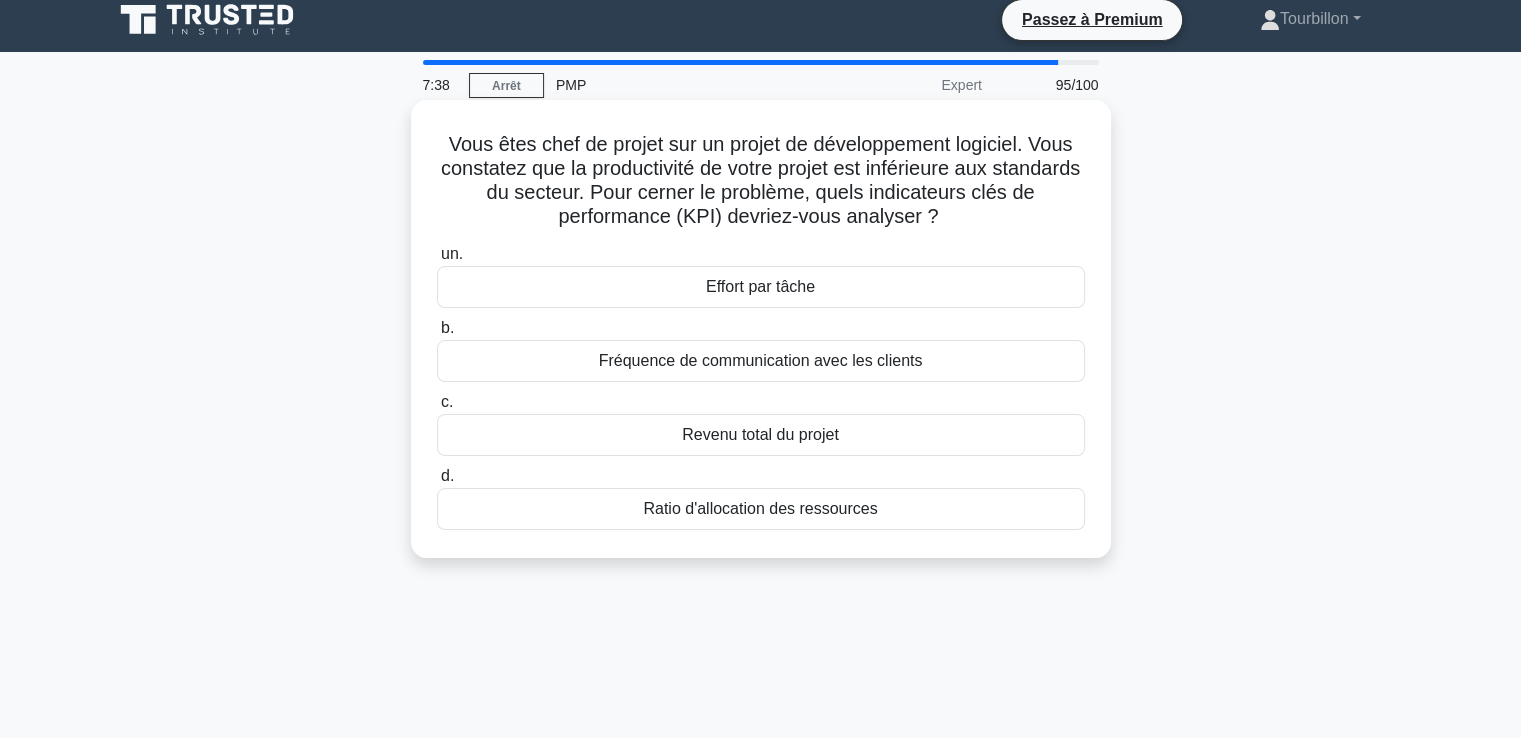 scroll, scrollTop: 0, scrollLeft: 0, axis: both 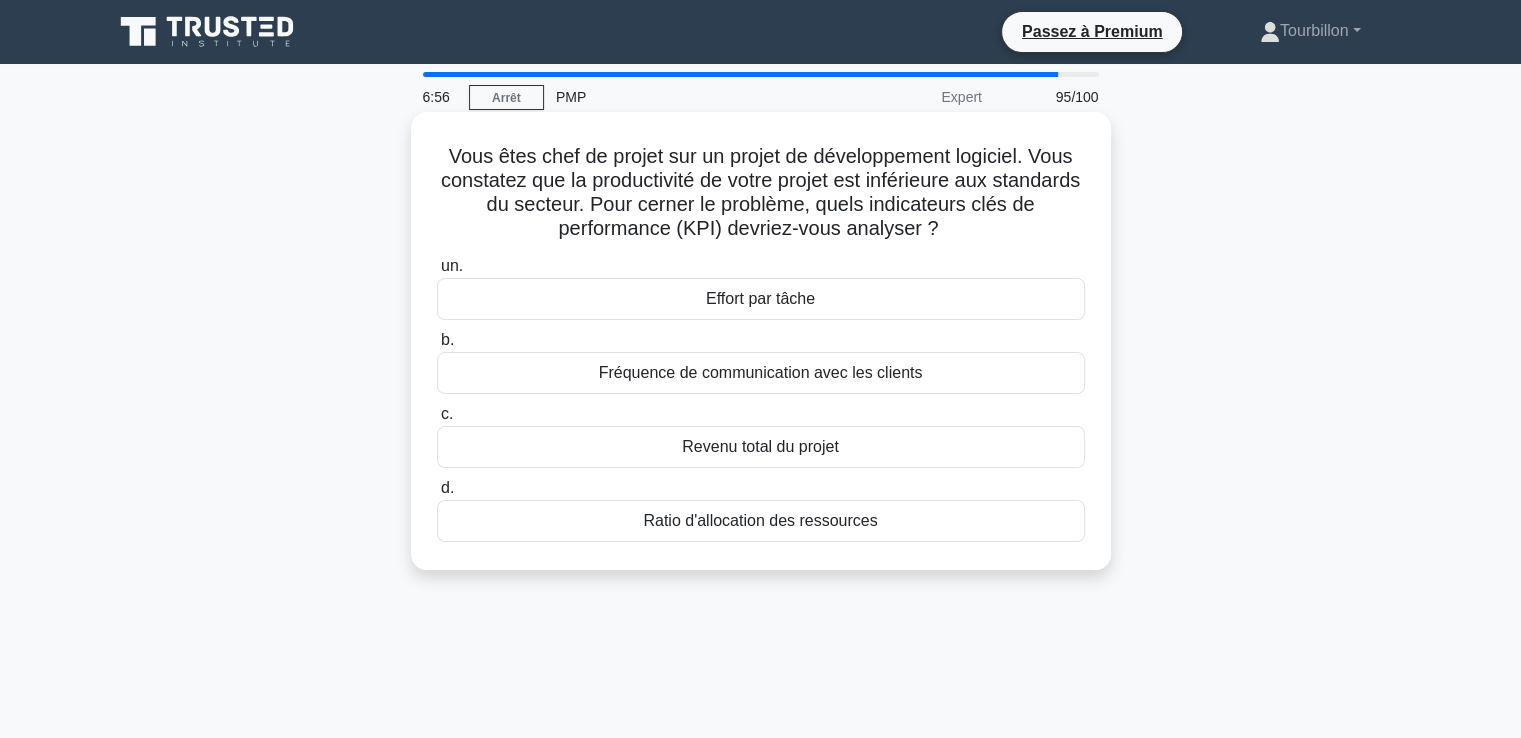 click on "Ratio d'allocation des ressources" at bounding box center [760, 520] 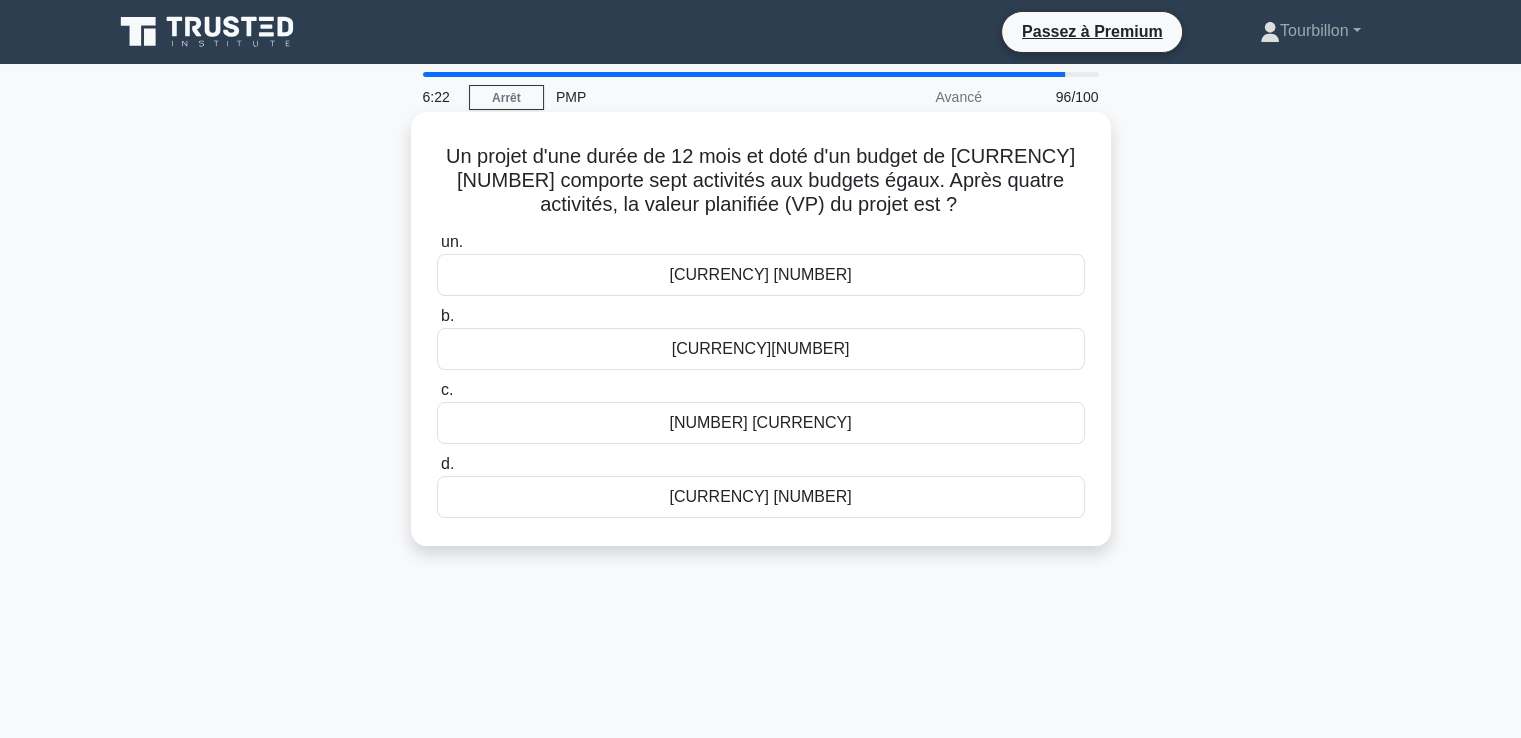 click on "[NUMBER] [CURRENCY]" at bounding box center (760, 422) 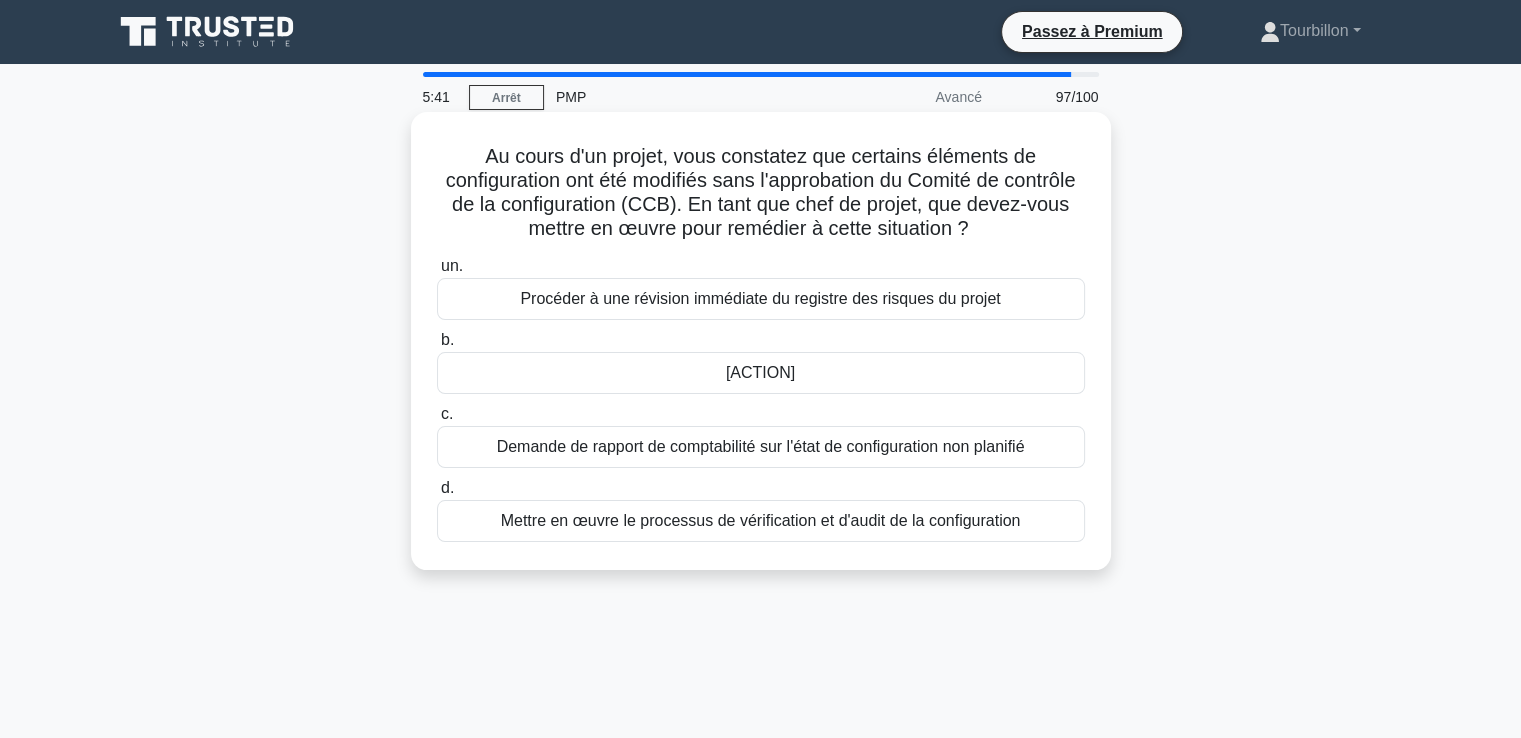 click on "Mettre en œuvre le processus de vérification et d'audit de la configuration" at bounding box center [761, 520] 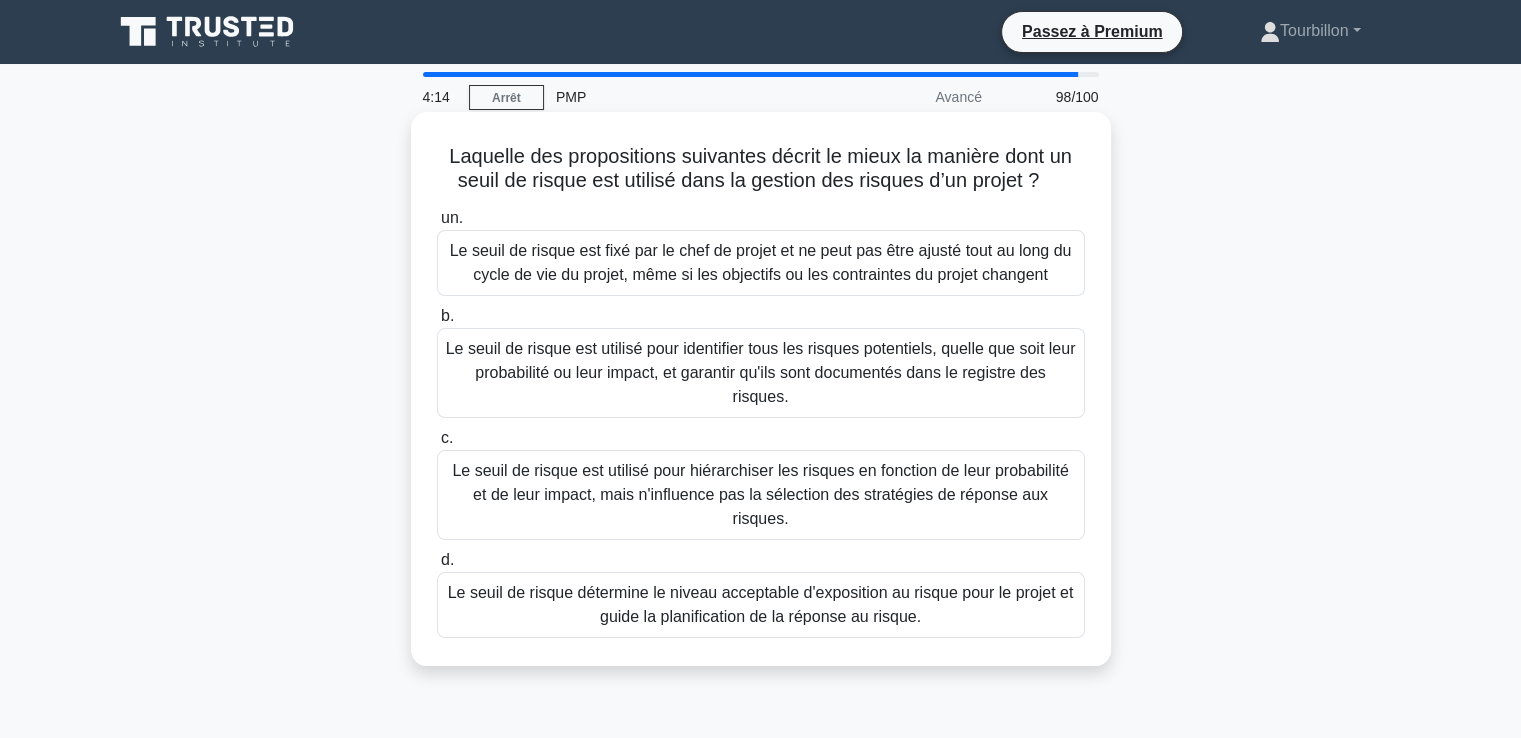 click on "Le seuil de risque détermine le niveau acceptable d'exposition au risque pour le projet et guide la planification de la réponse au risque." at bounding box center [761, 604] 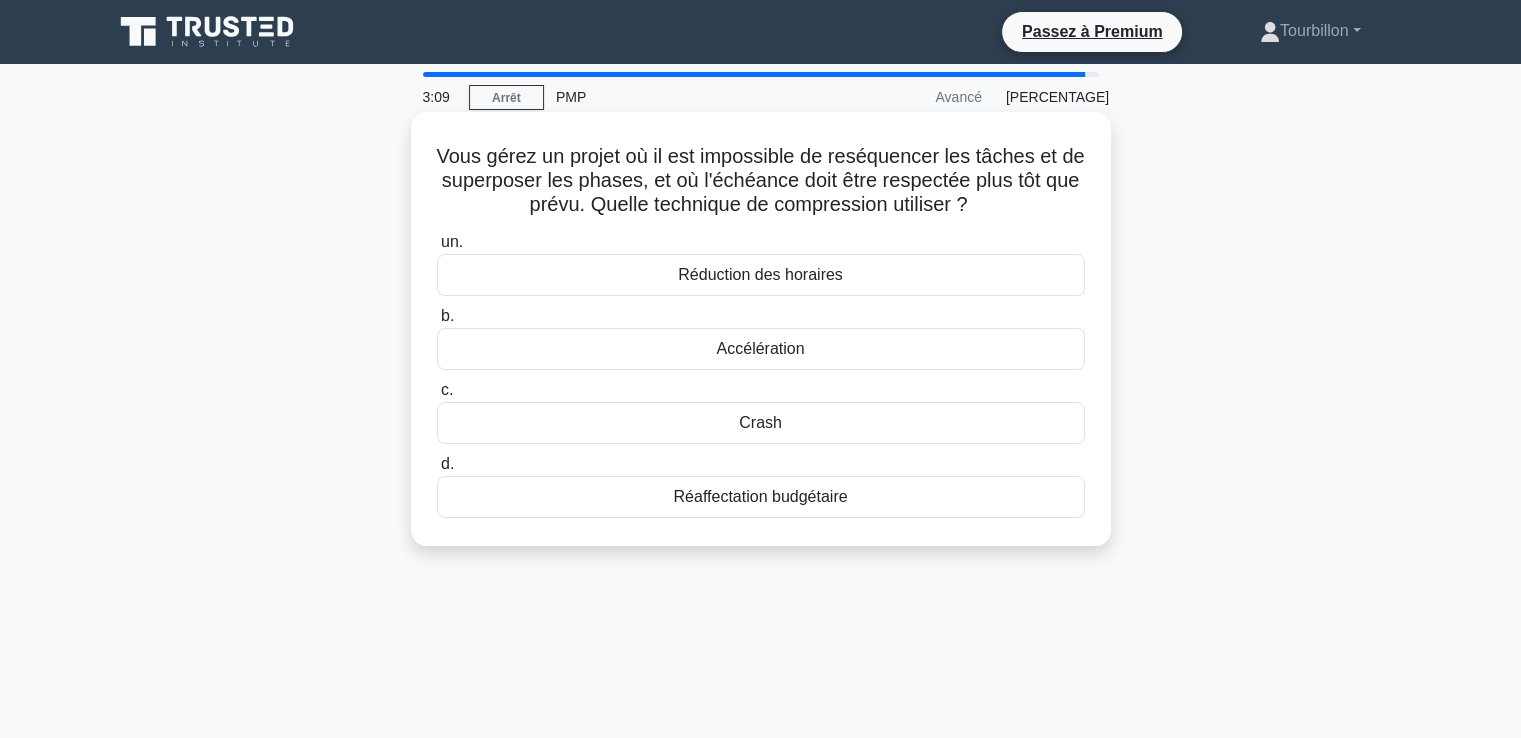 click on "Crash" at bounding box center [760, 422] 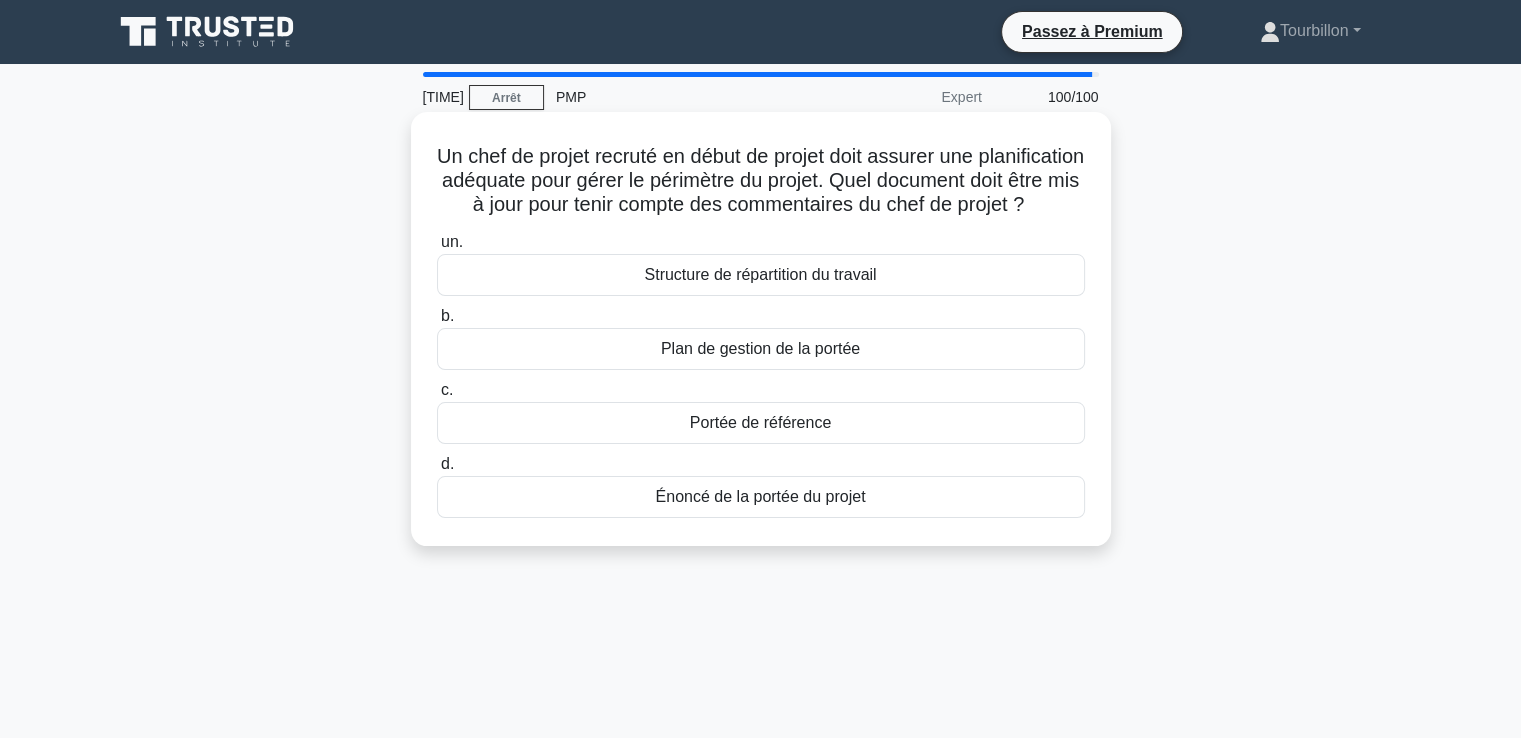 click on "Plan de gestion de la portée" at bounding box center (760, 348) 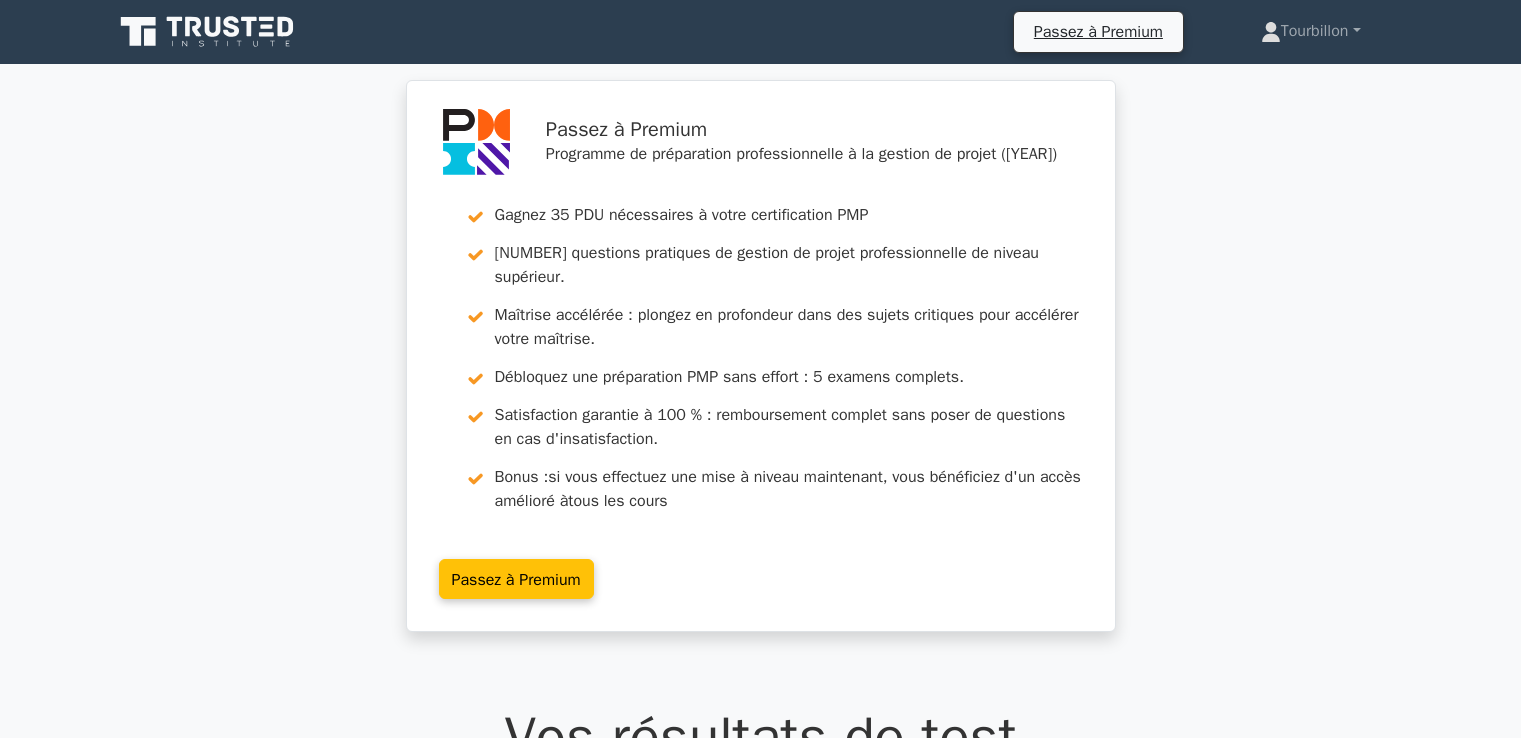 scroll, scrollTop: 0, scrollLeft: 0, axis: both 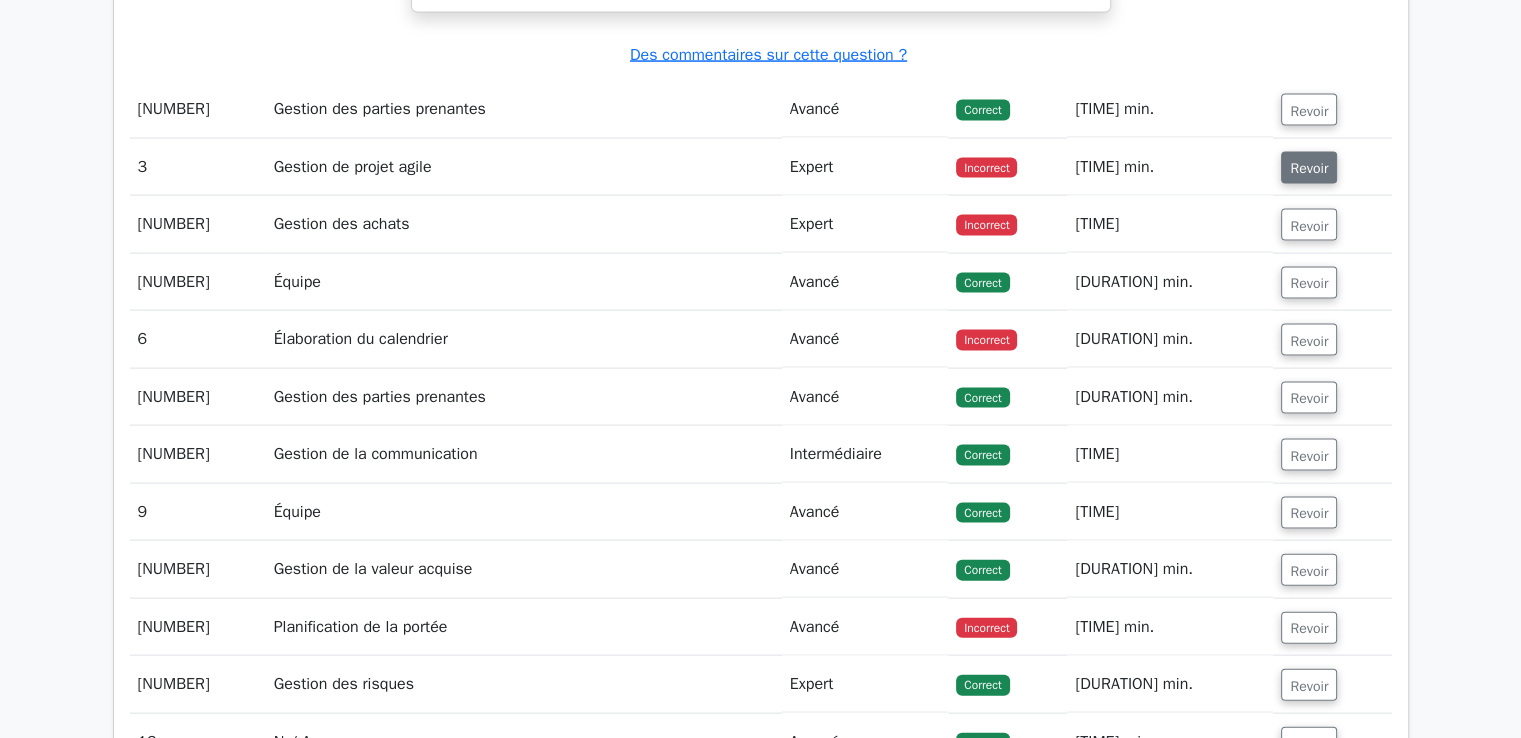 click on "Revoir" at bounding box center (1309, 168) 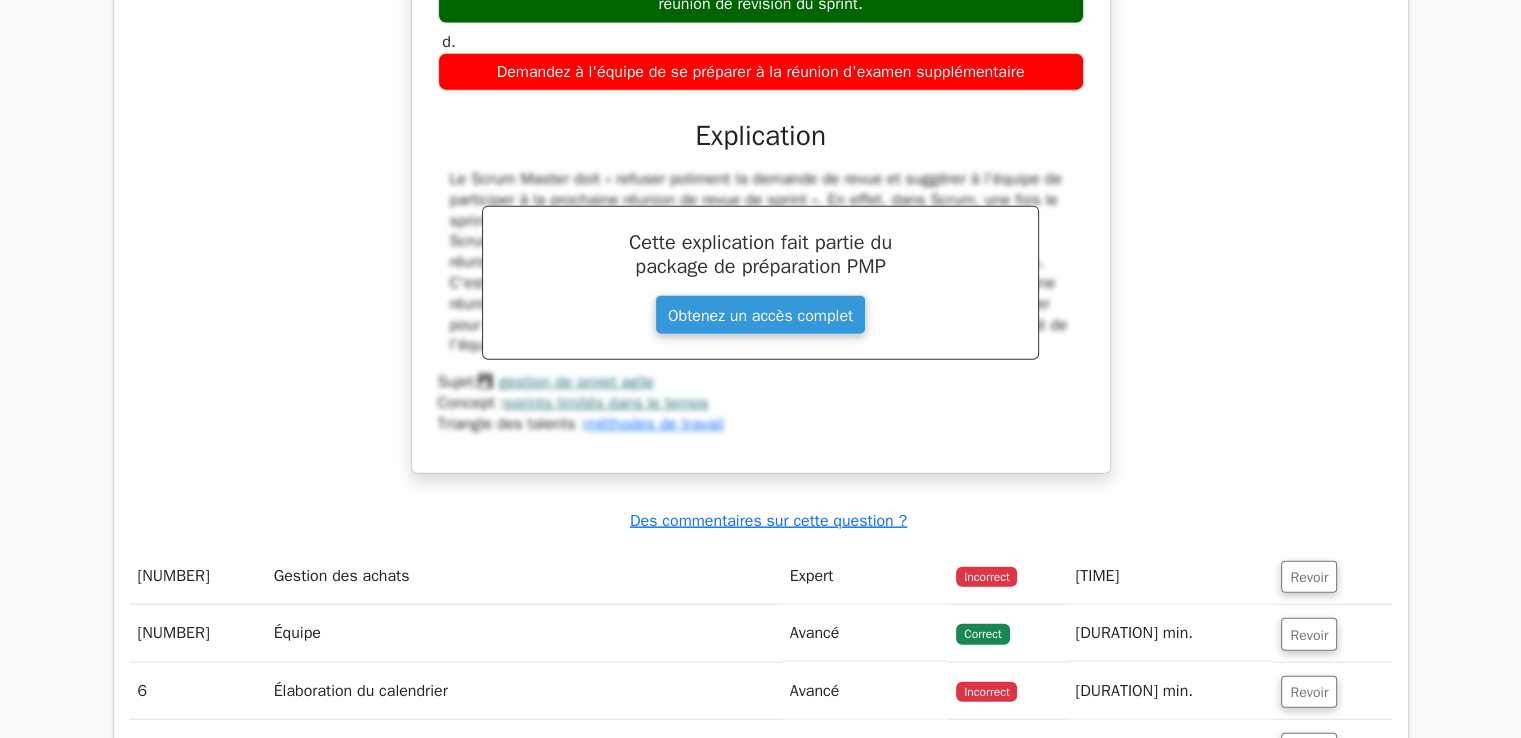 scroll, scrollTop: 4900, scrollLeft: 0, axis: vertical 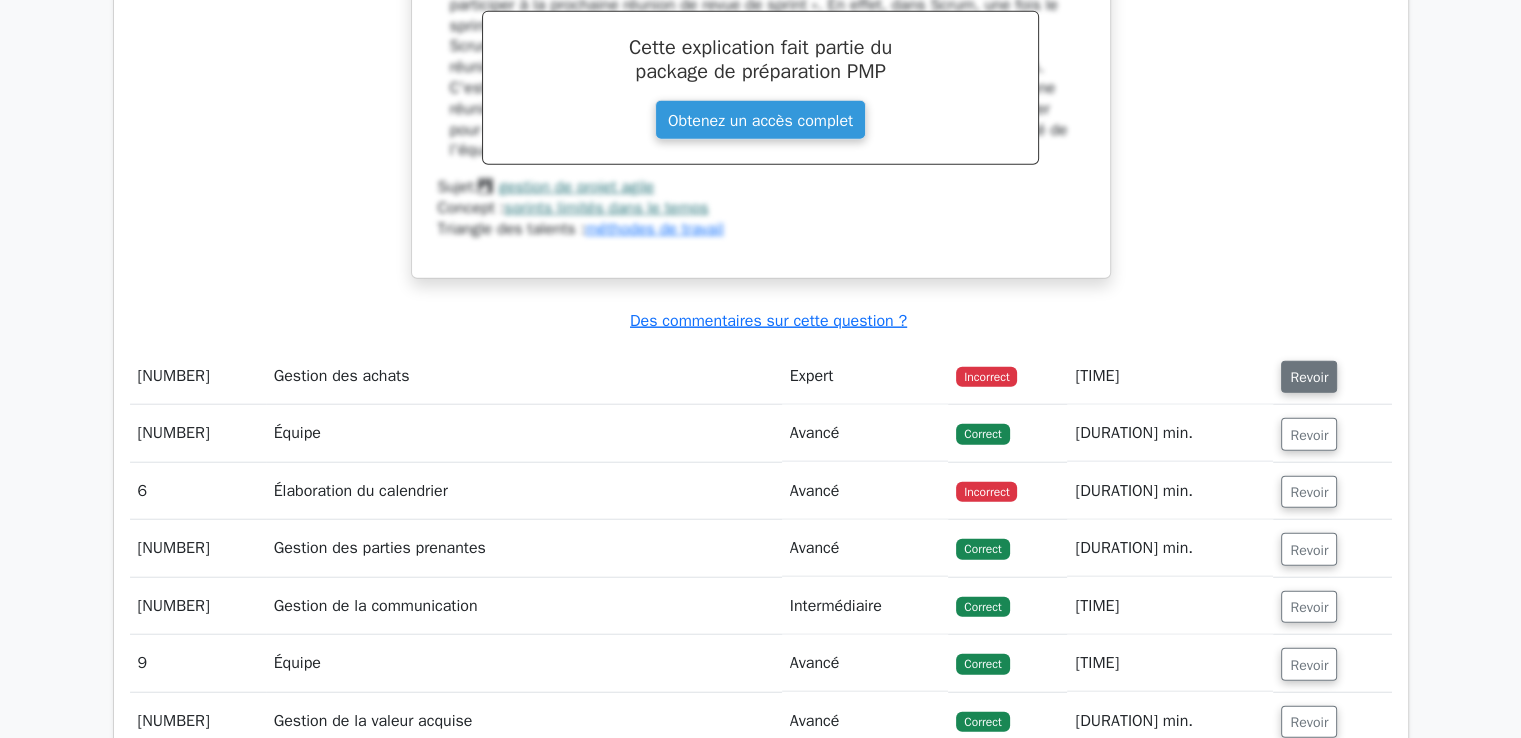 click on "Revoir" at bounding box center [1309, 377] 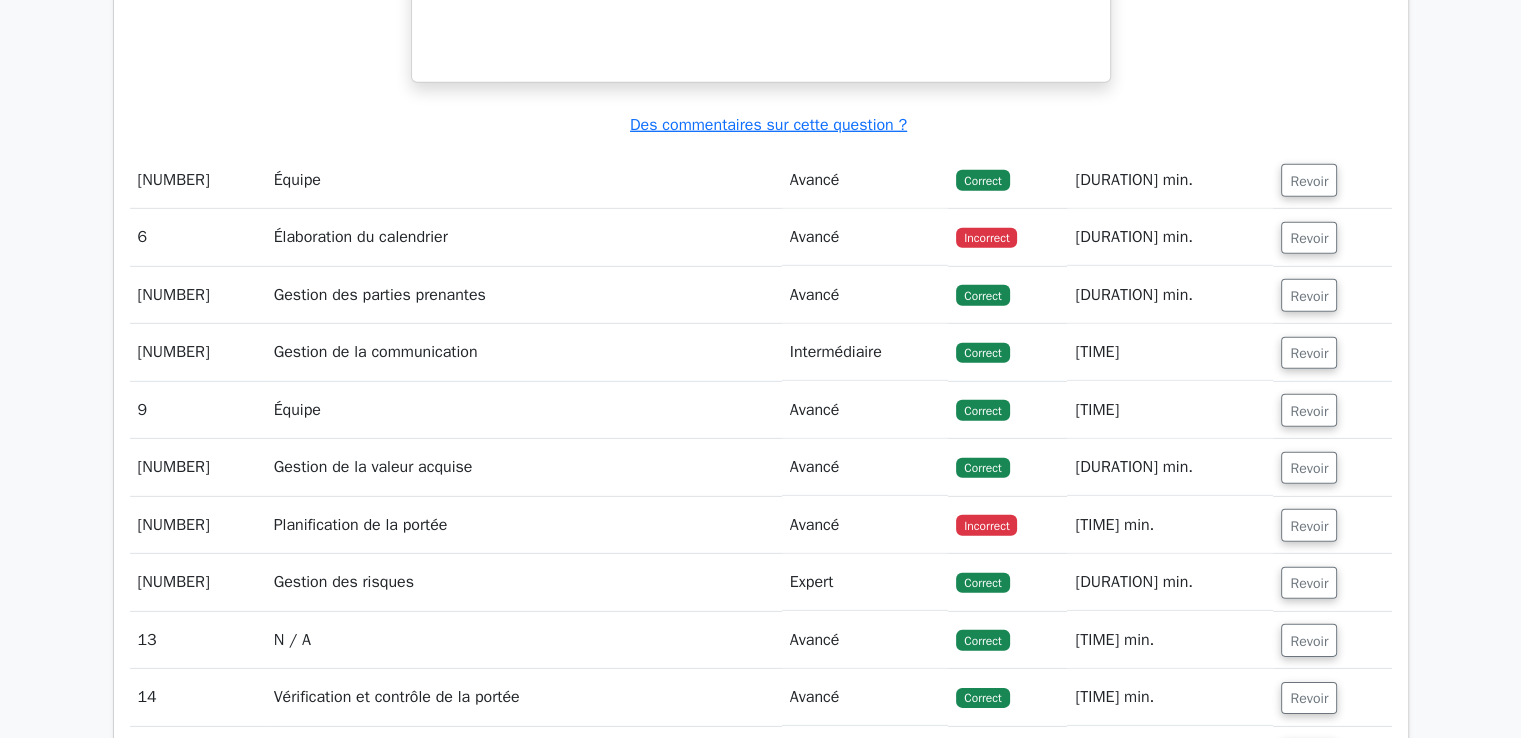 scroll, scrollTop: 6000, scrollLeft: 0, axis: vertical 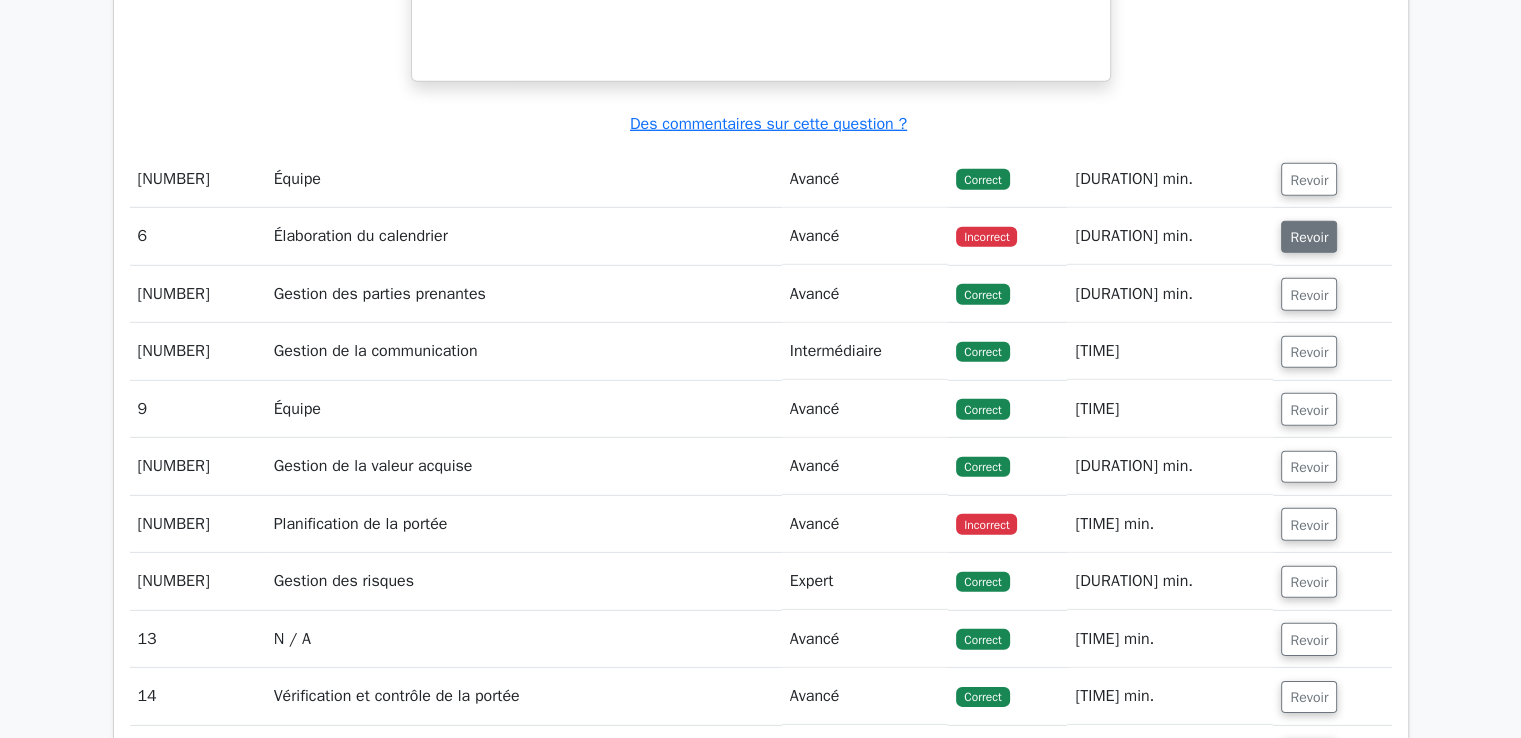 click on "Revoir" at bounding box center (1309, 237) 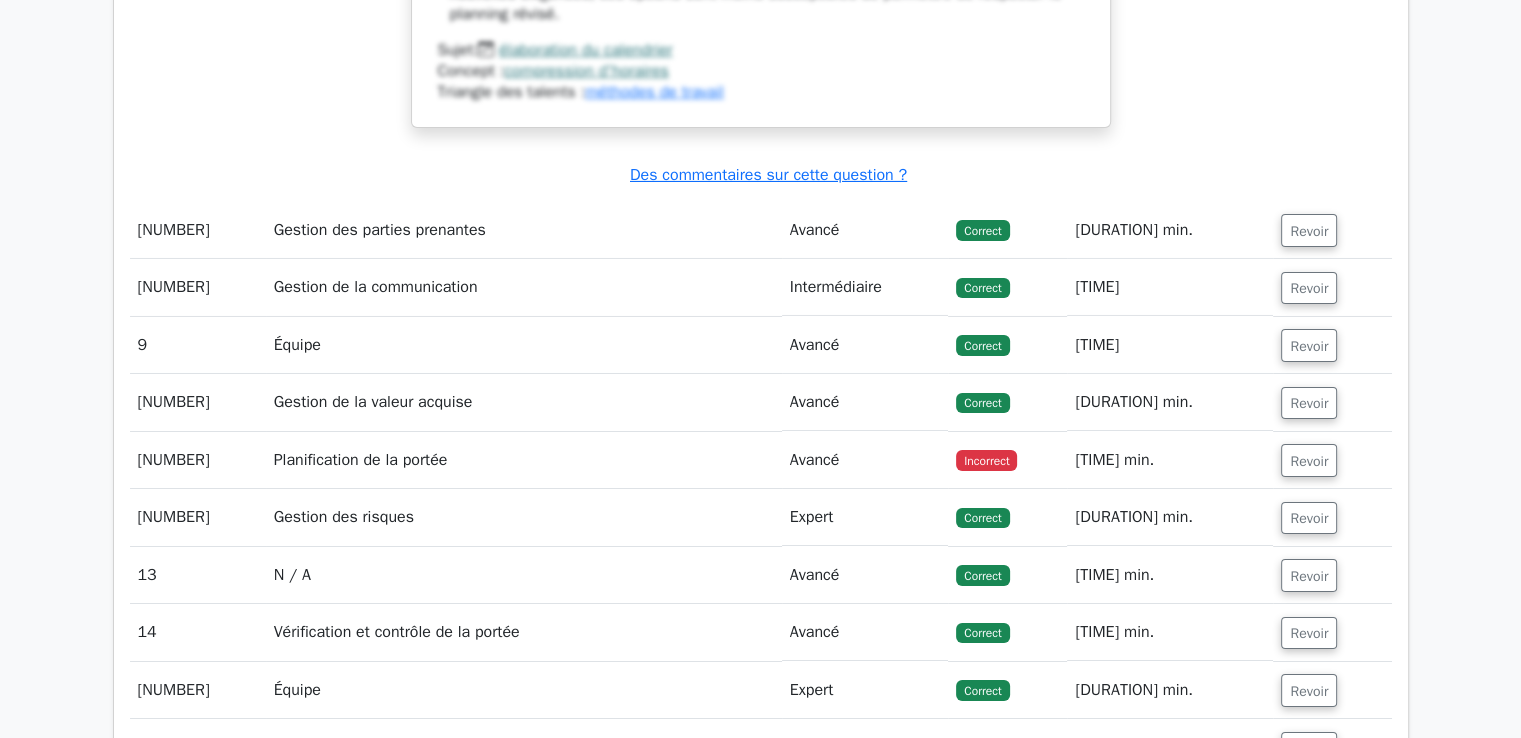 scroll, scrollTop: 7100, scrollLeft: 0, axis: vertical 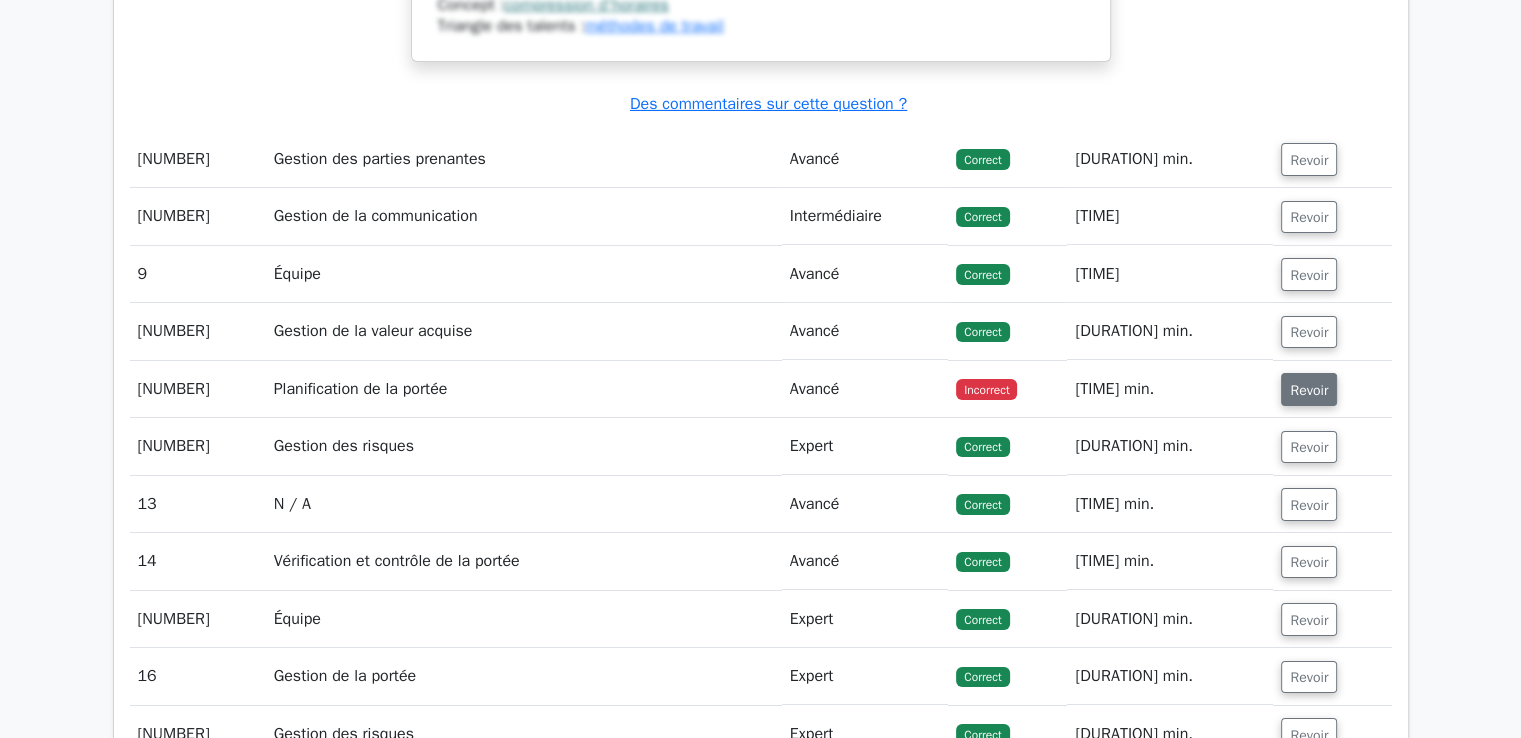 click on "Revoir" at bounding box center [1309, 390] 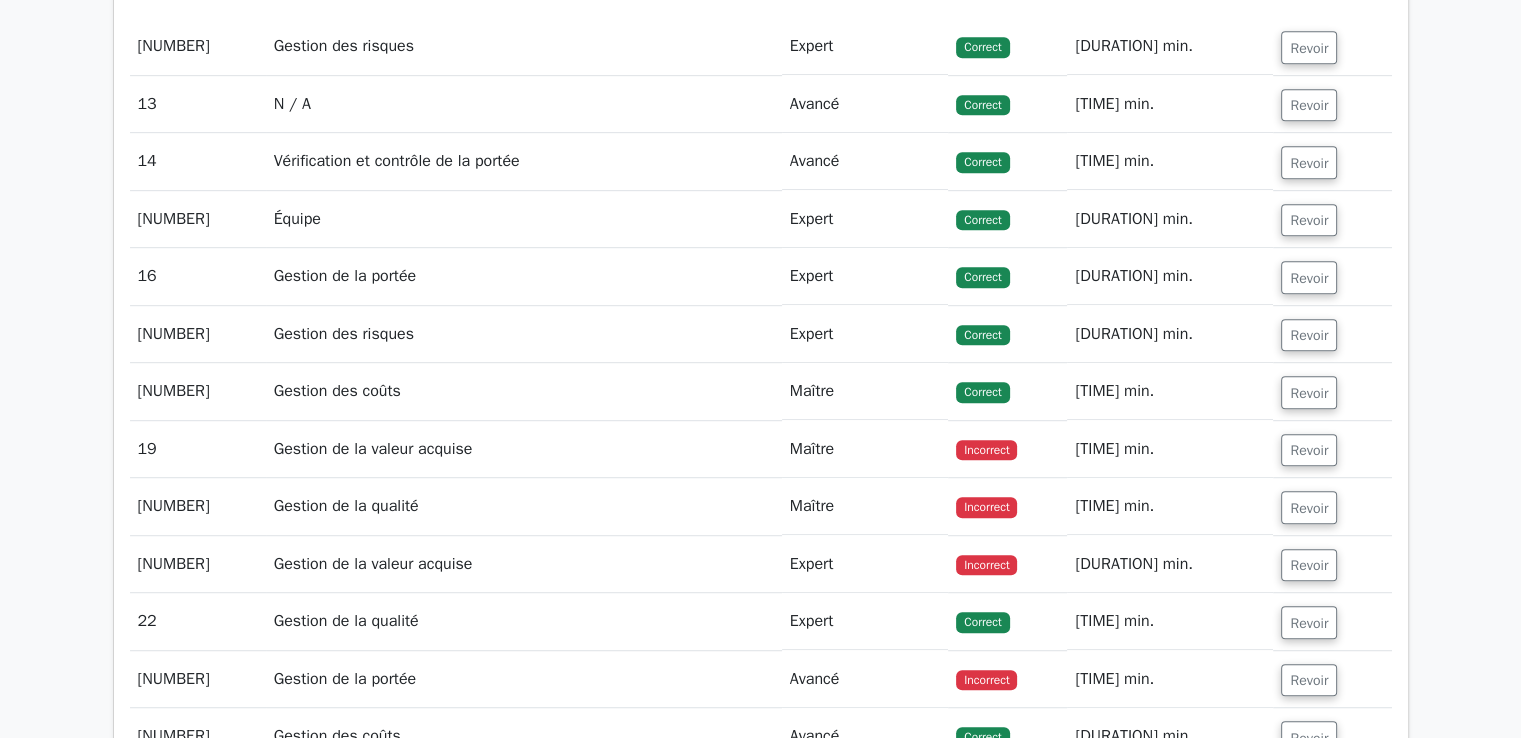 scroll, scrollTop: 8700, scrollLeft: 0, axis: vertical 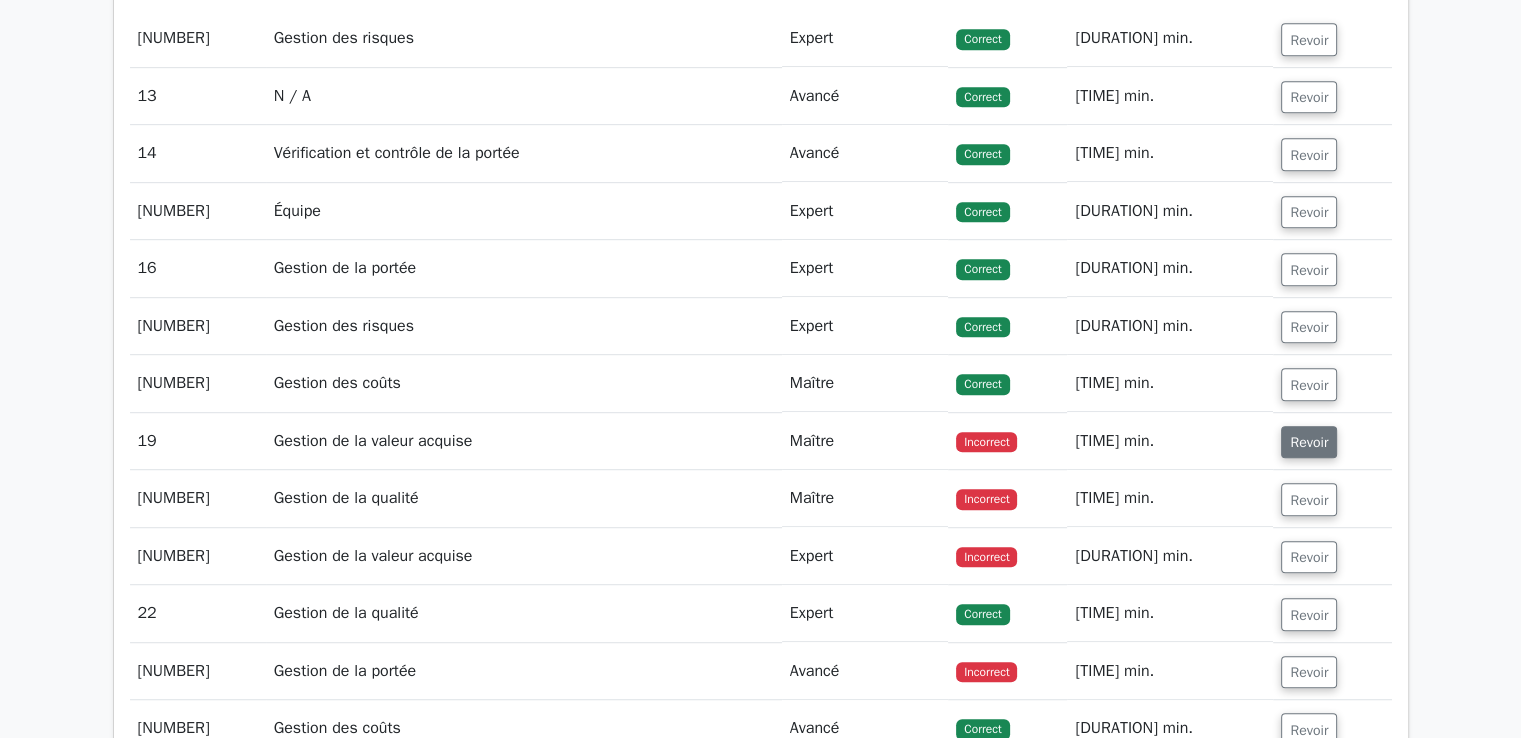 click on "Revoir" at bounding box center (1309, 442) 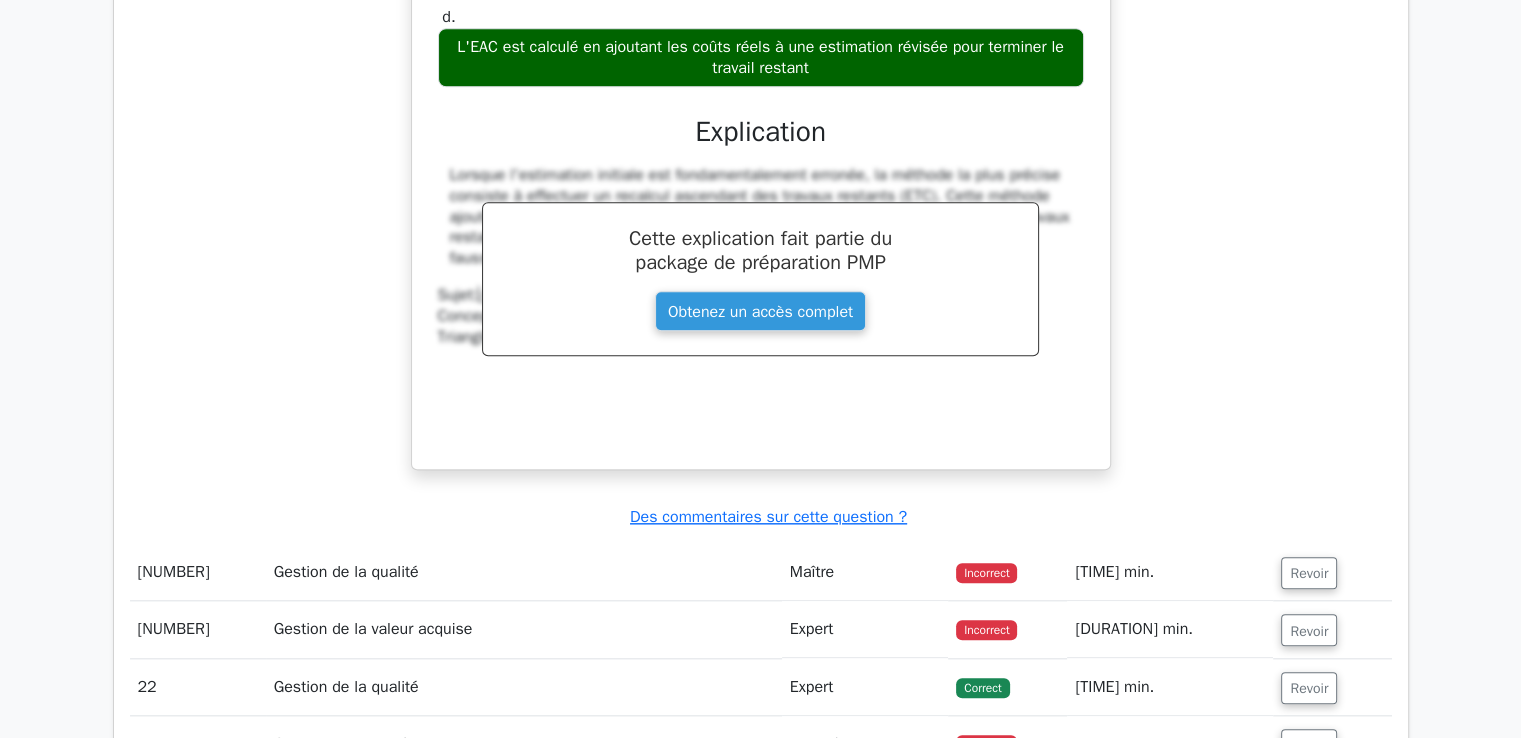 scroll, scrollTop: 9500, scrollLeft: 0, axis: vertical 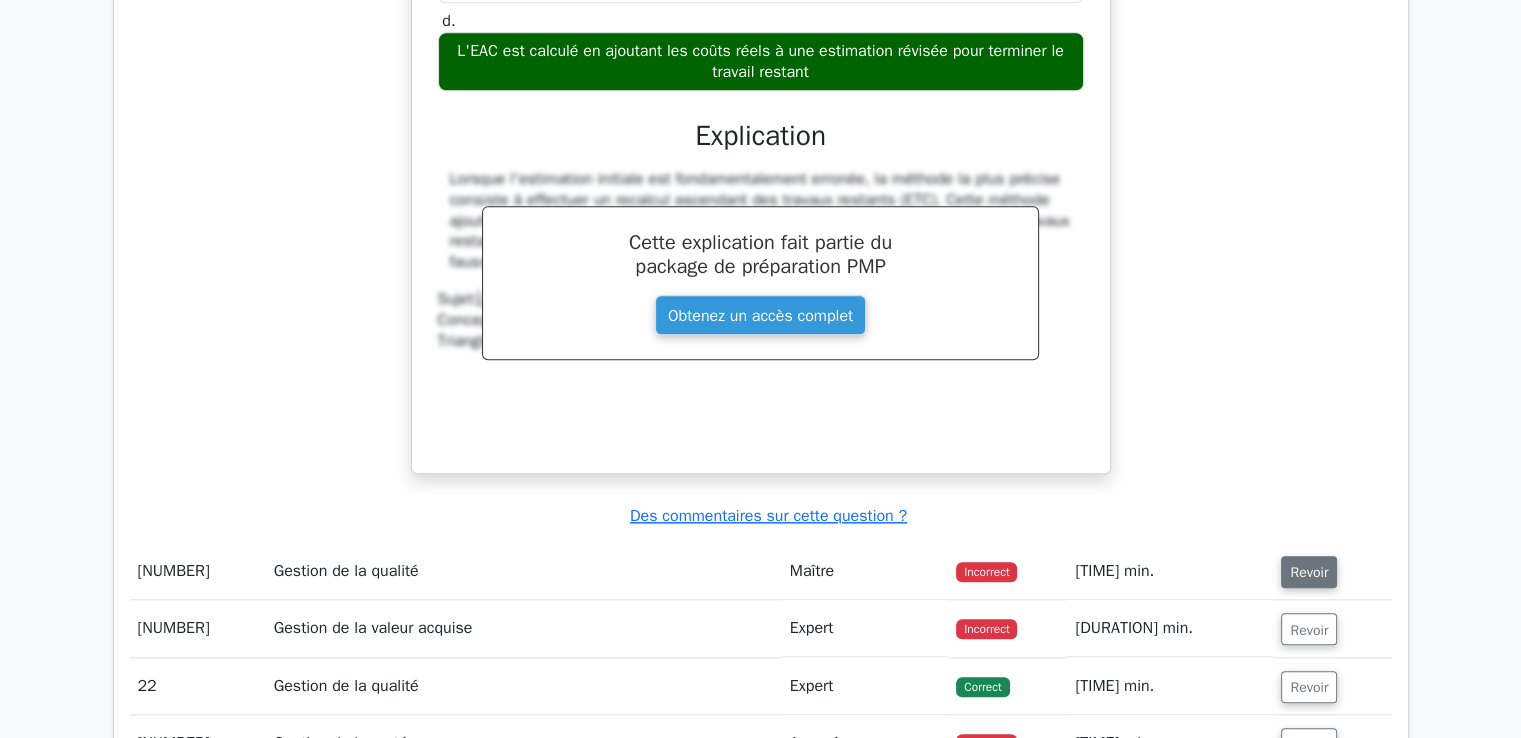 click on "Revoir" at bounding box center [1309, 572] 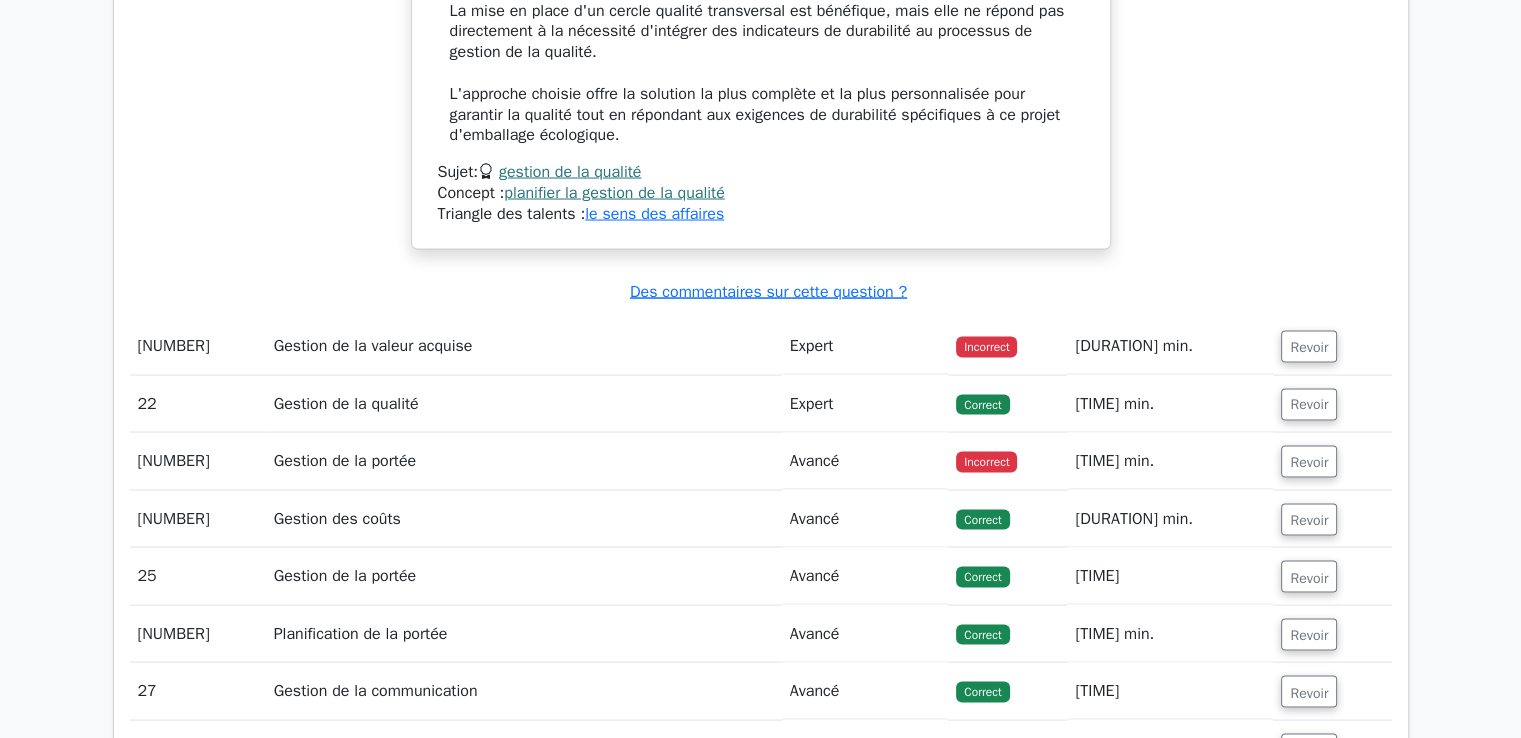 scroll, scrollTop: 11400, scrollLeft: 0, axis: vertical 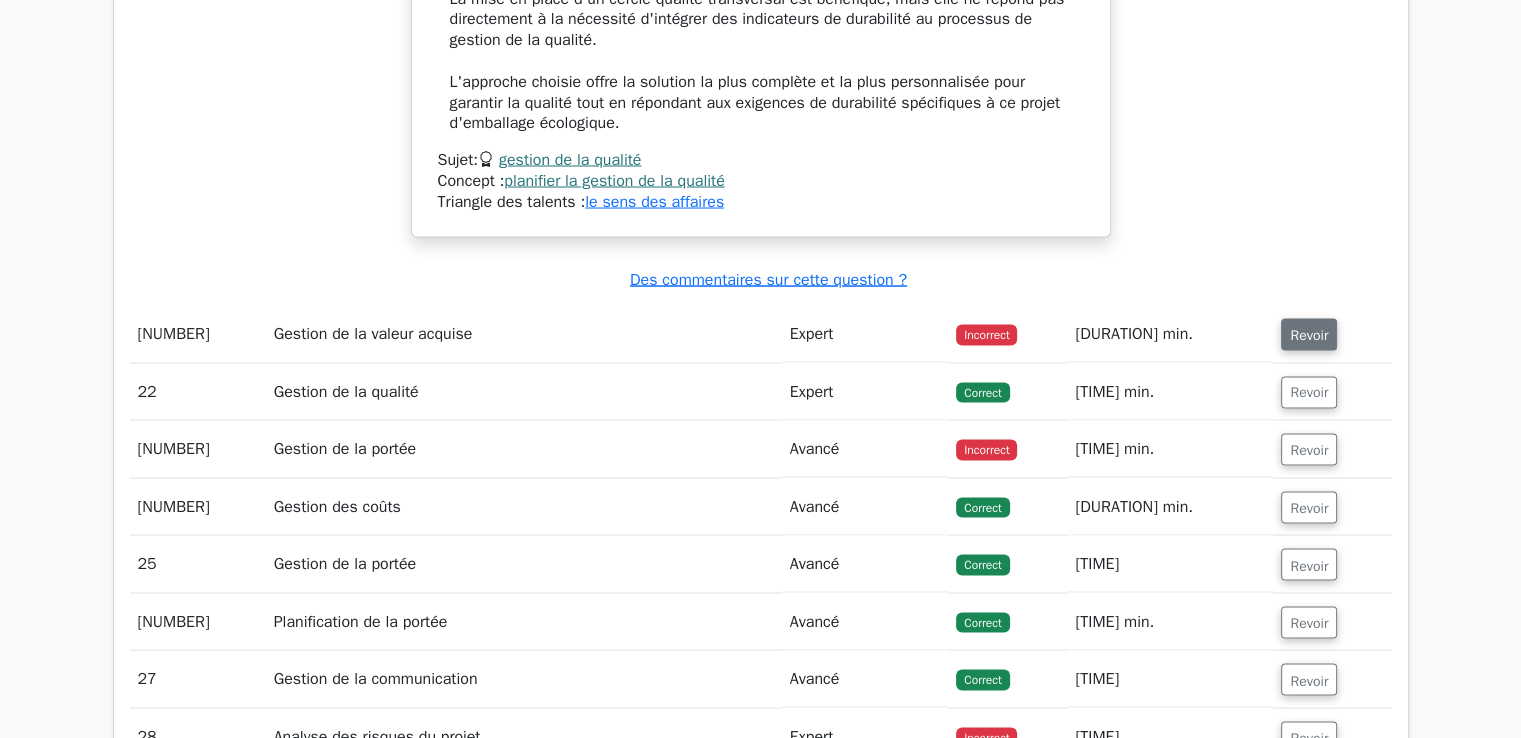 click on "Revoir" at bounding box center [1309, 334] 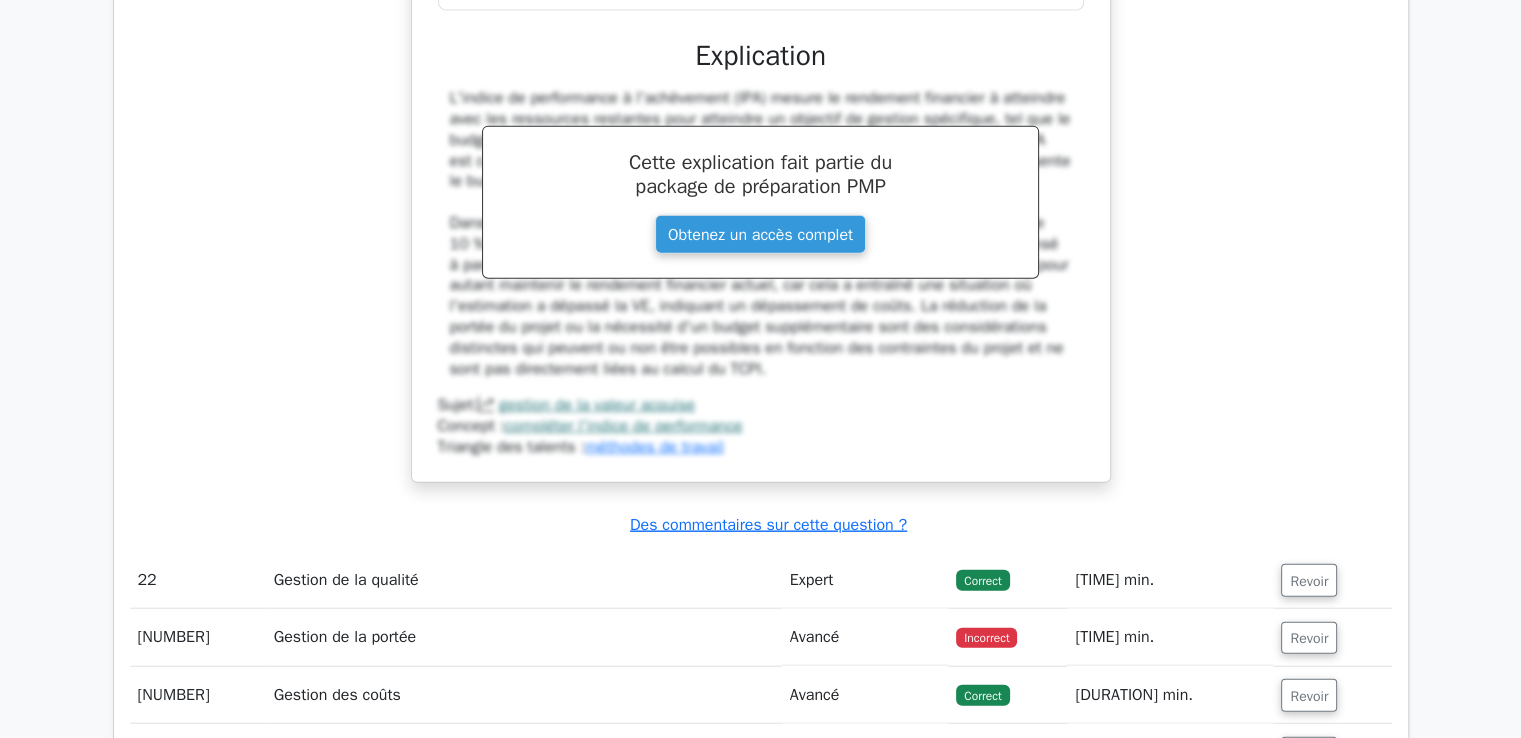 scroll, scrollTop: 12300, scrollLeft: 0, axis: vertical 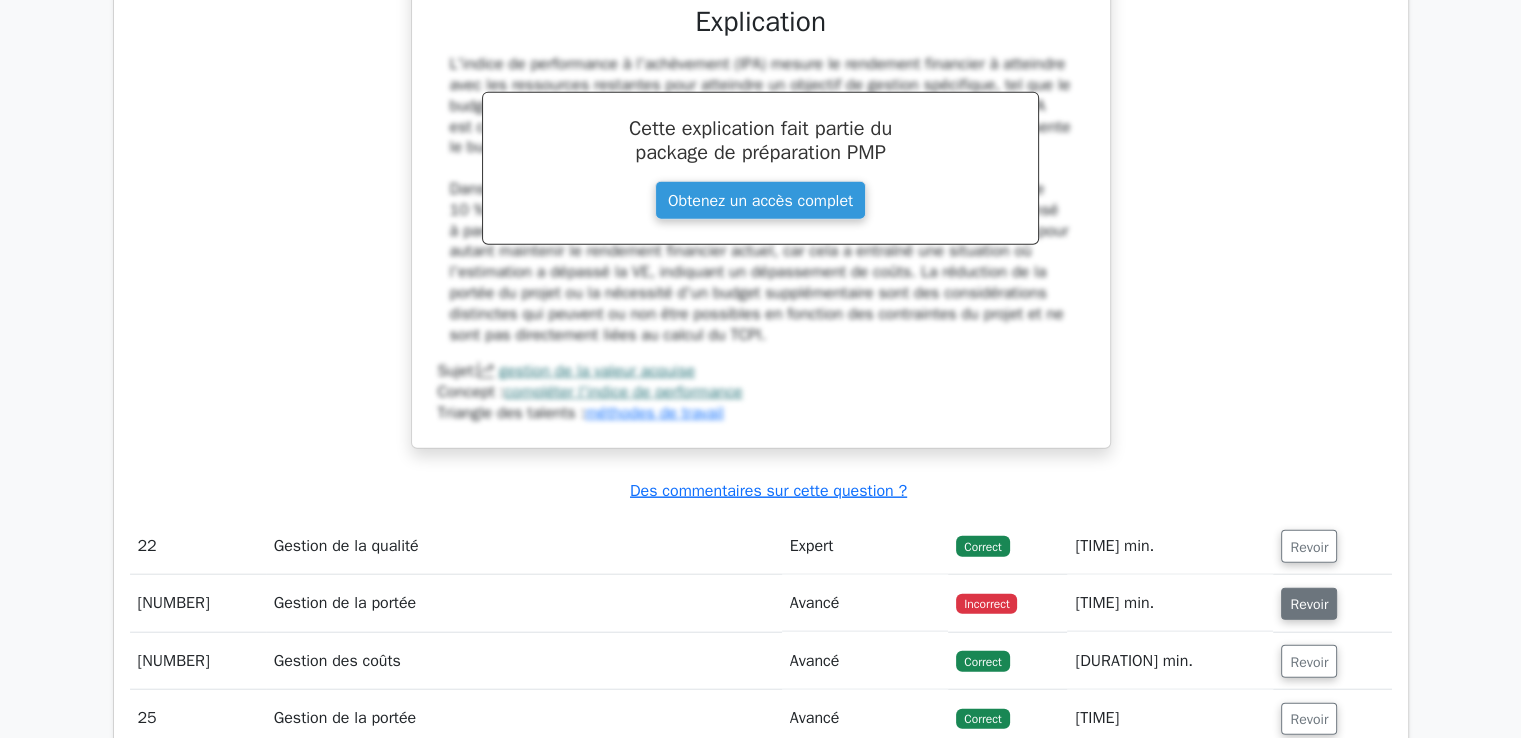 click on "Revoir" at bounding box center (1309, 604) 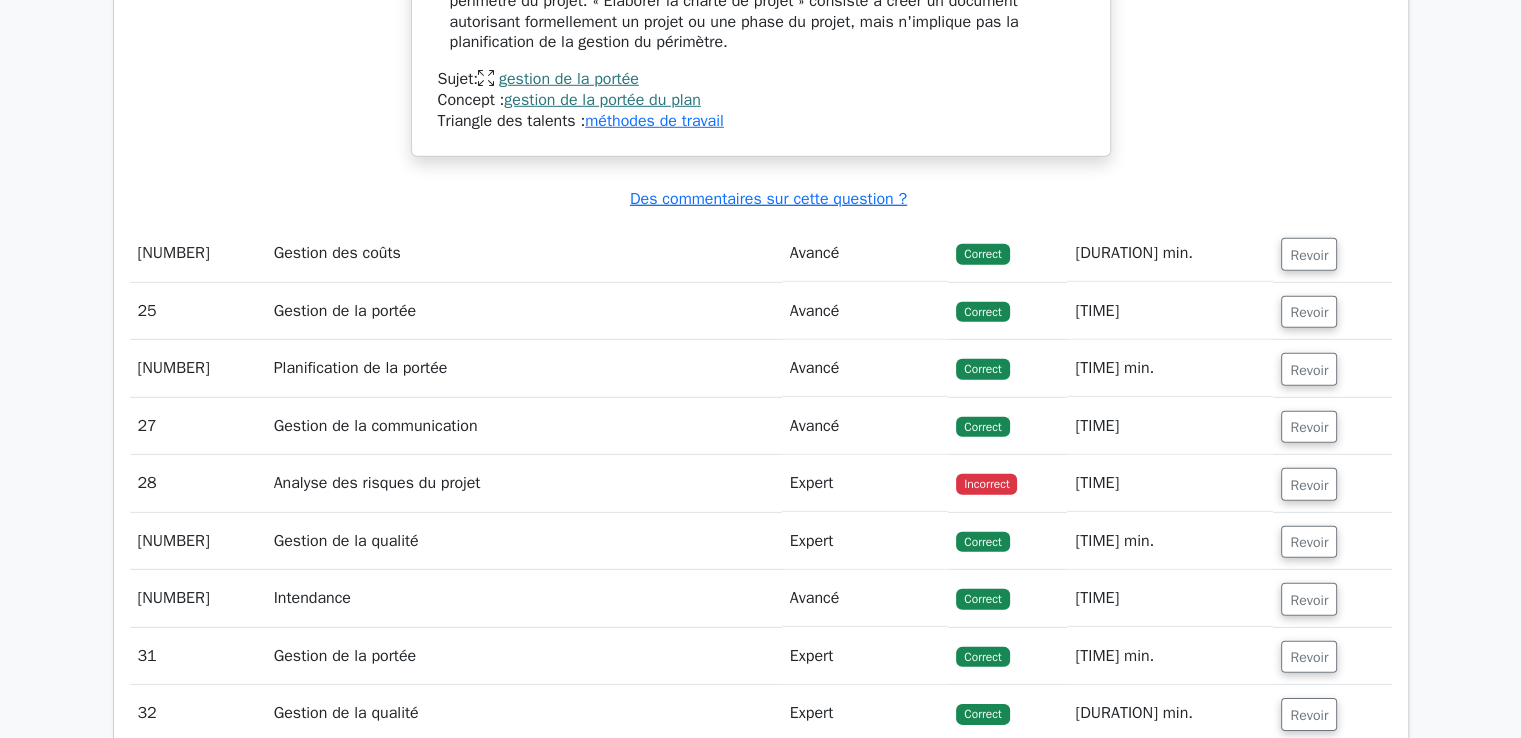 scroll, scrollTop: 13600, scrollLeft: 0, axis: vertical 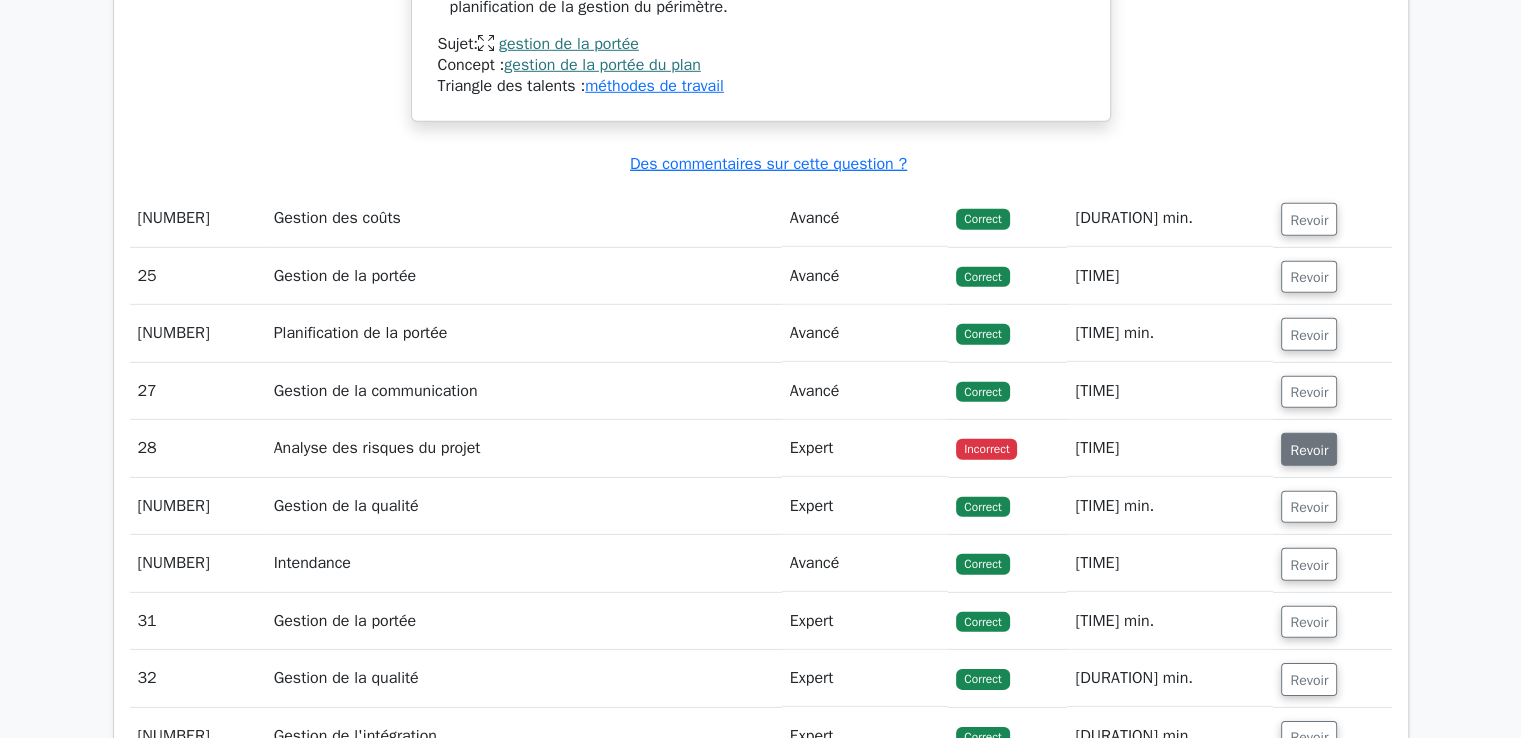 click on "Revoir" at bounding box center [1309, 450] 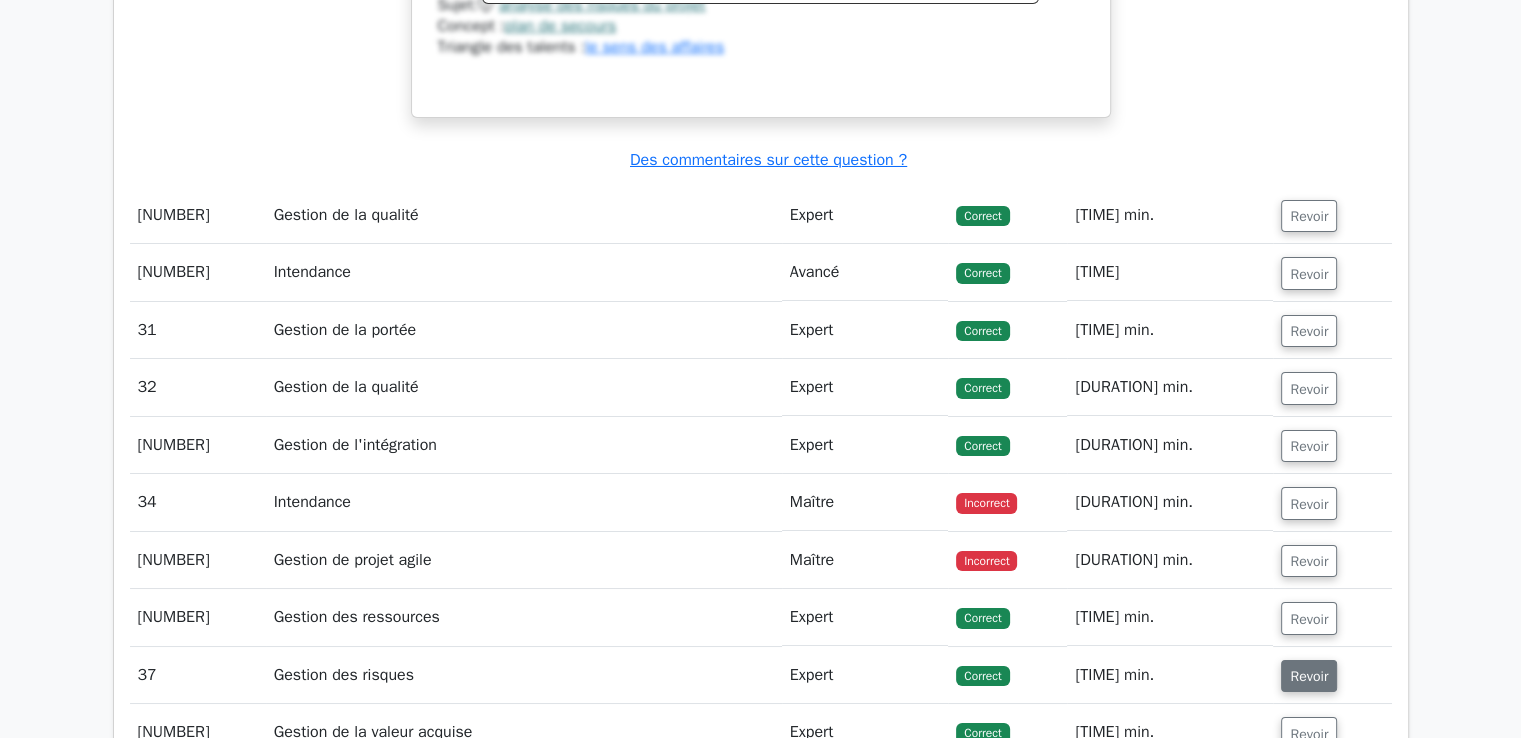 scroll, scrollTop: 14900, scrollLeft: 0, axis: vertical 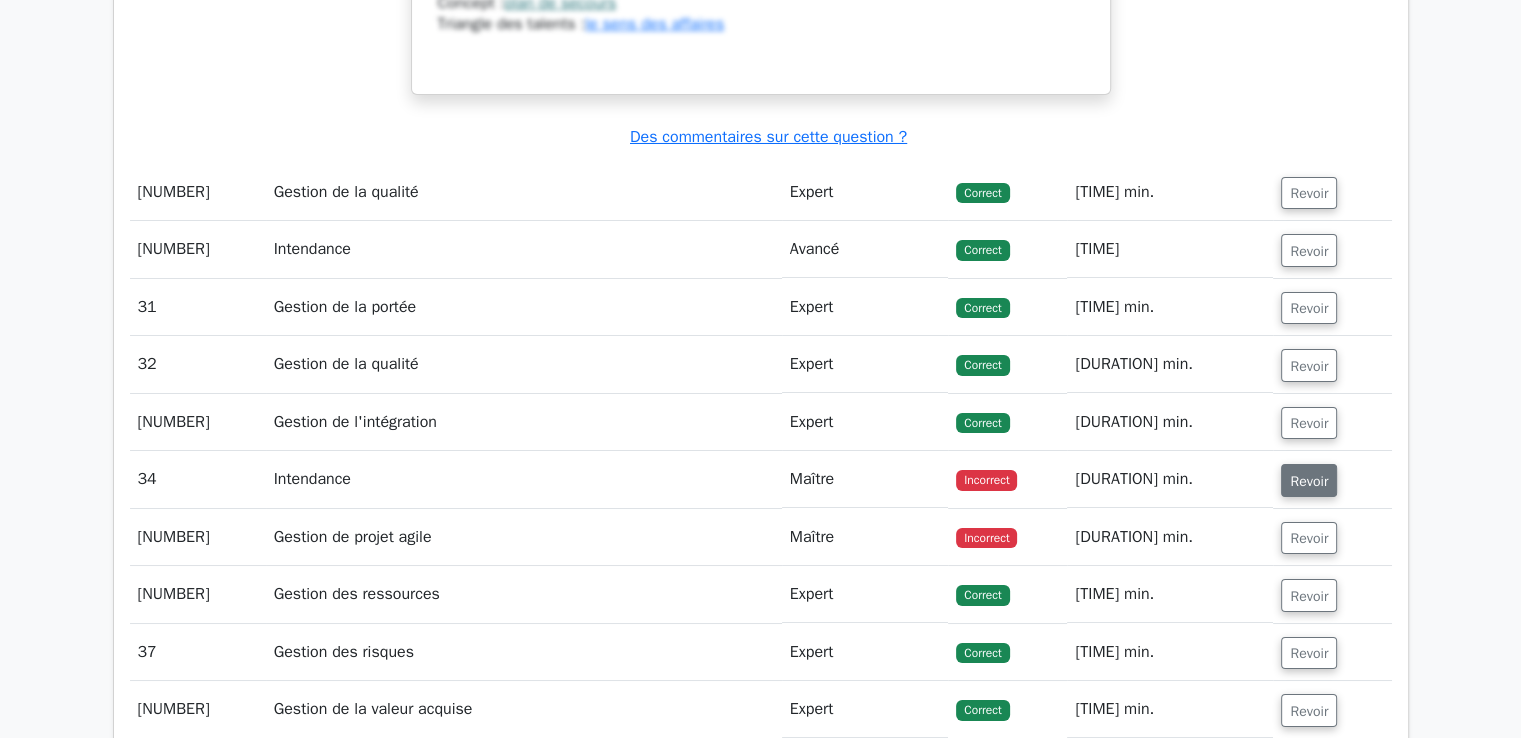 click on "Revoir" at bounding box center (1309, 481) 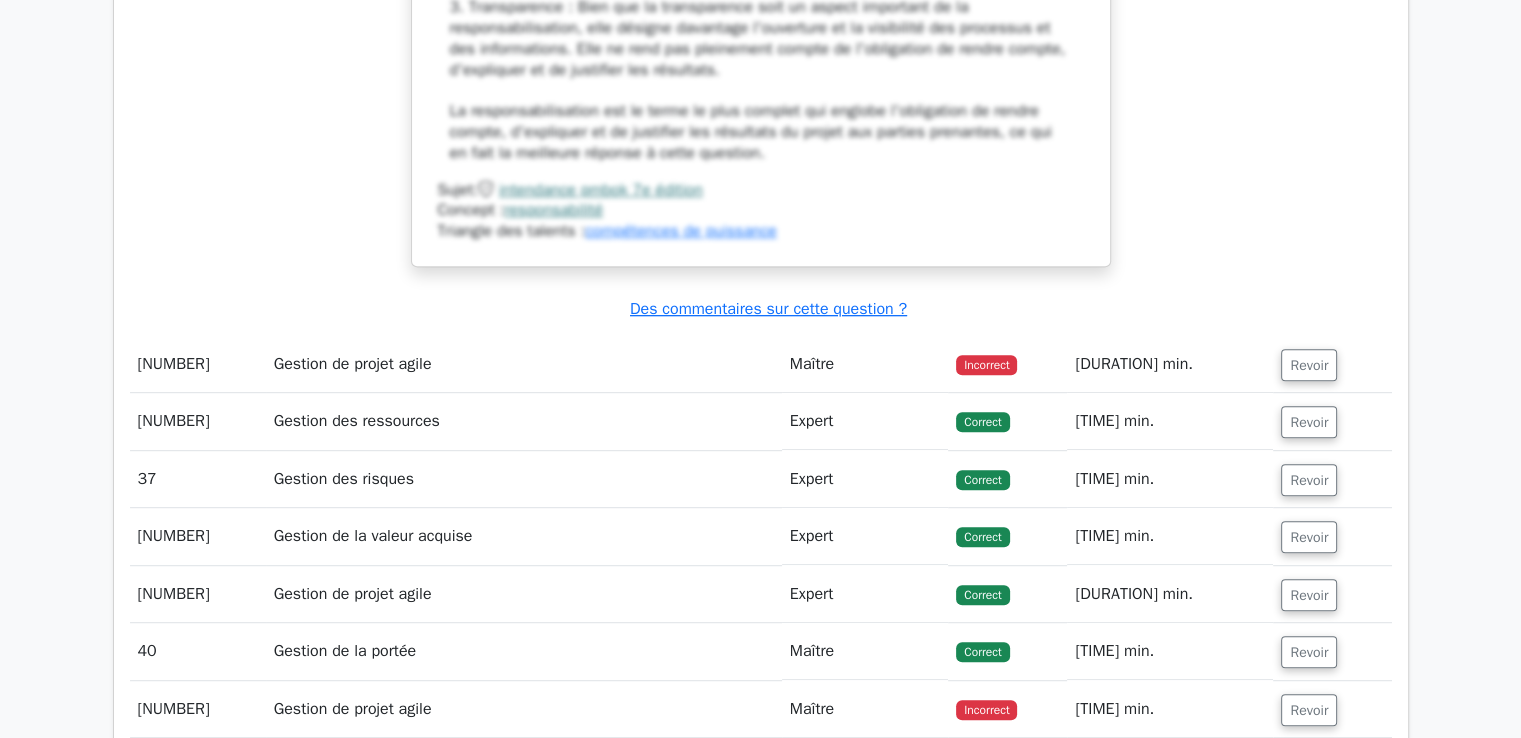 scroll, scrollTop: 16300, scrollLeft: 0, axis: vertical 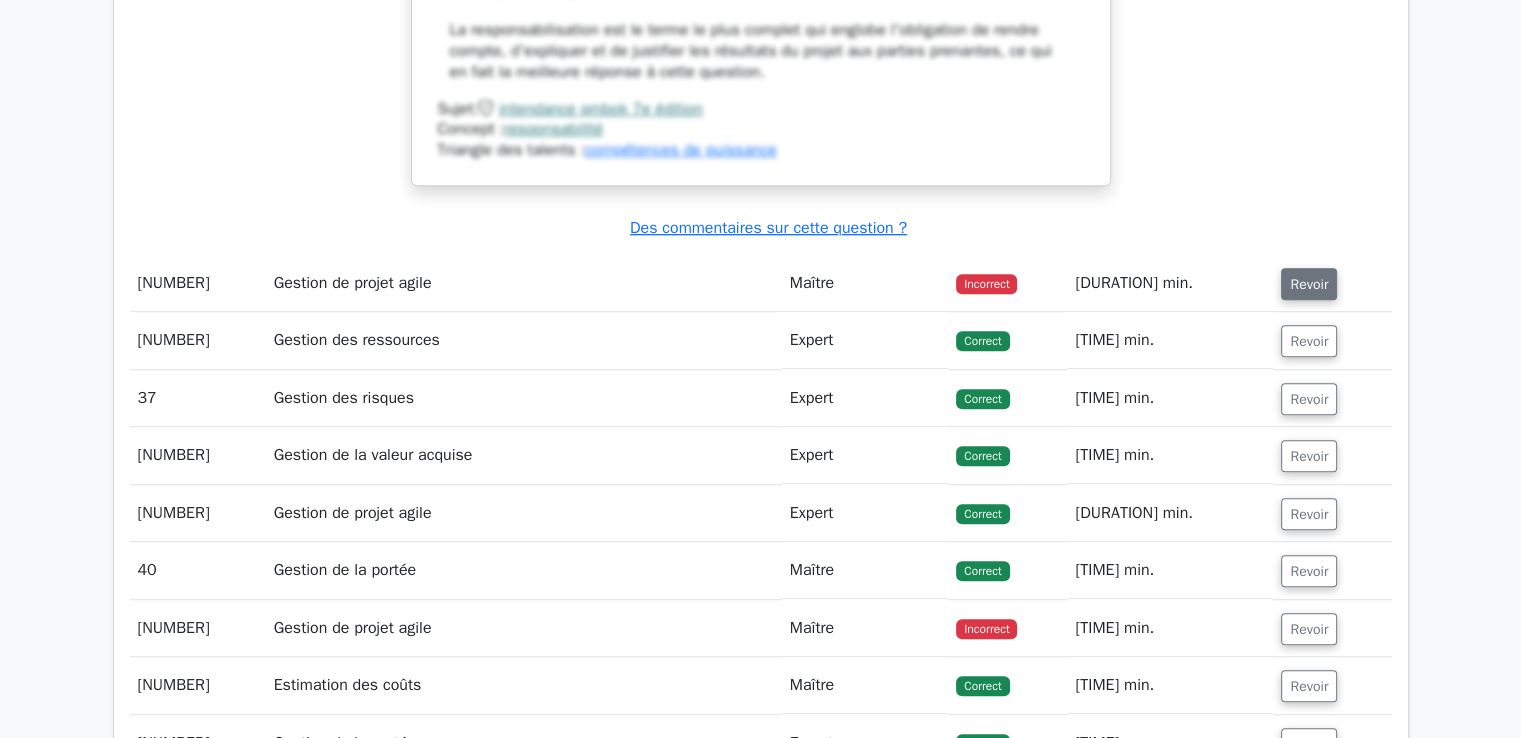 click on "Revoir" at bounding box center (1309, 284) 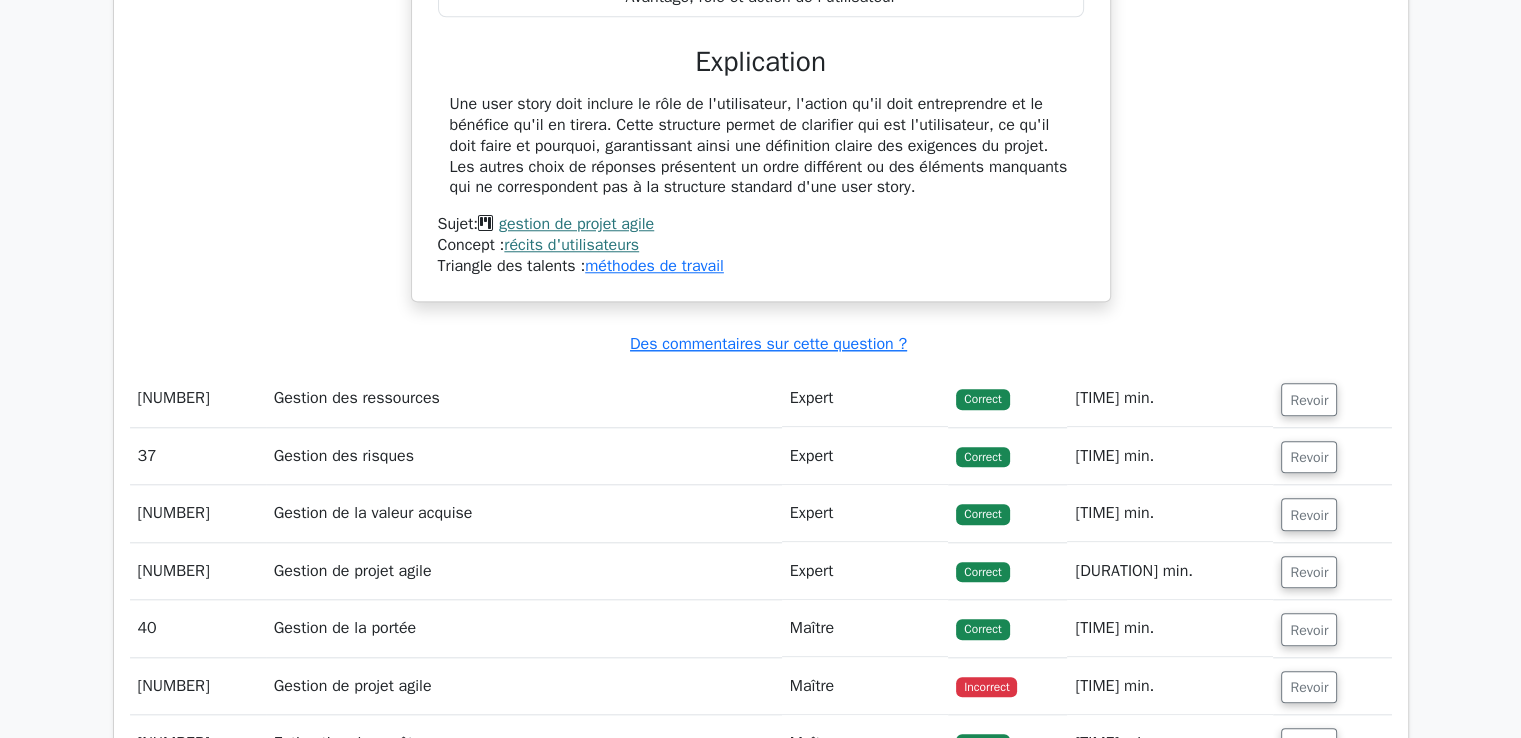 scroll, scrollTop: 17000, scrollLeft: 0, axis: vertical 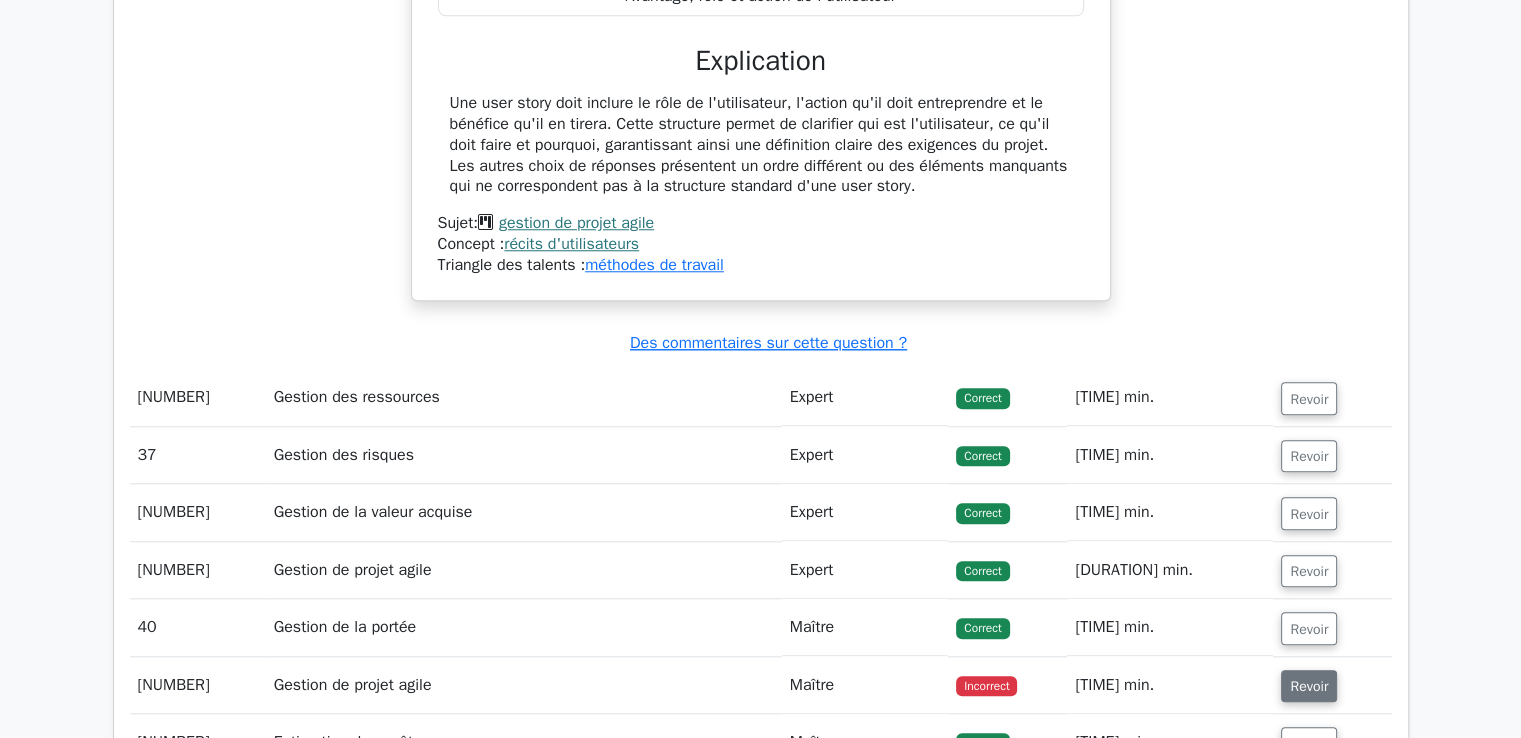 click on "Revoir" at bounding box center (1309, 686) 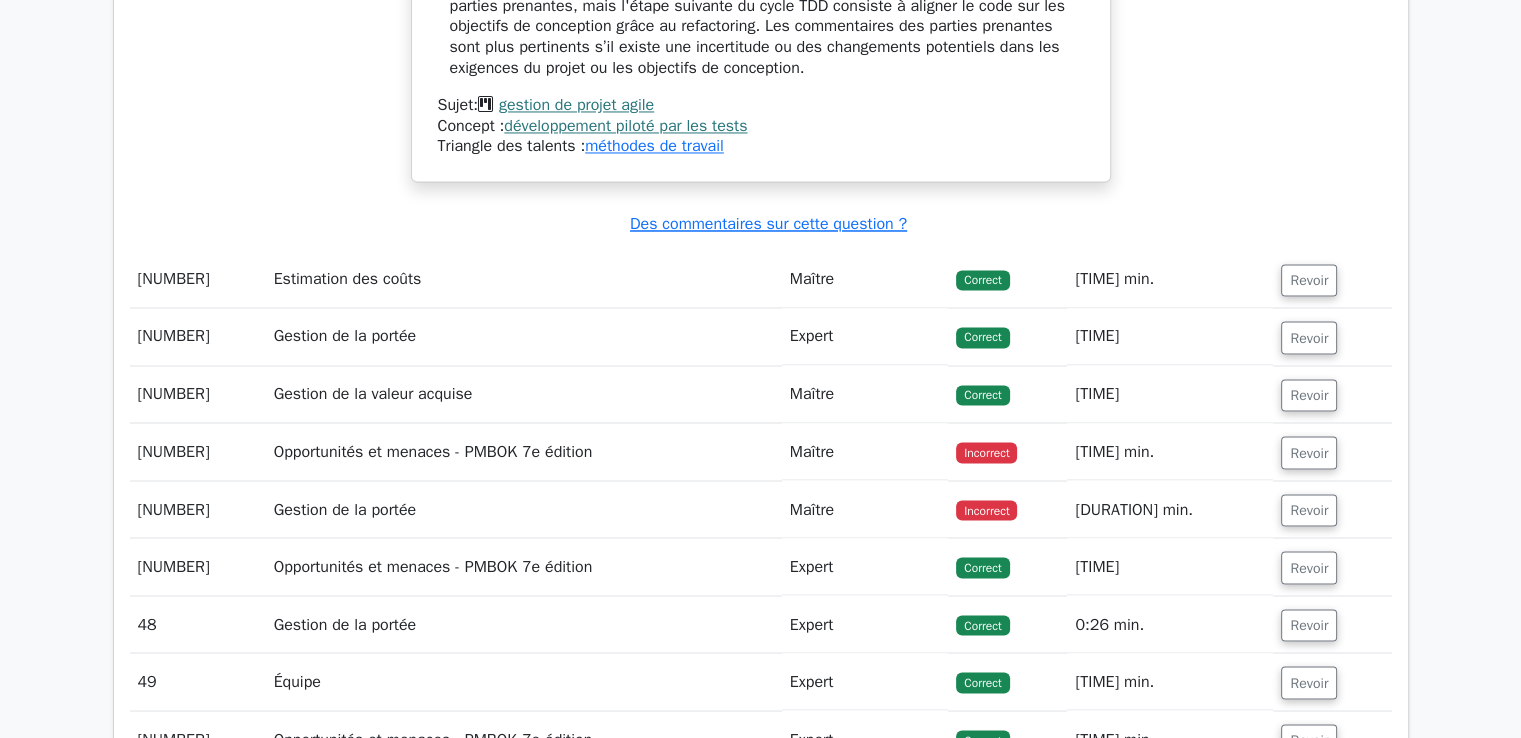 scroll, scrollTop: 18600, scrollLeft: 0, axis: vertical 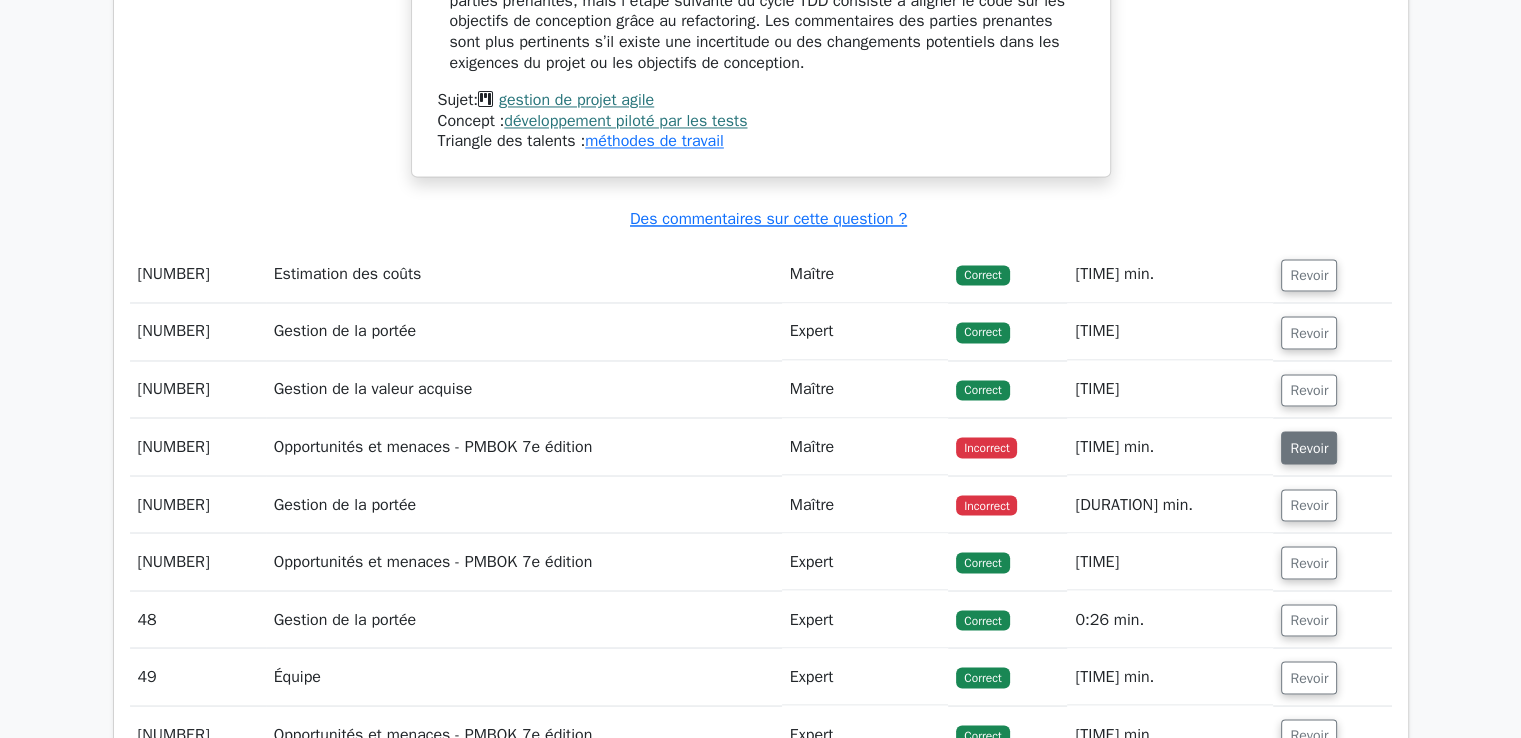 click on "Revoir" at bounding box center [1309, 448] 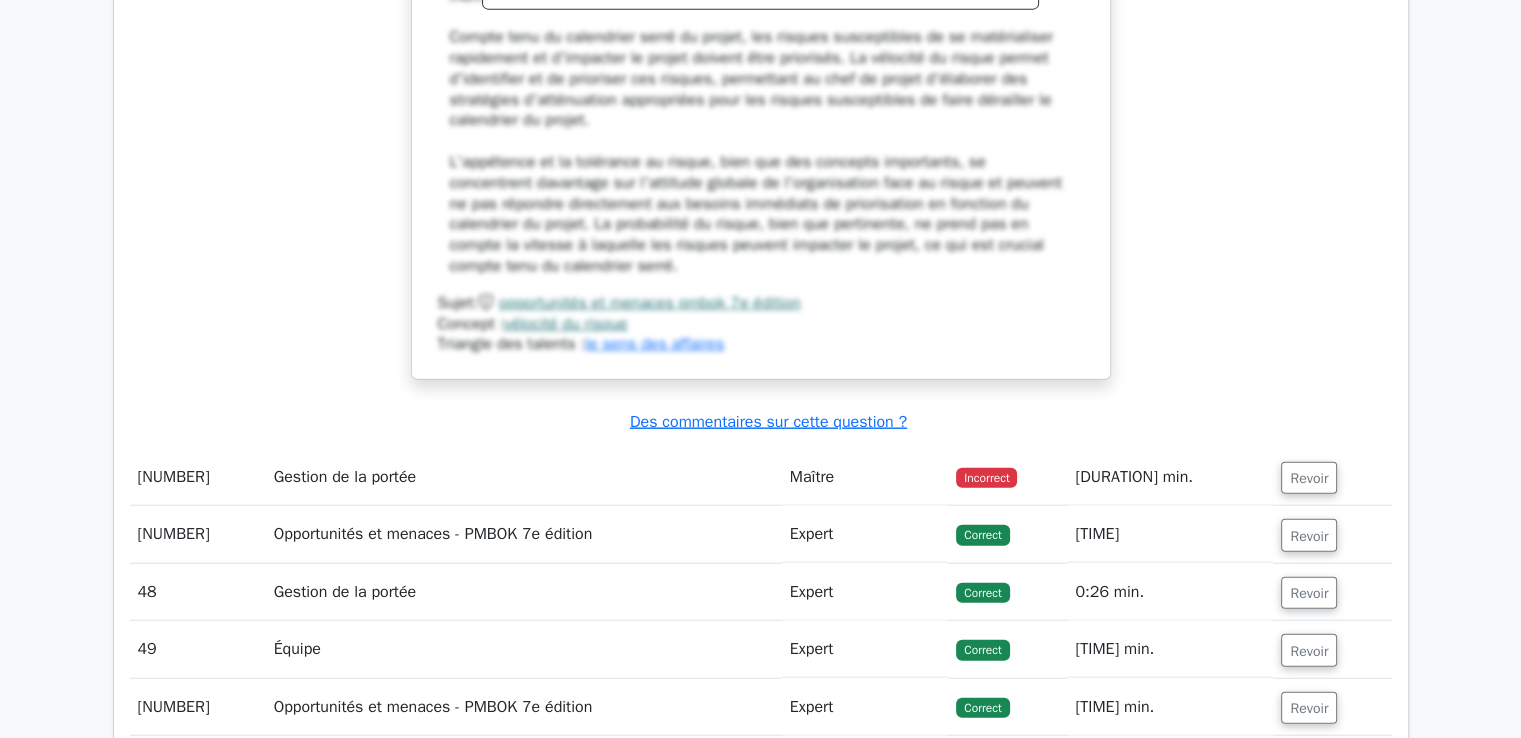 scroll, scrollTop: 20100, scrollLeft: 0, axis: vertical 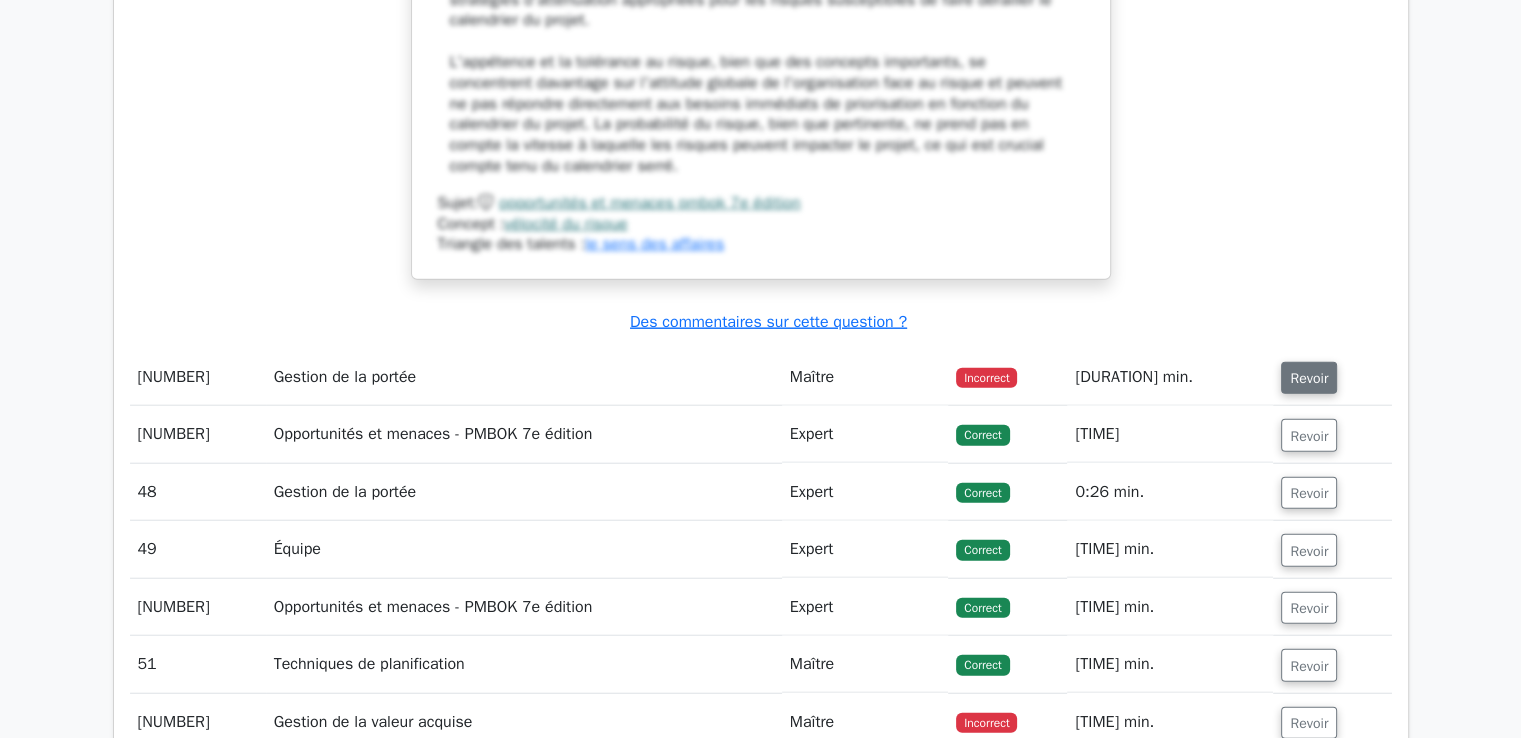 click on "Revoir" at bounding box center [1309, 378] 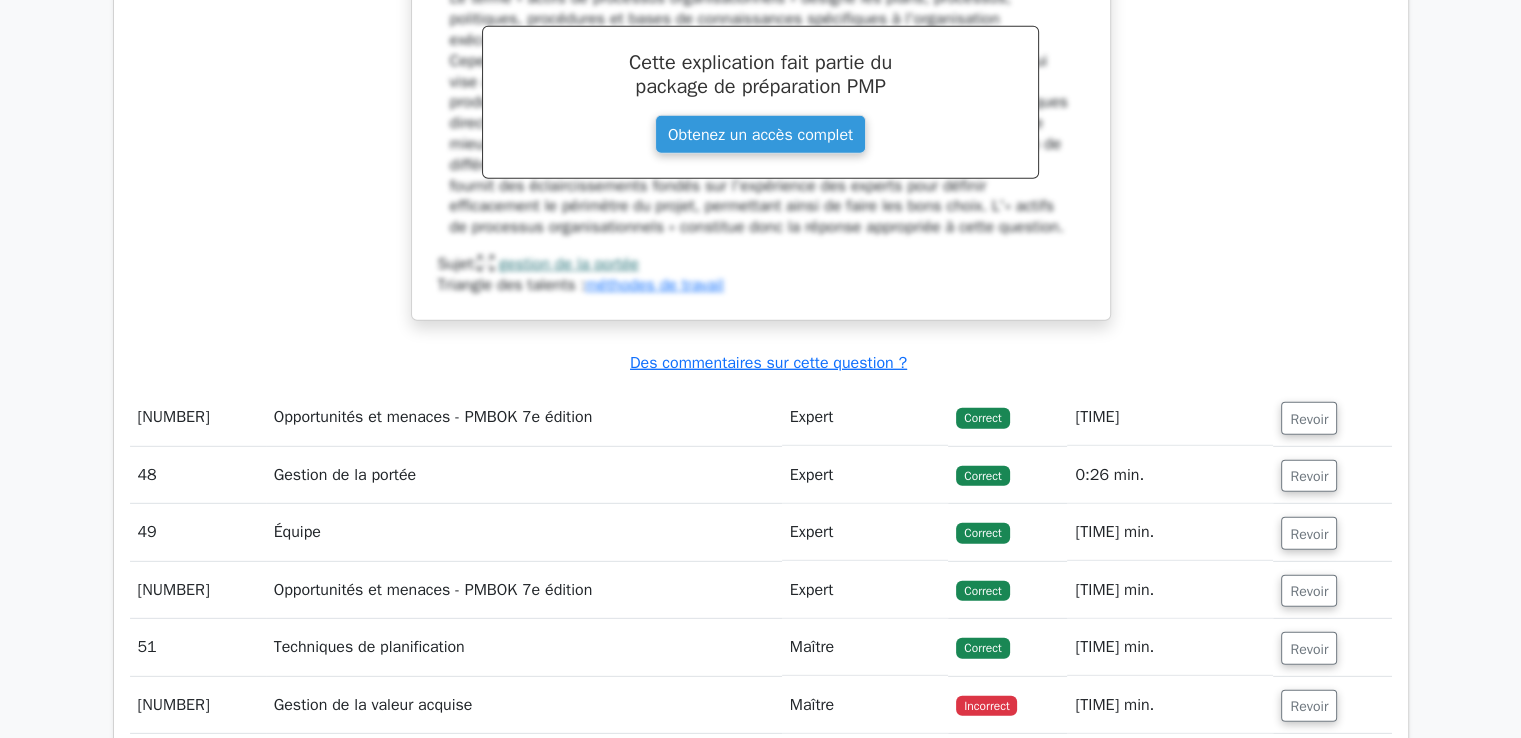 scroll, scrollTop: 21200, scrollLeft: 0, axis: vertical 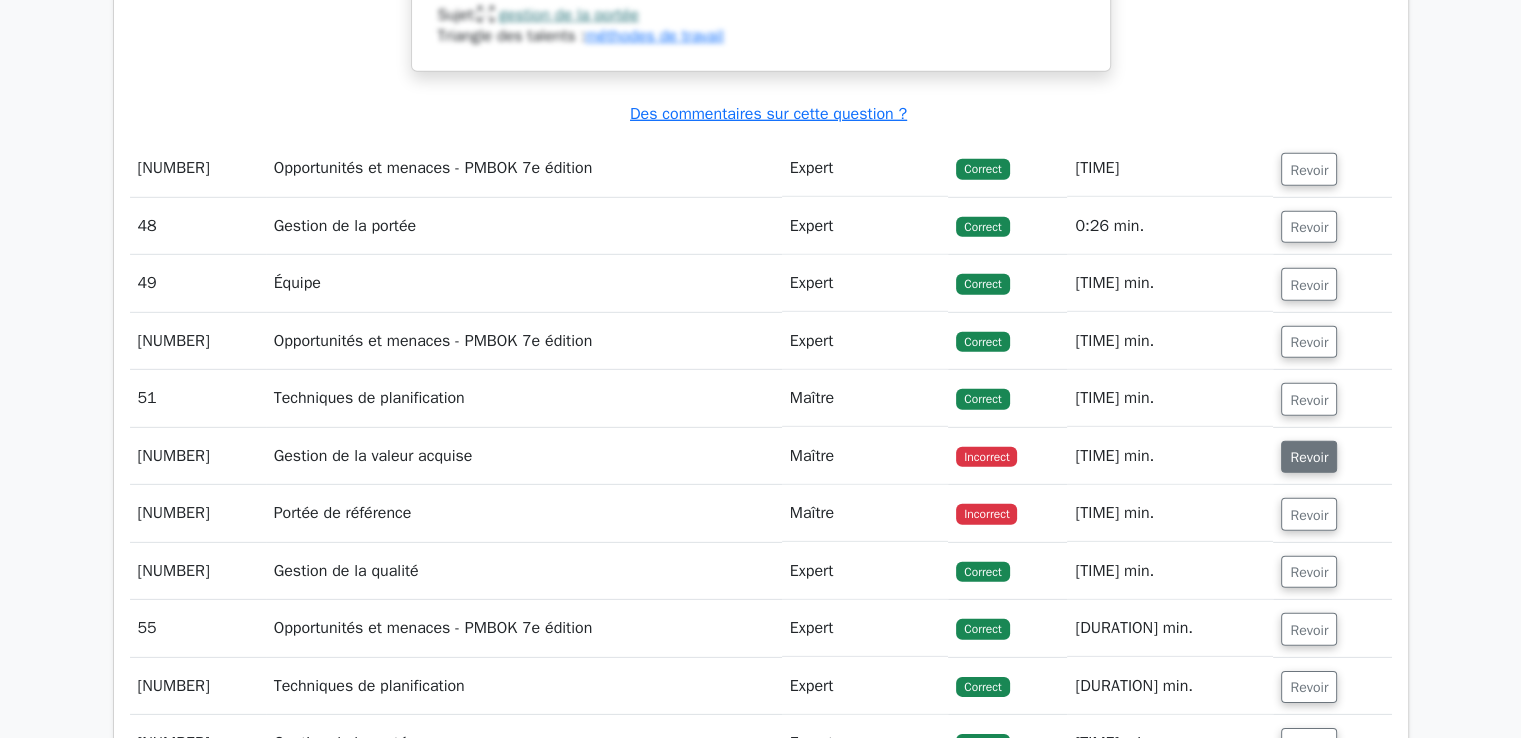 click on "Revoir" at bounding box center (1309, 457) 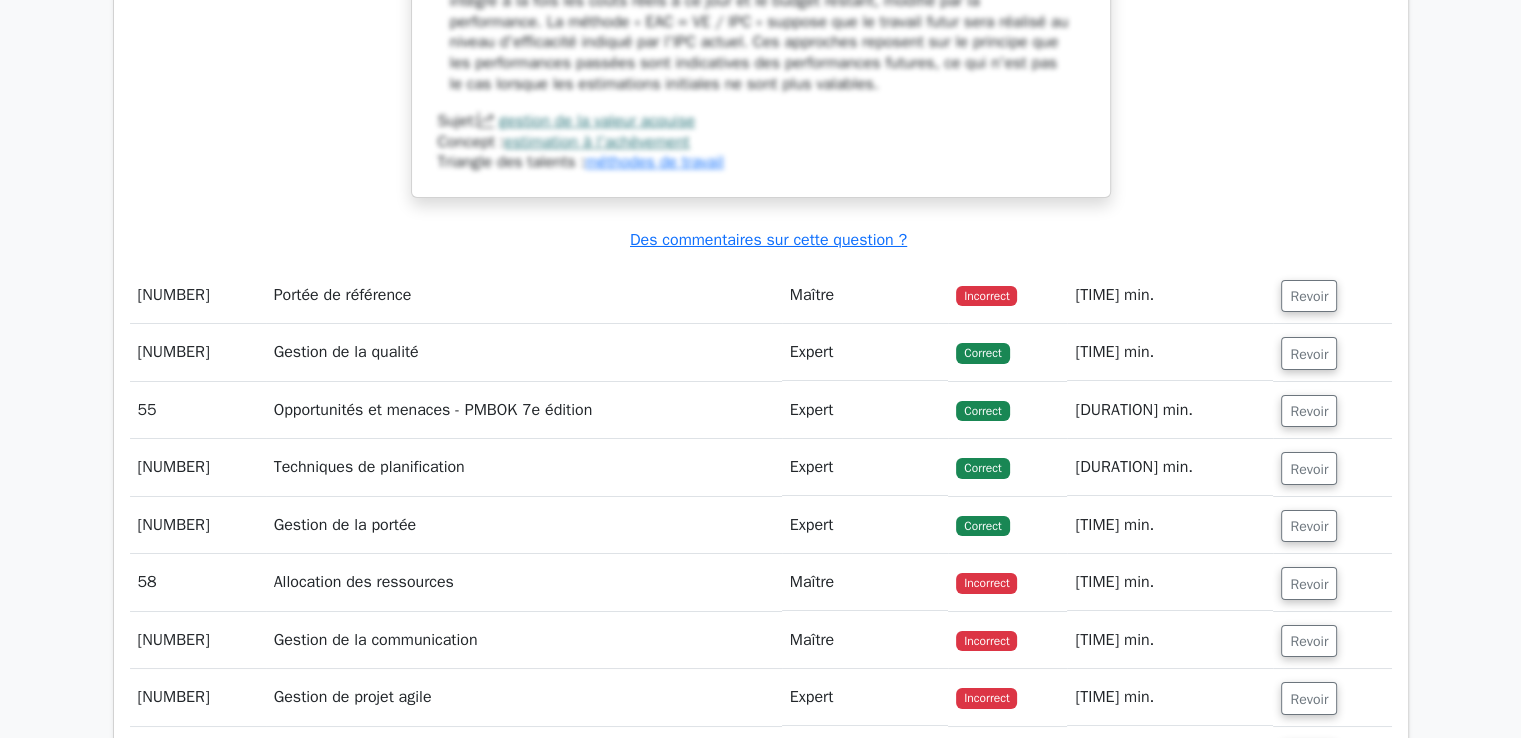 scroll, scrollTop: 22500, scrollLeft: 0, axis: vertical 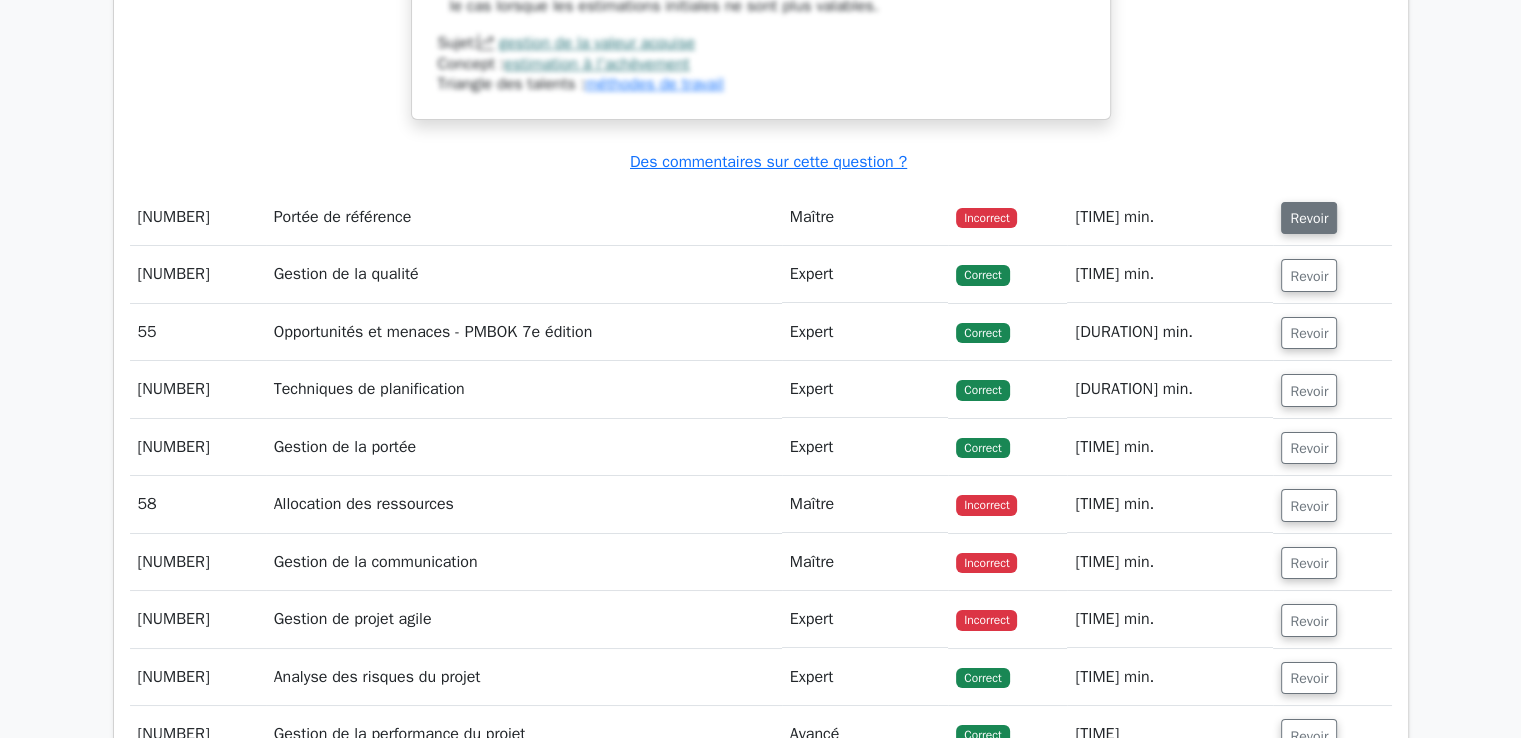 click on "Revoir" at bounding box center (1309, 218) 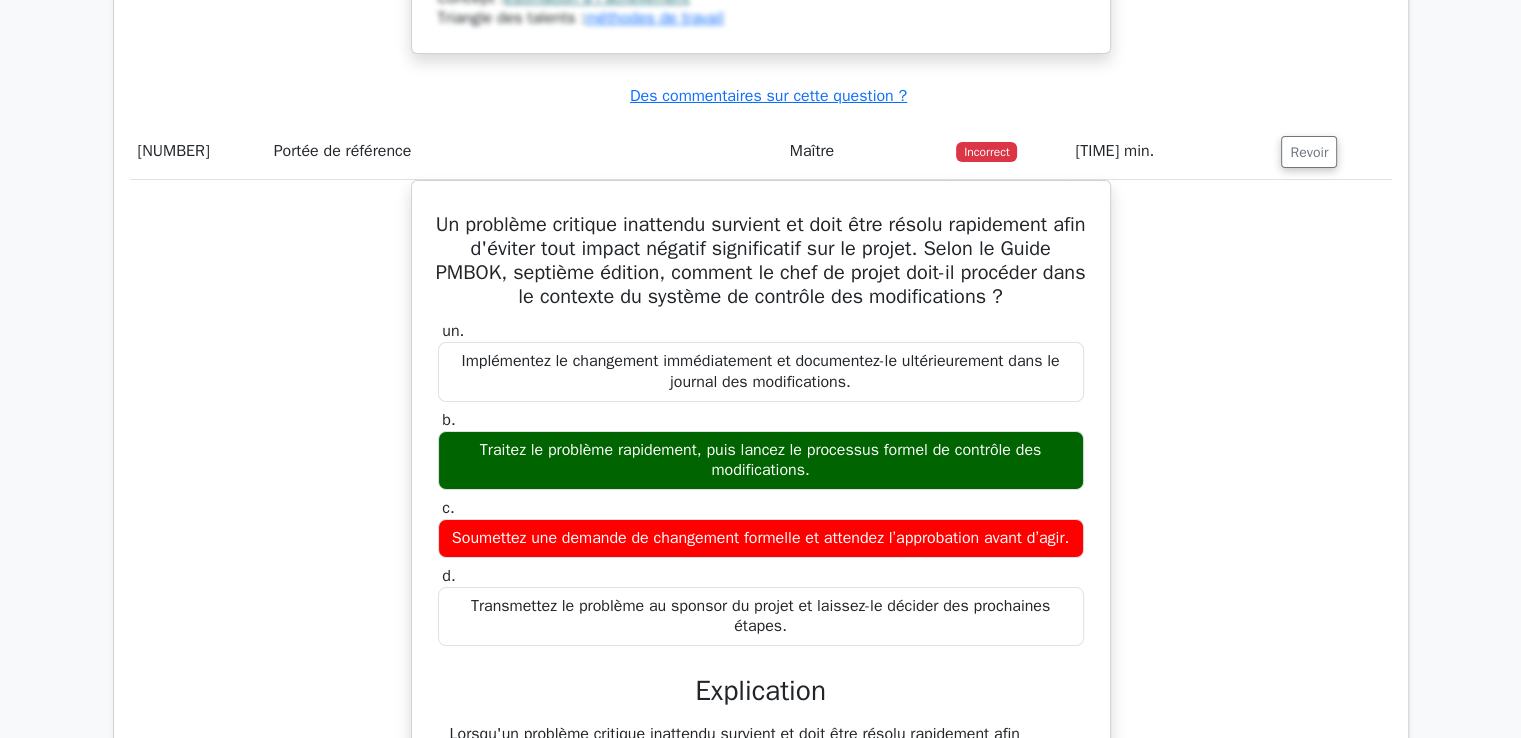 scroll, scrollTop: 22600, scrollLeft: 0, axis: vertical 